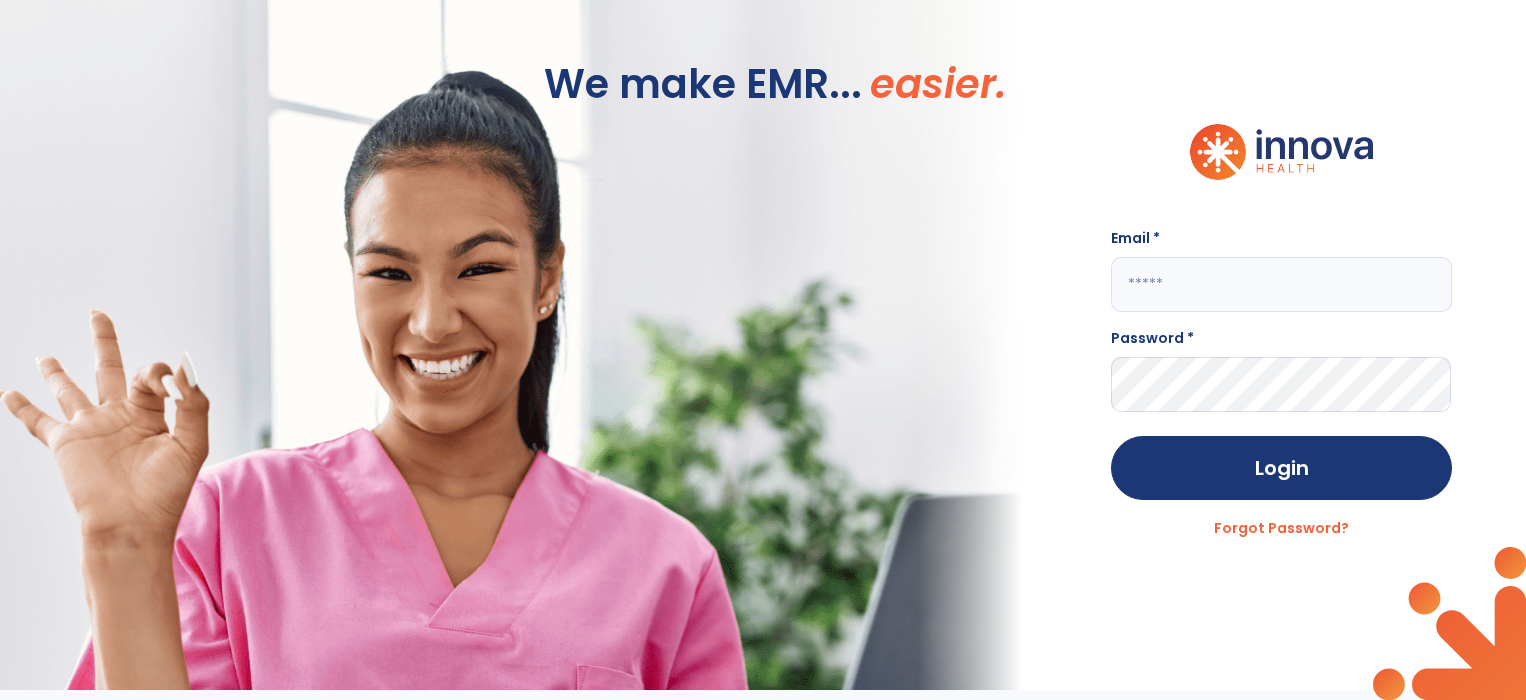 scroll, scrollTop: 0, scrollLeft: 0, axis: both 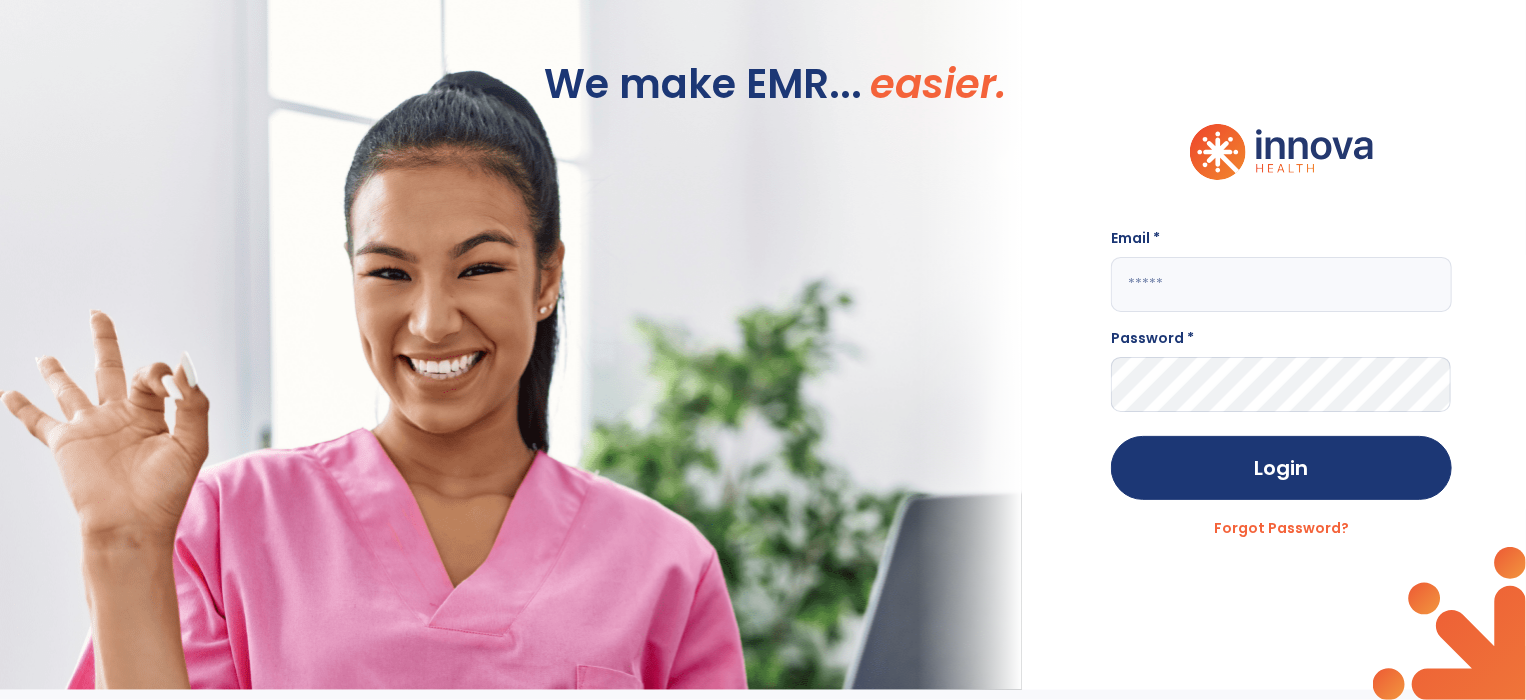click 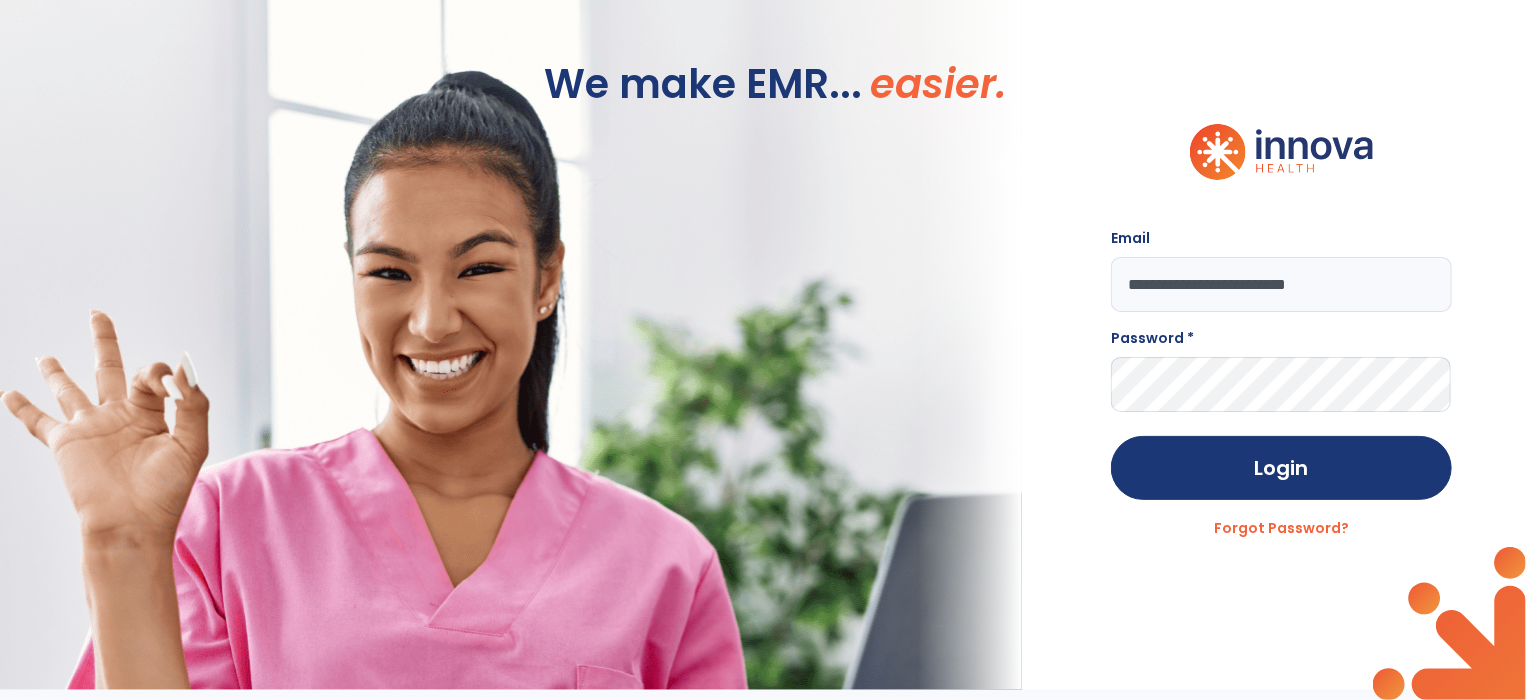 type on "**********" 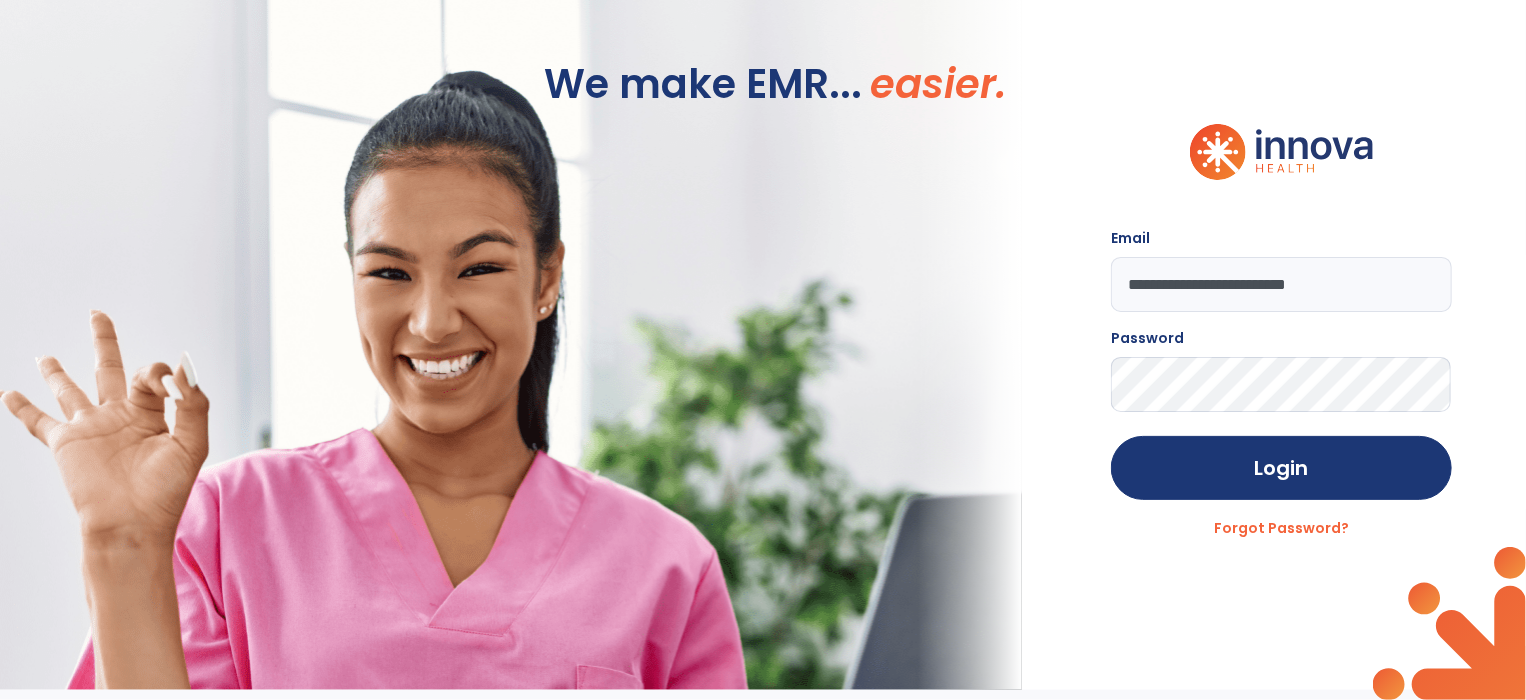 click on "Login" 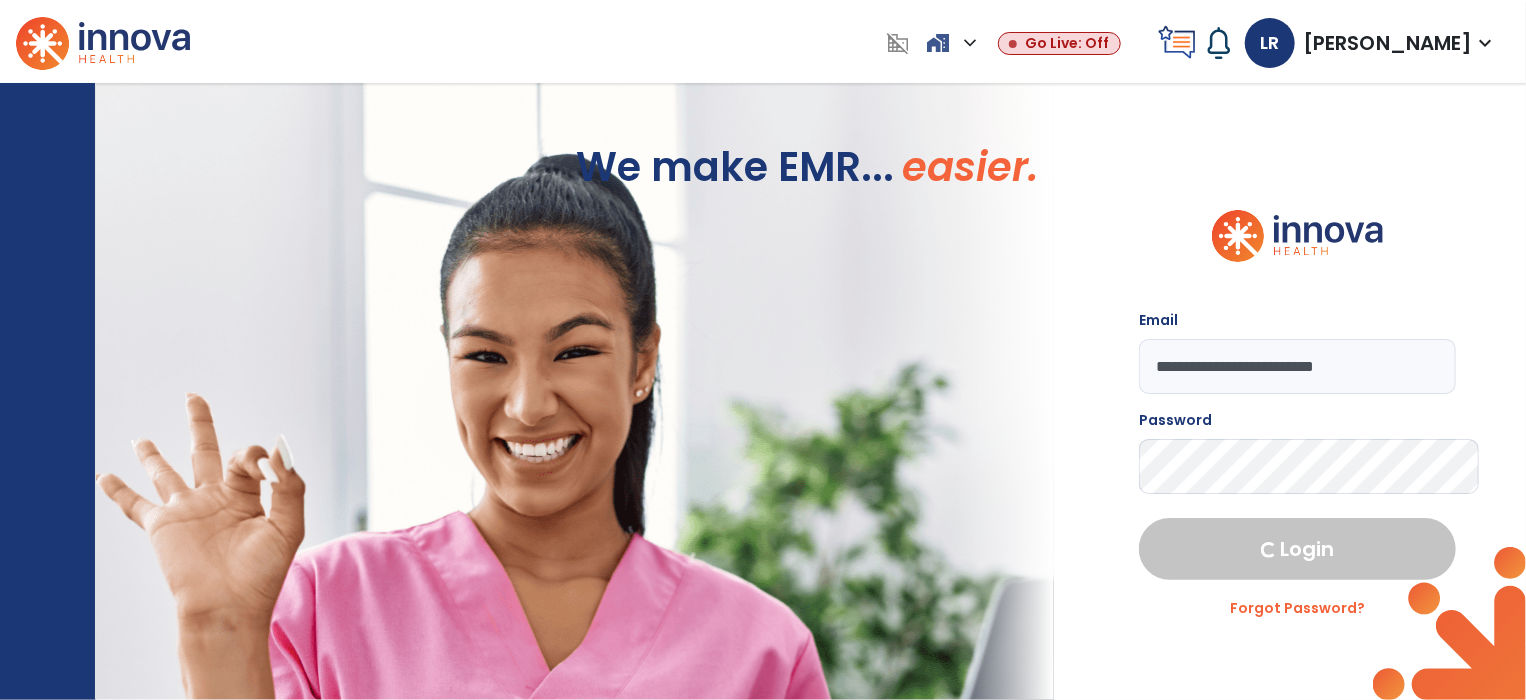 select on "****" 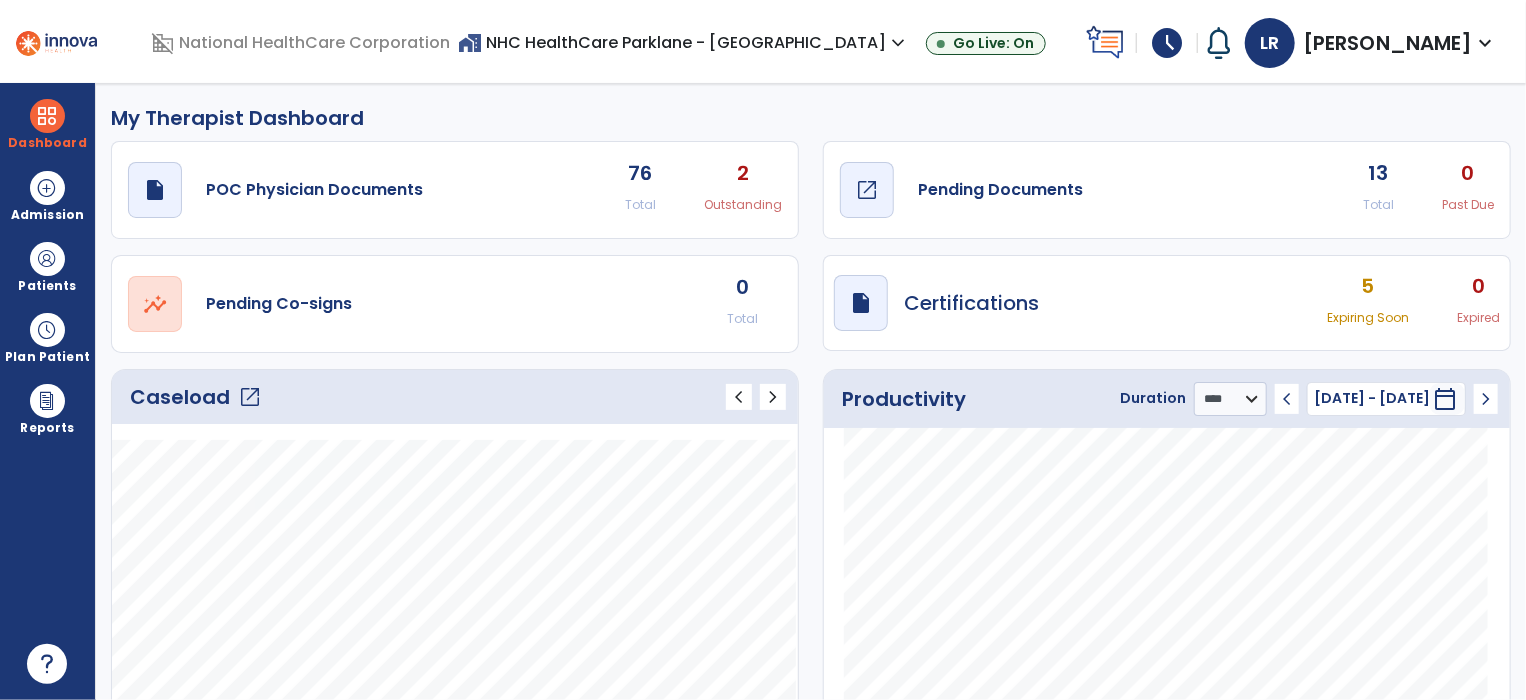 click on "Pending Documents" 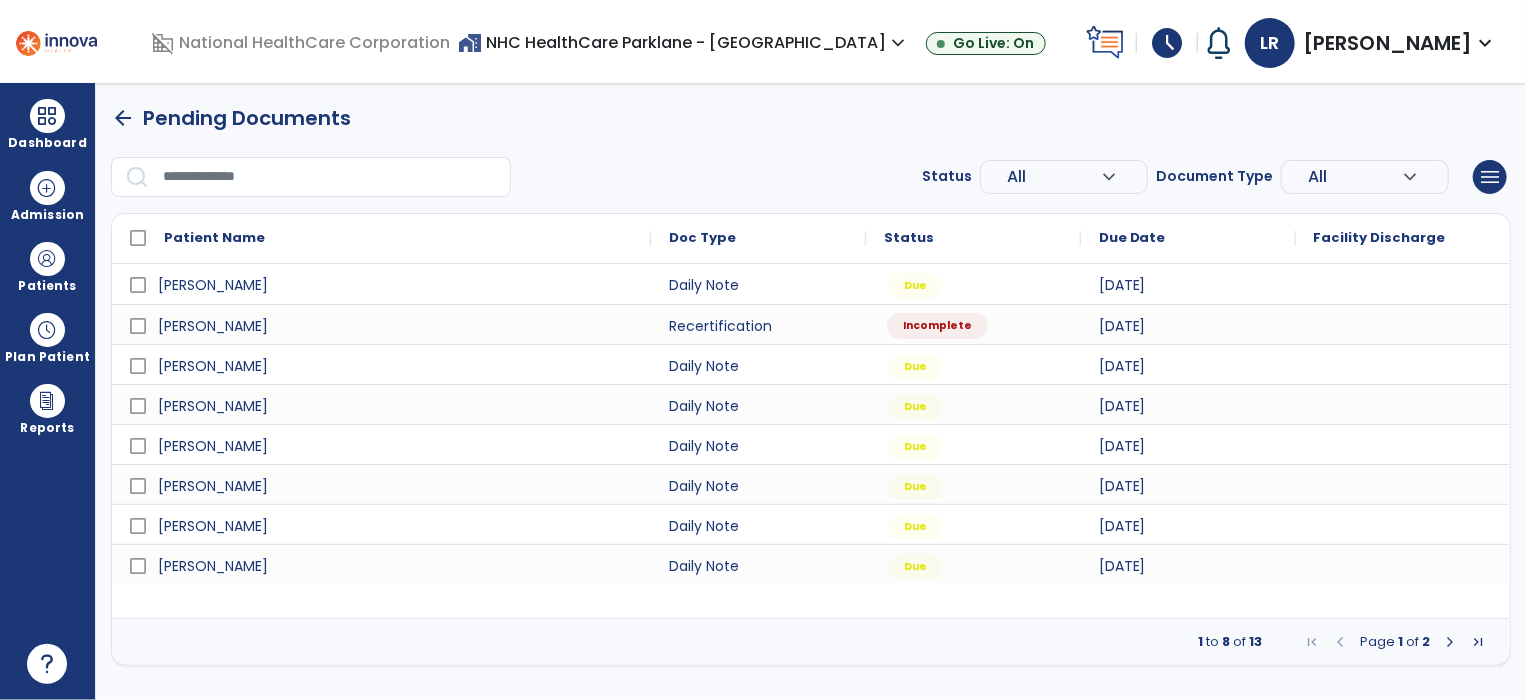 click on "Incomplete" at bounding box center [937, 326] 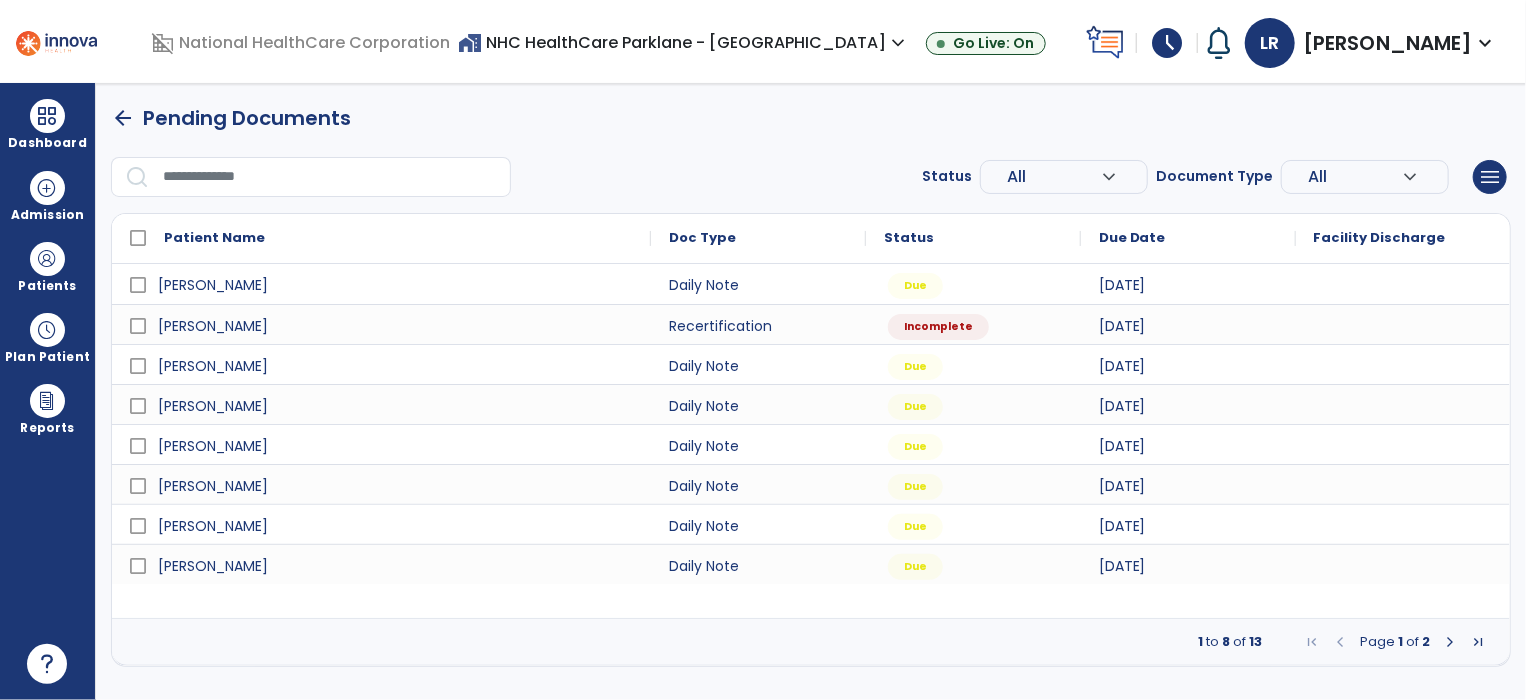 select on "**" 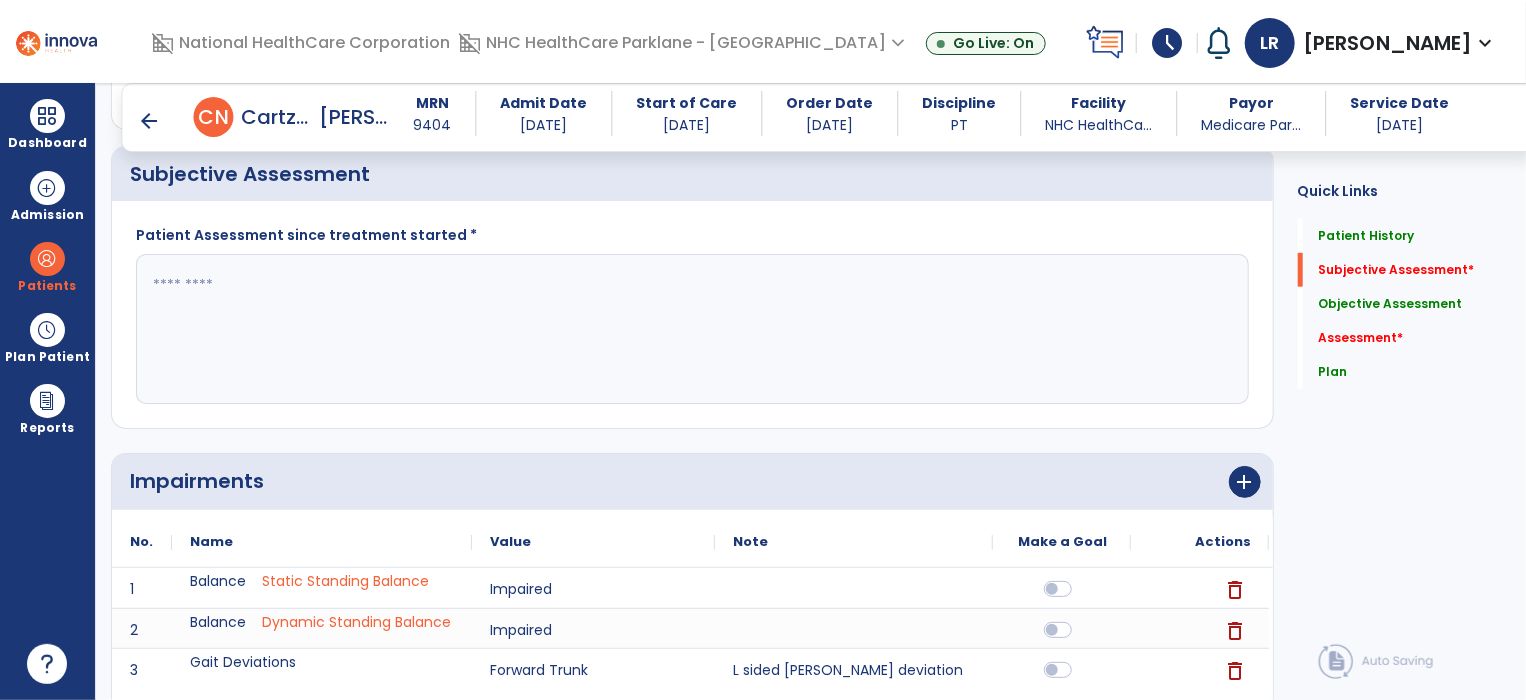 scroll, scrollTop: 531, scrollLeft: 0, axis: vertical 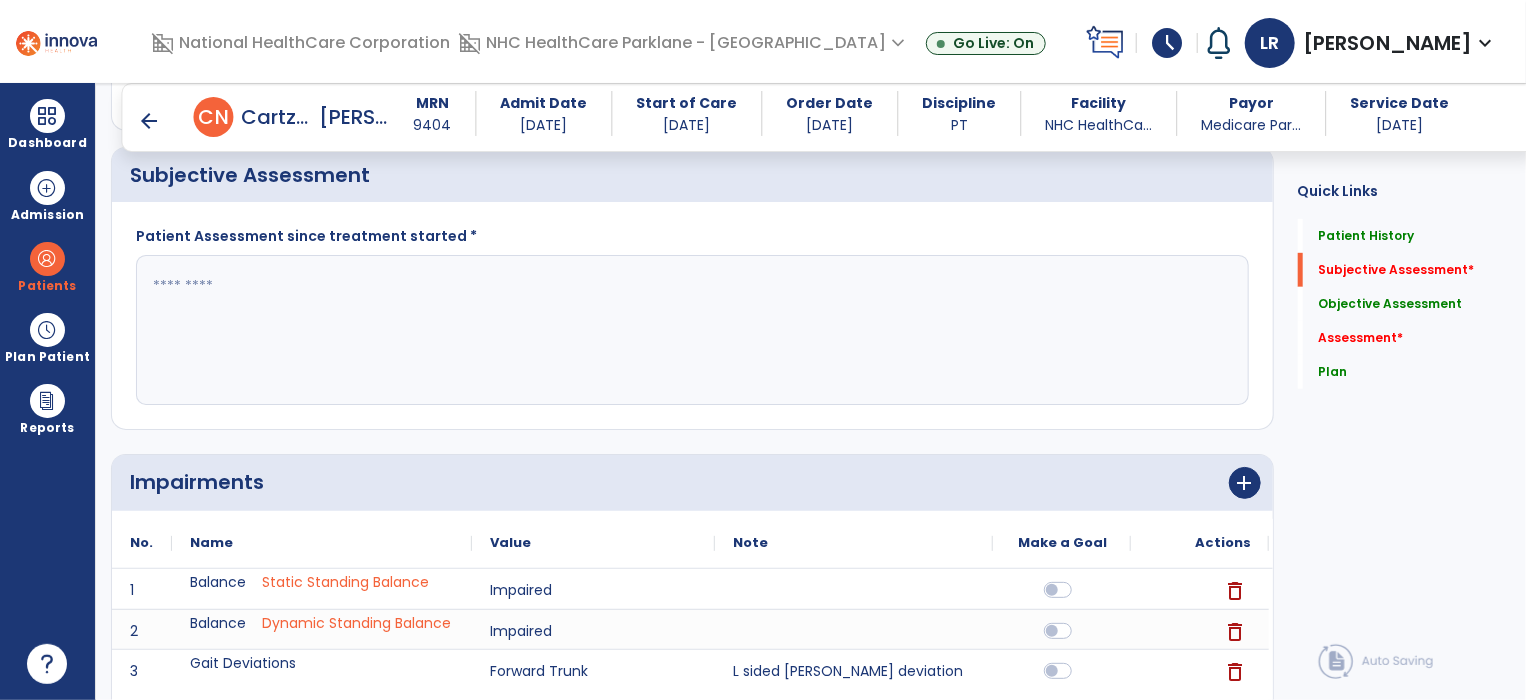 click 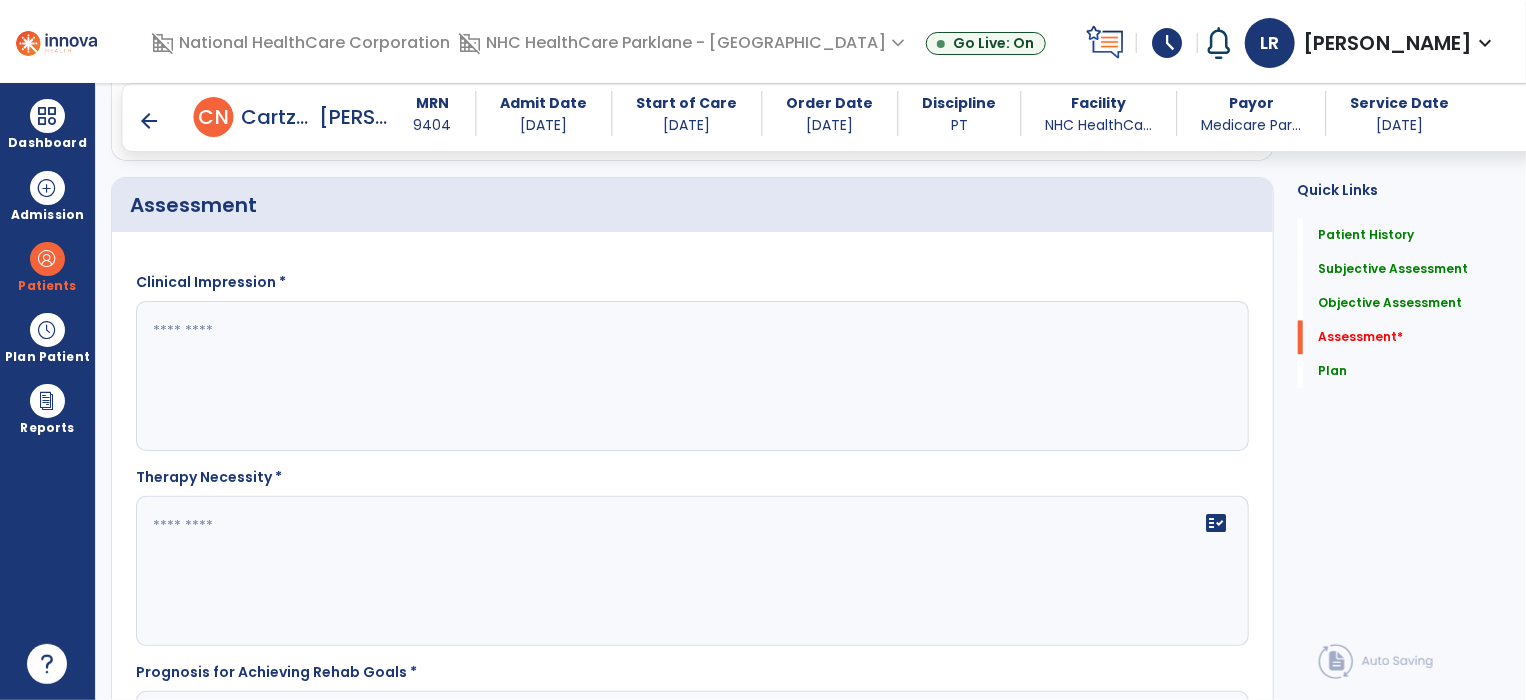 scroll, scrollTop: 1870, scrollLeft: 0, axis: vertical 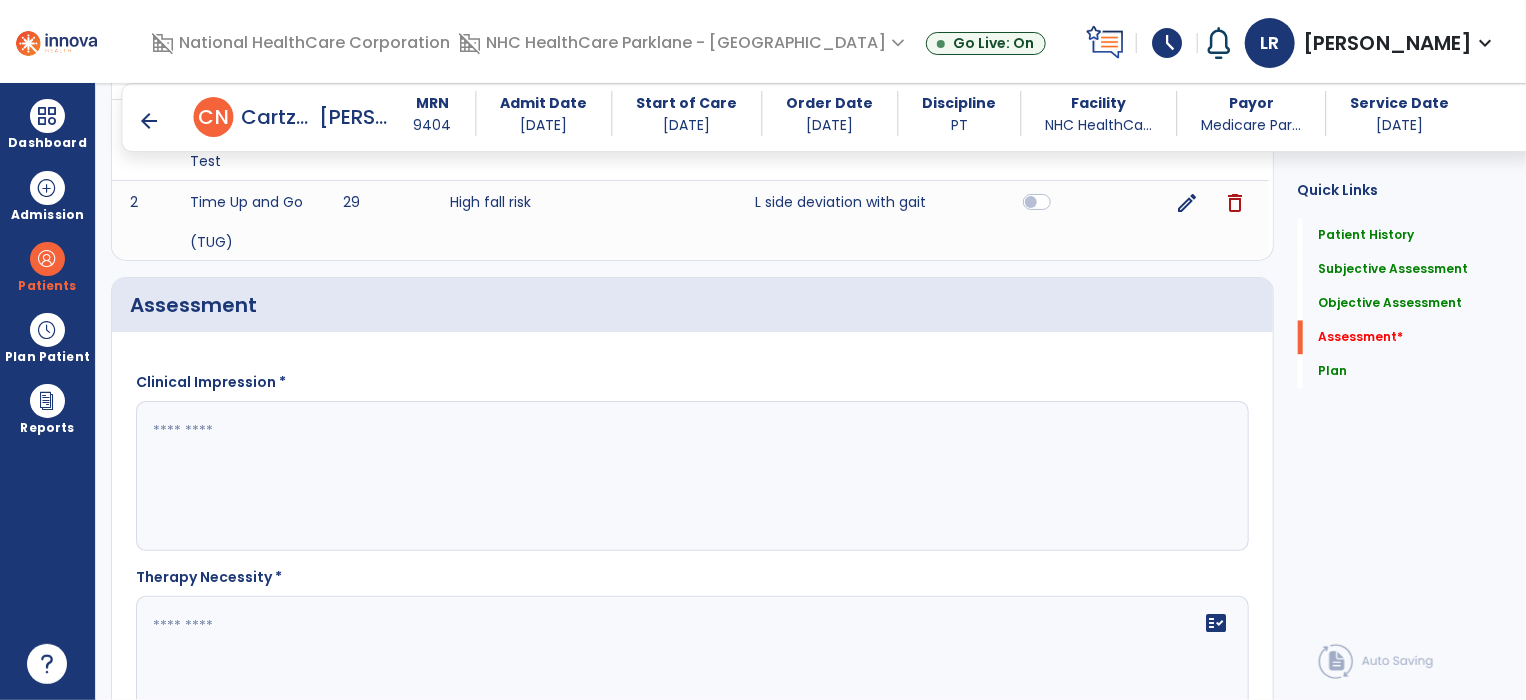 type on "**********" 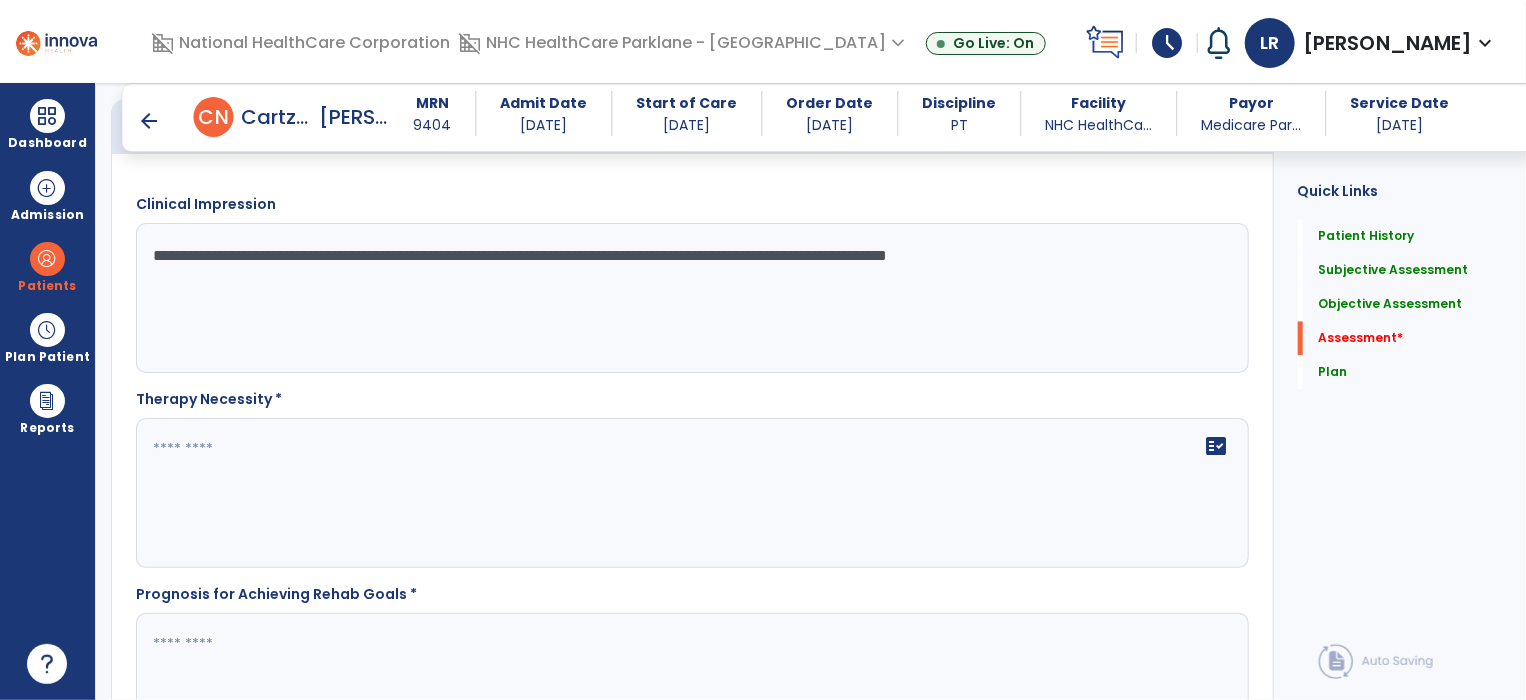 scroll, scrollTop: 2047, scrollLeft: 0, axis: vertical 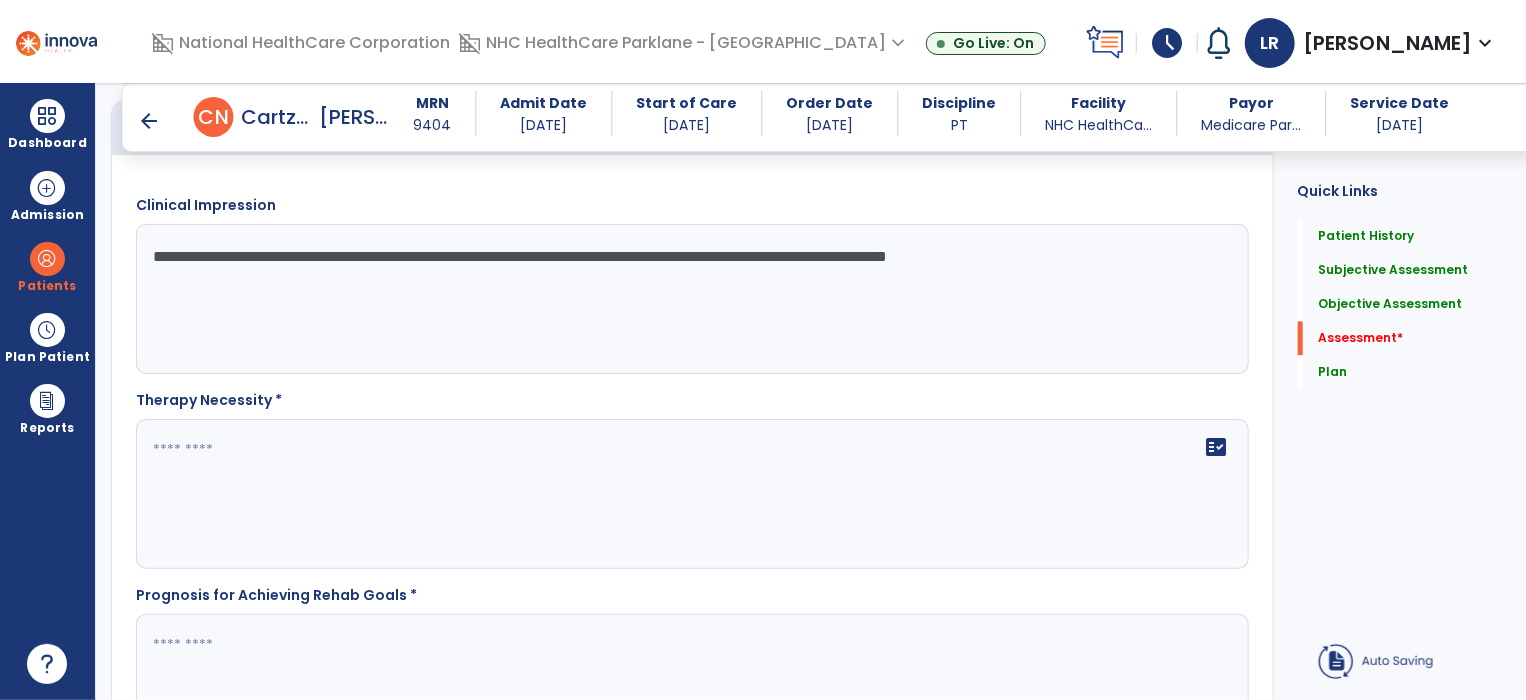 type on "**********" 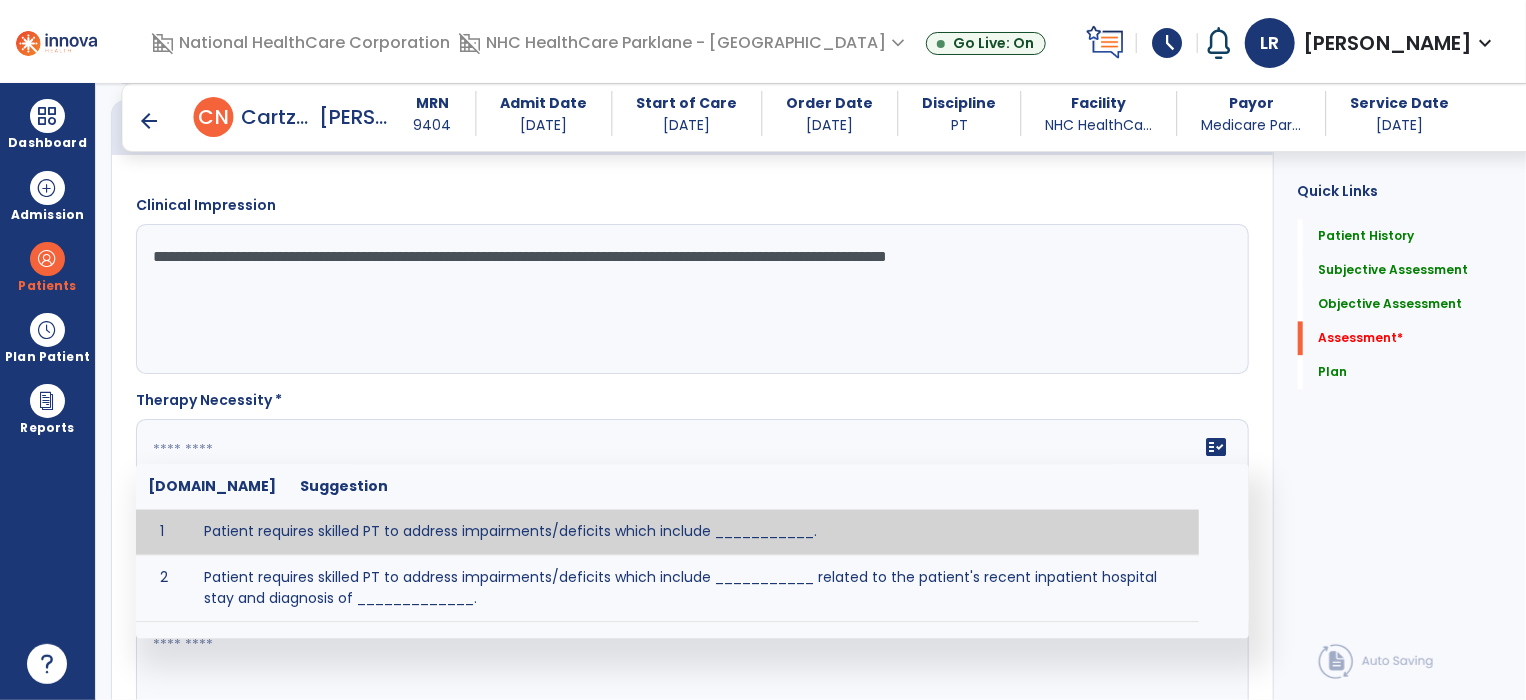 click on "fact_check  [DOMAIN_NAME] Suggestion 1 Patient requires skilled PT to address impairments/deficits which include ___________. 2 Patient requires skilled PT to address impairments/deficits which include ___________ related to the patient's recent inpatient hospital stay and diagnosis of _____________." 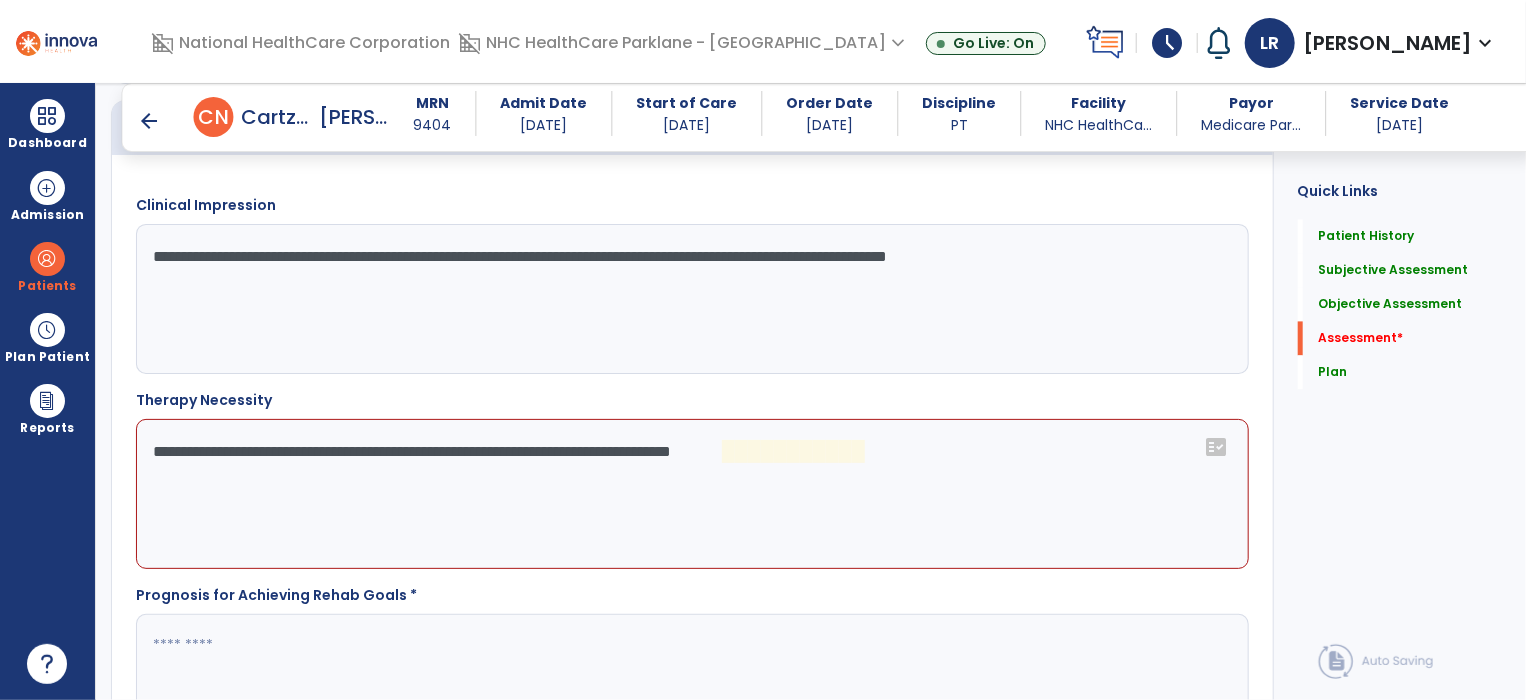 click on "**********" 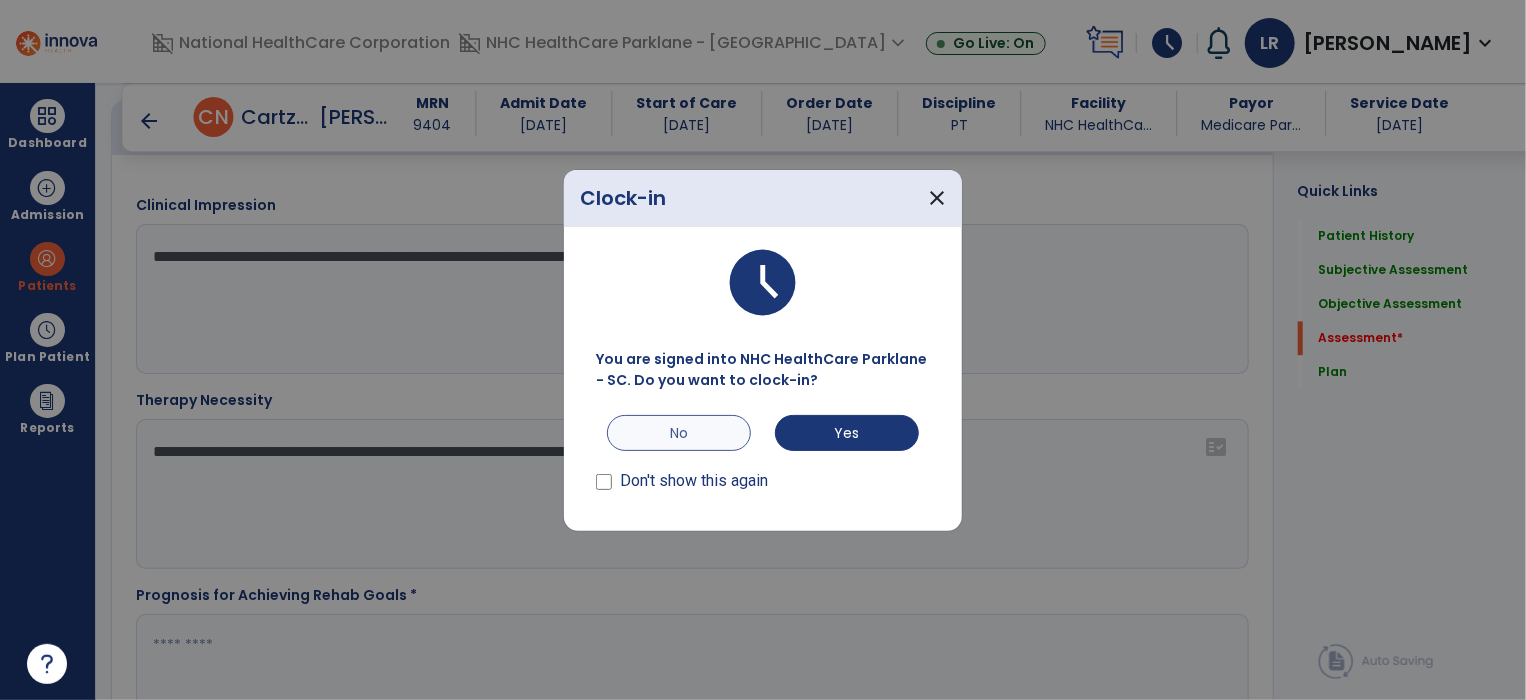 click on "No" at bounding box center (679, 433) 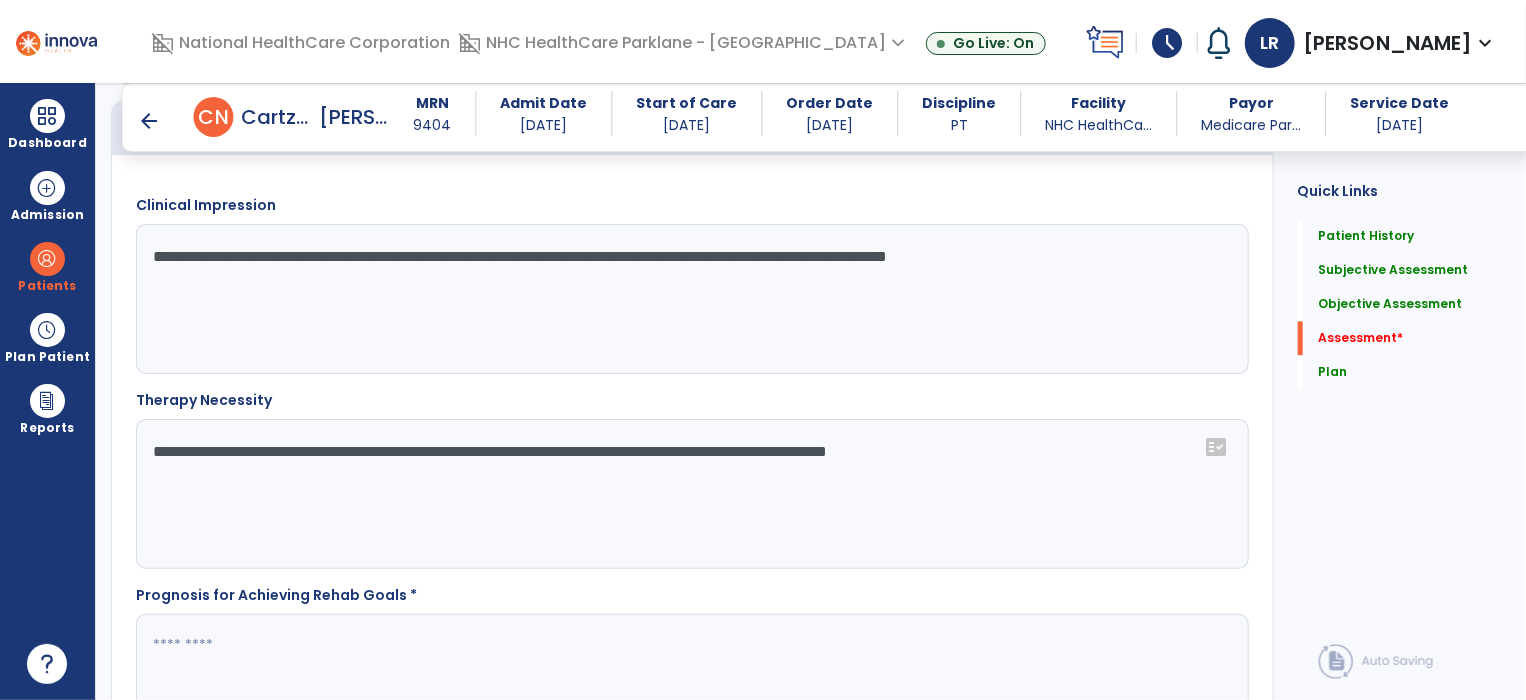 click on "**********" 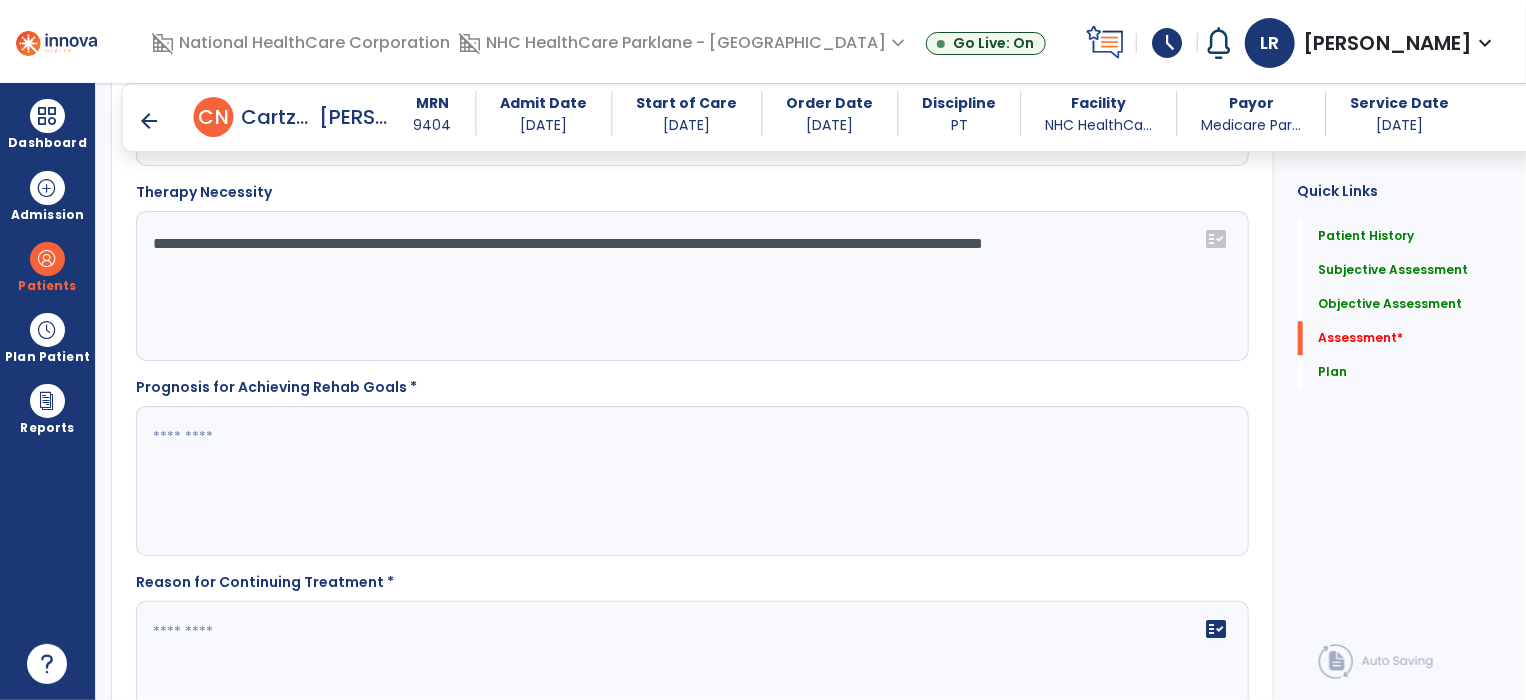 scroll, scrollTop: 2252, scrollLeft: 0, axis: vertical 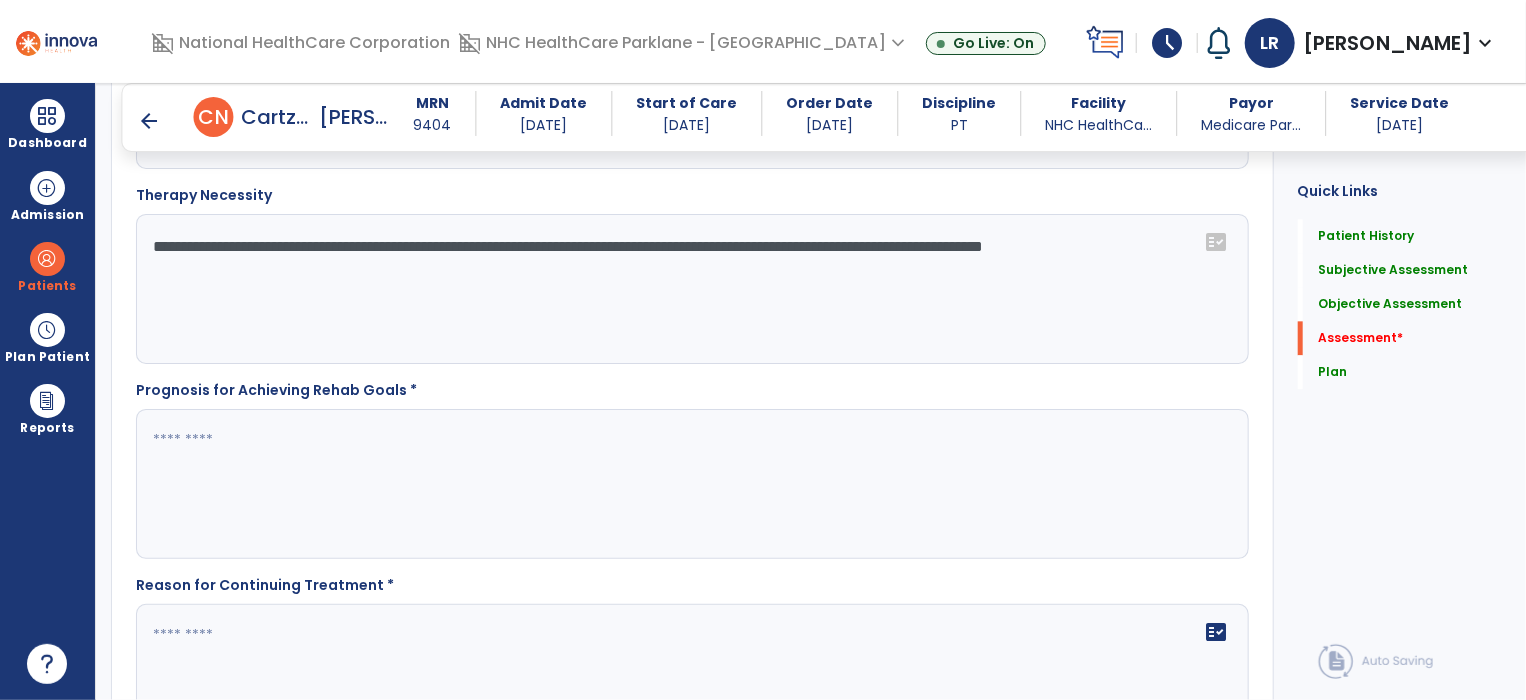 type on "**********" 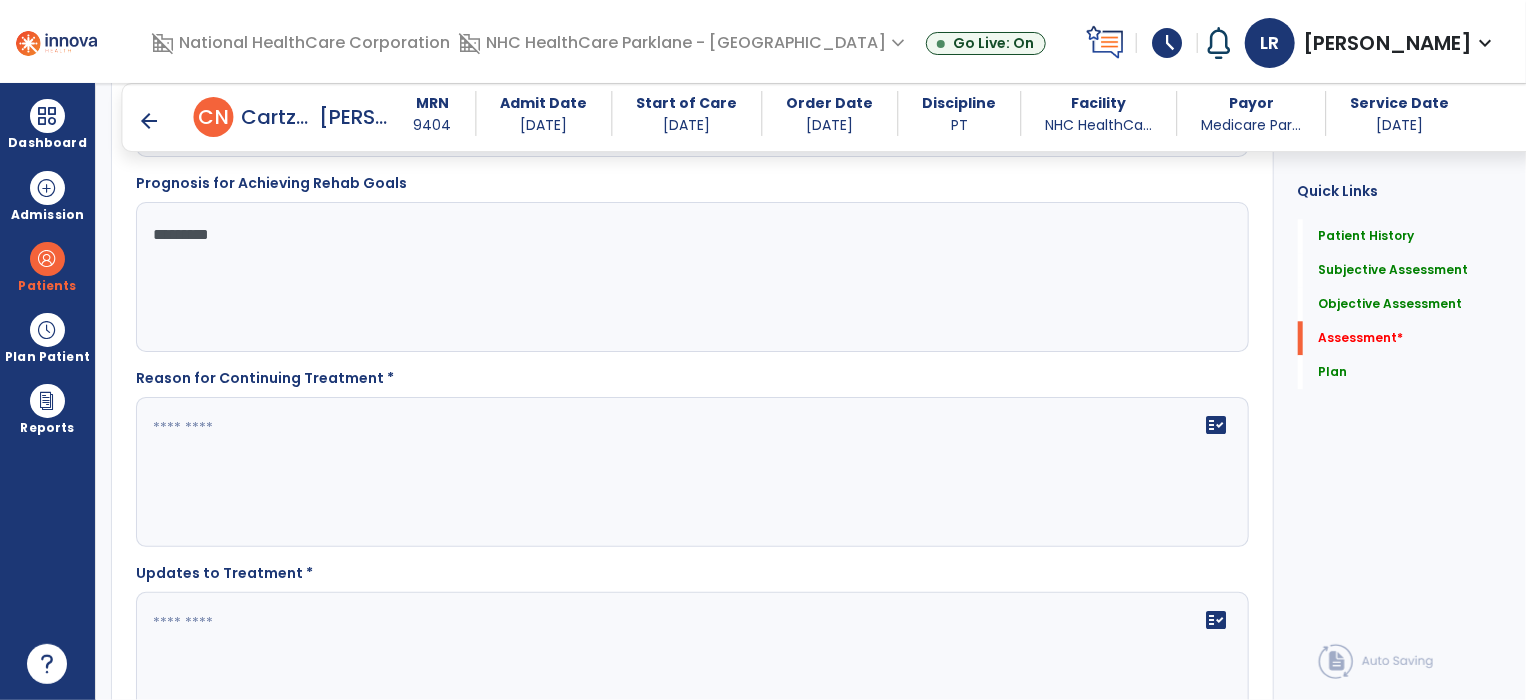 scroll, scrollTop: 2500, scrollLeft: 0, axis: vertical 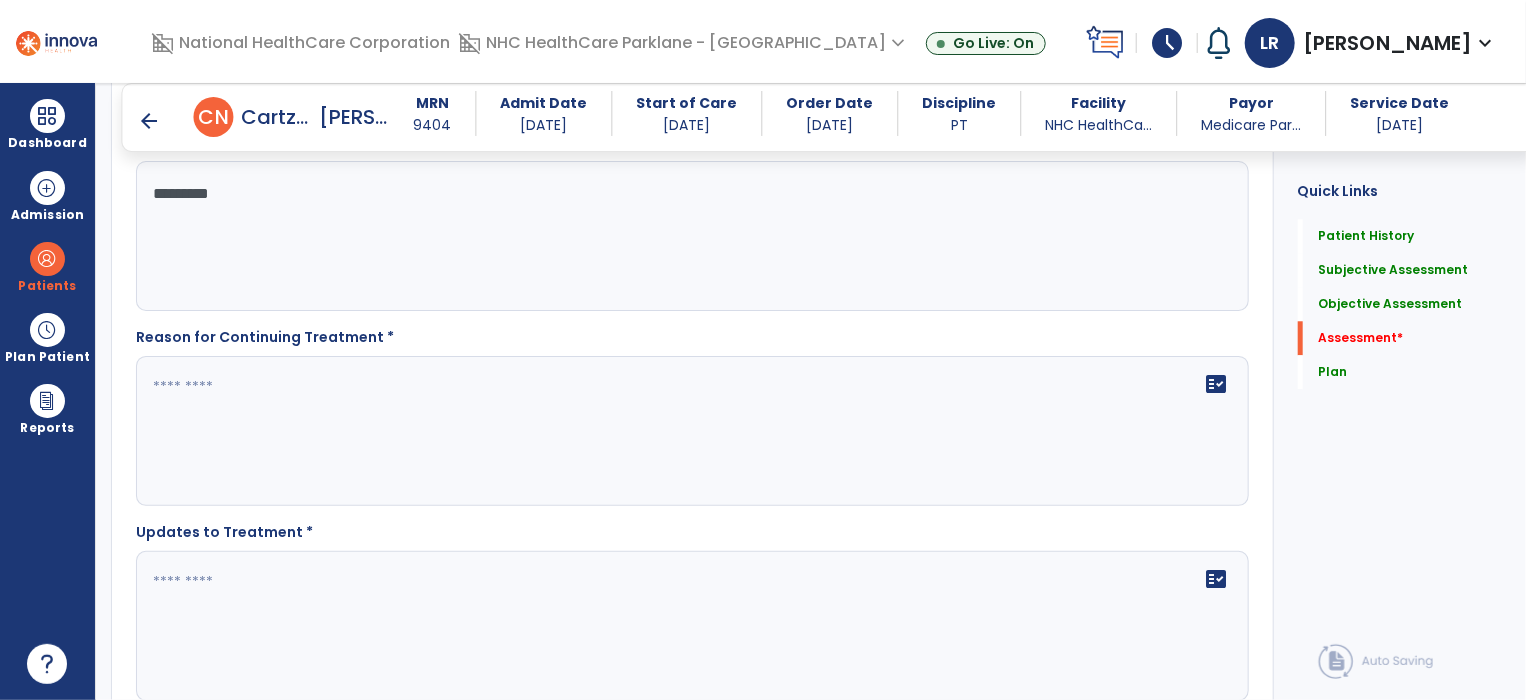 type on "*********" 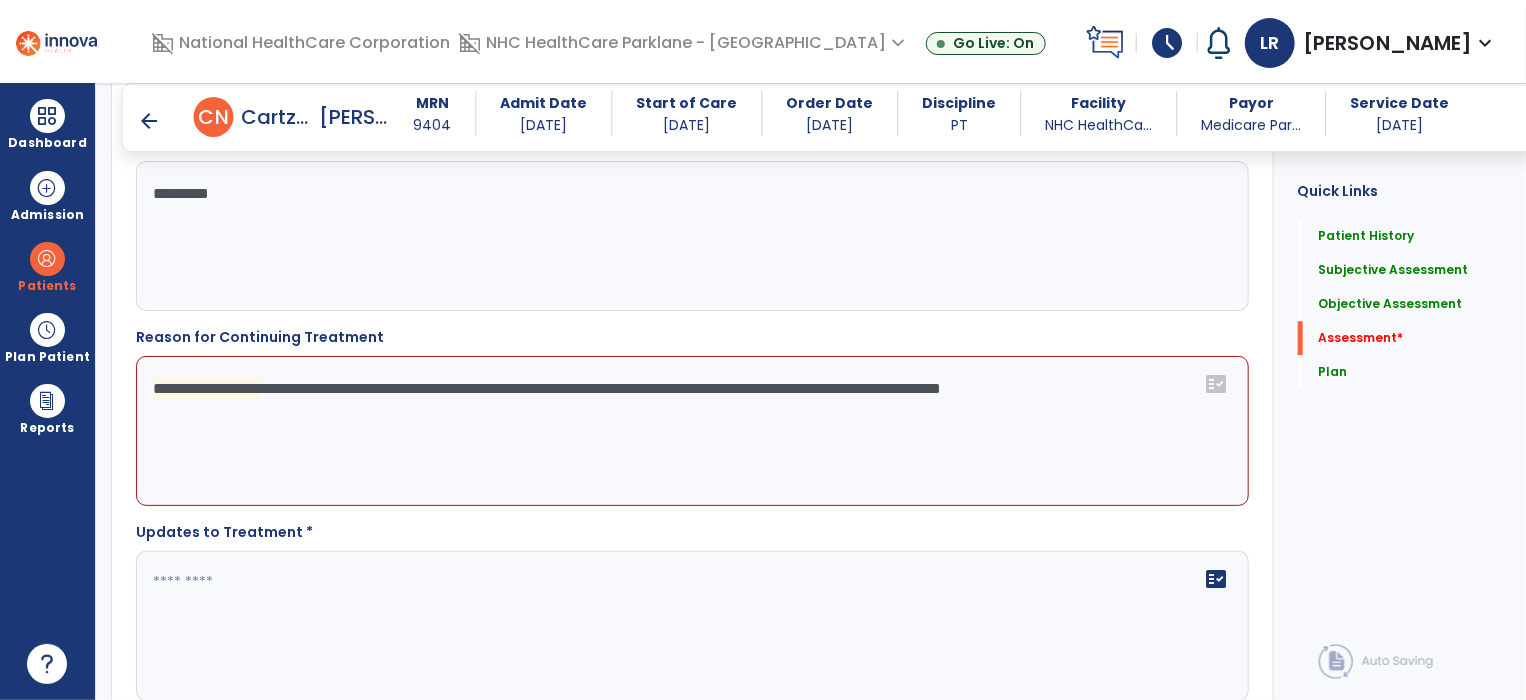 click on "**********" 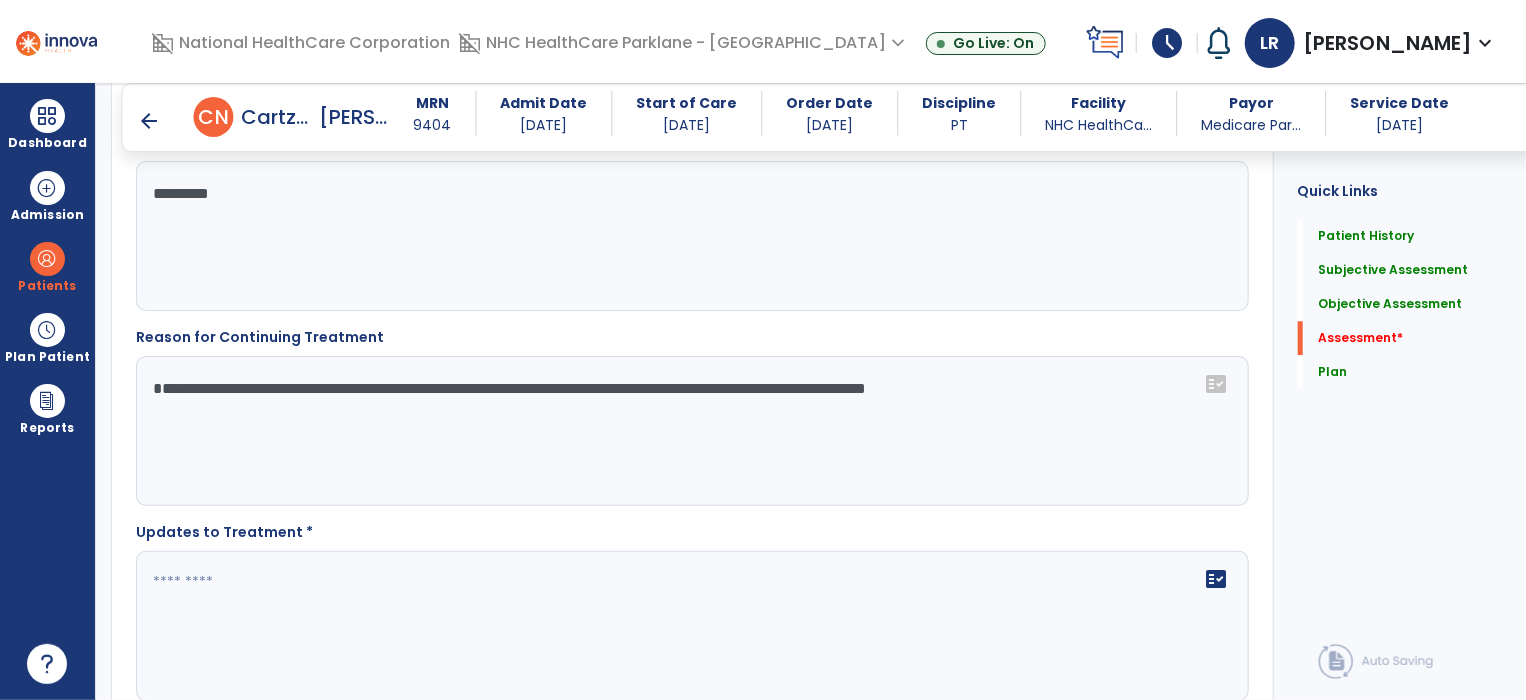 click on "**********" 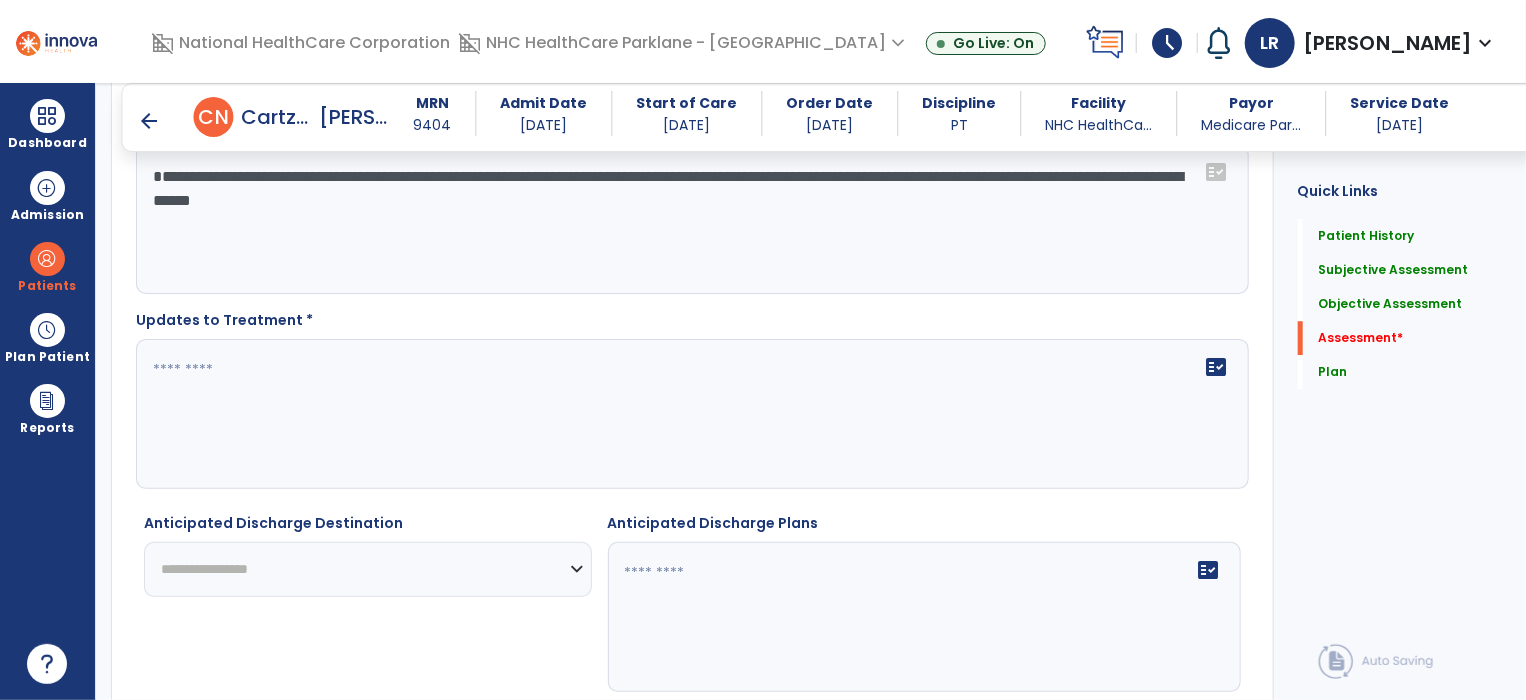 scroll, scrollTop: 2712, scrollLeft: 0, axis: vertical 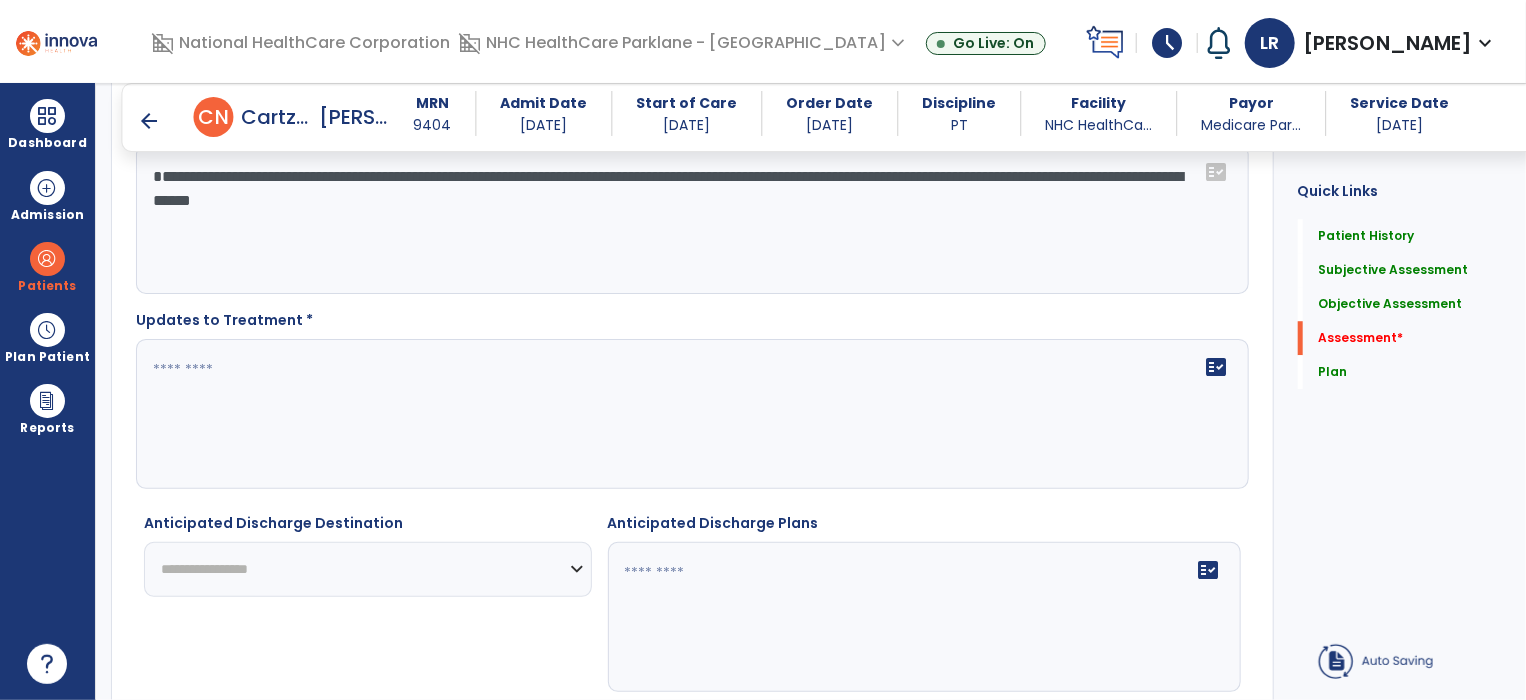type on "**********" 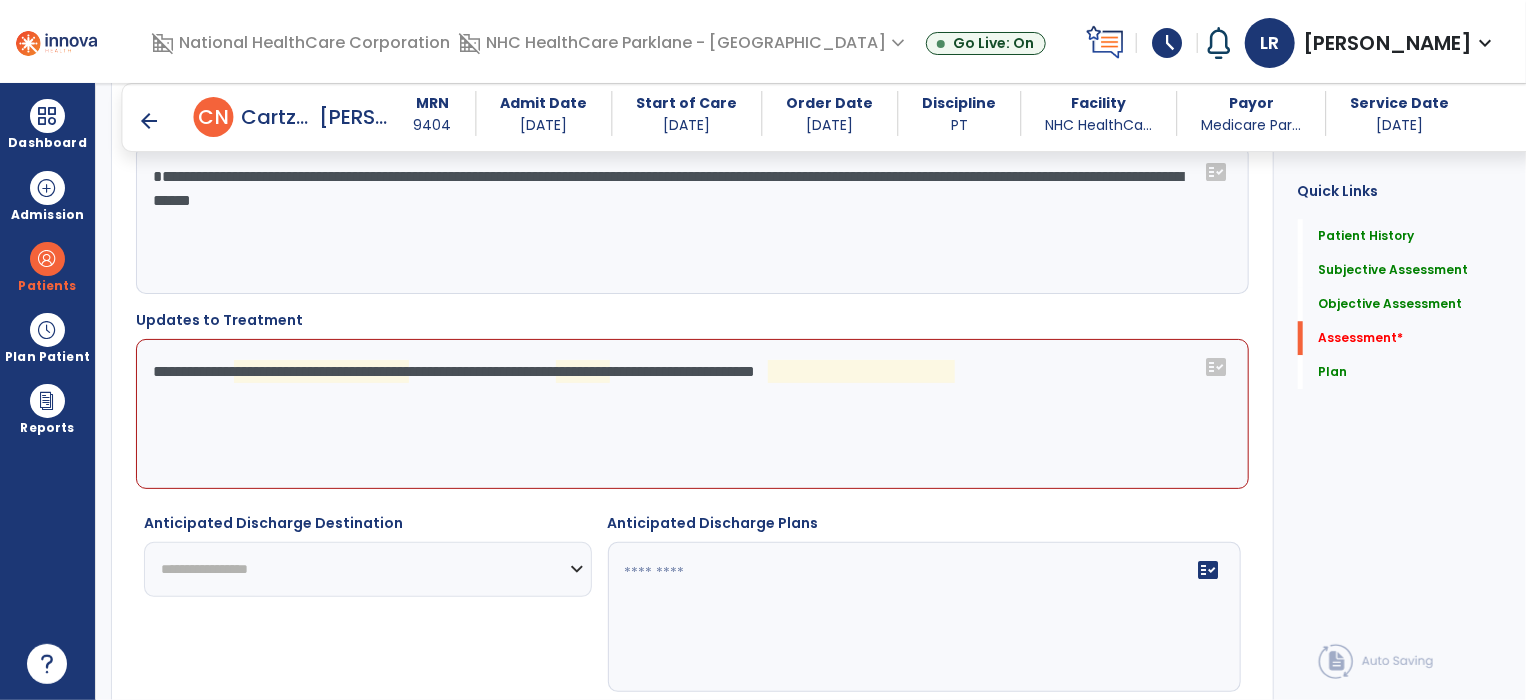click on "**********" 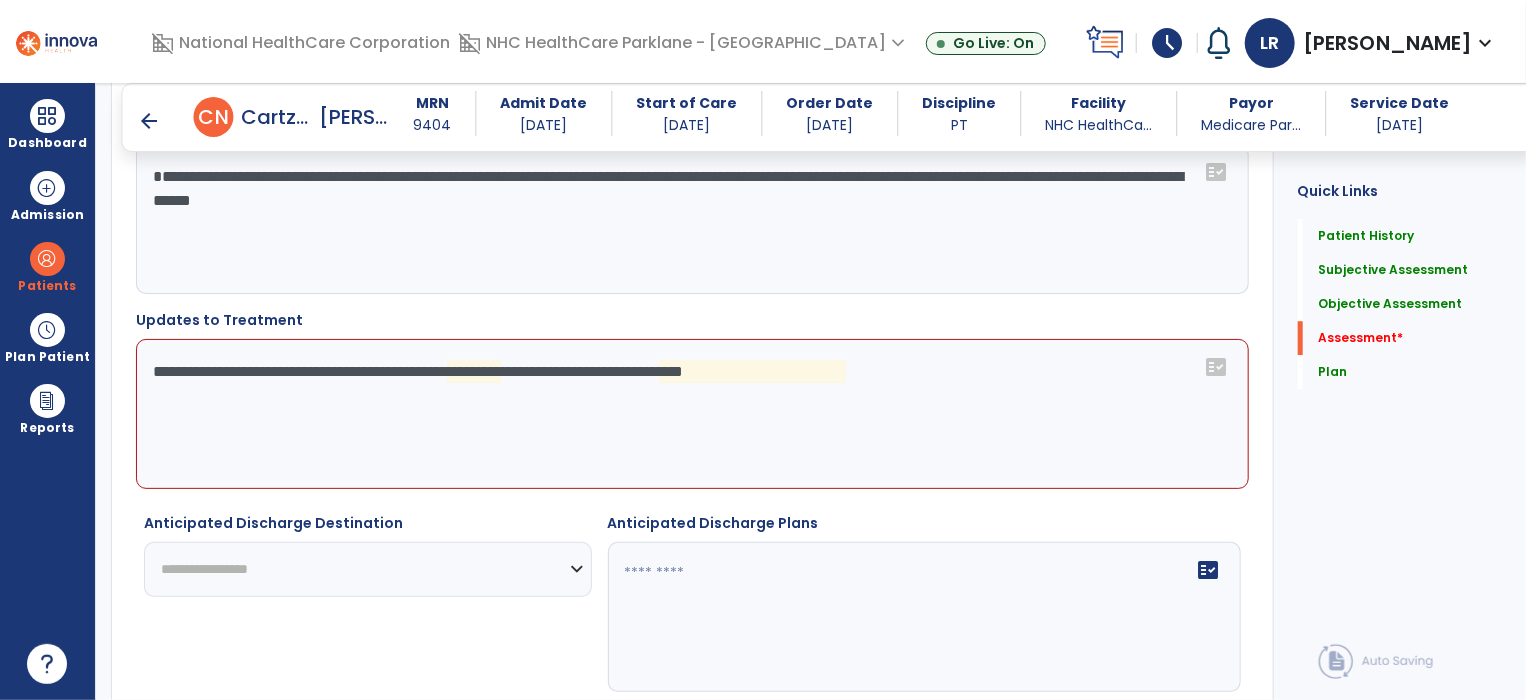 click on "**********" 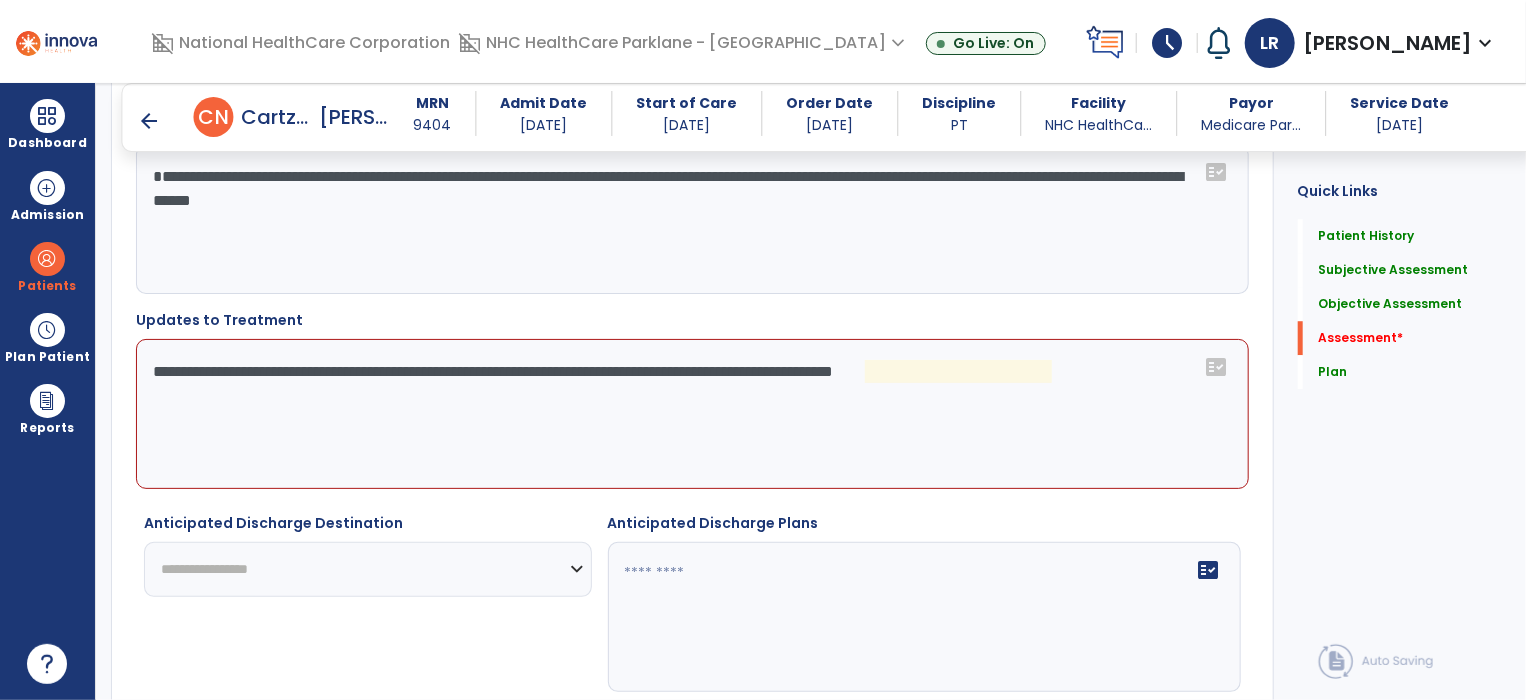 click on "**********" 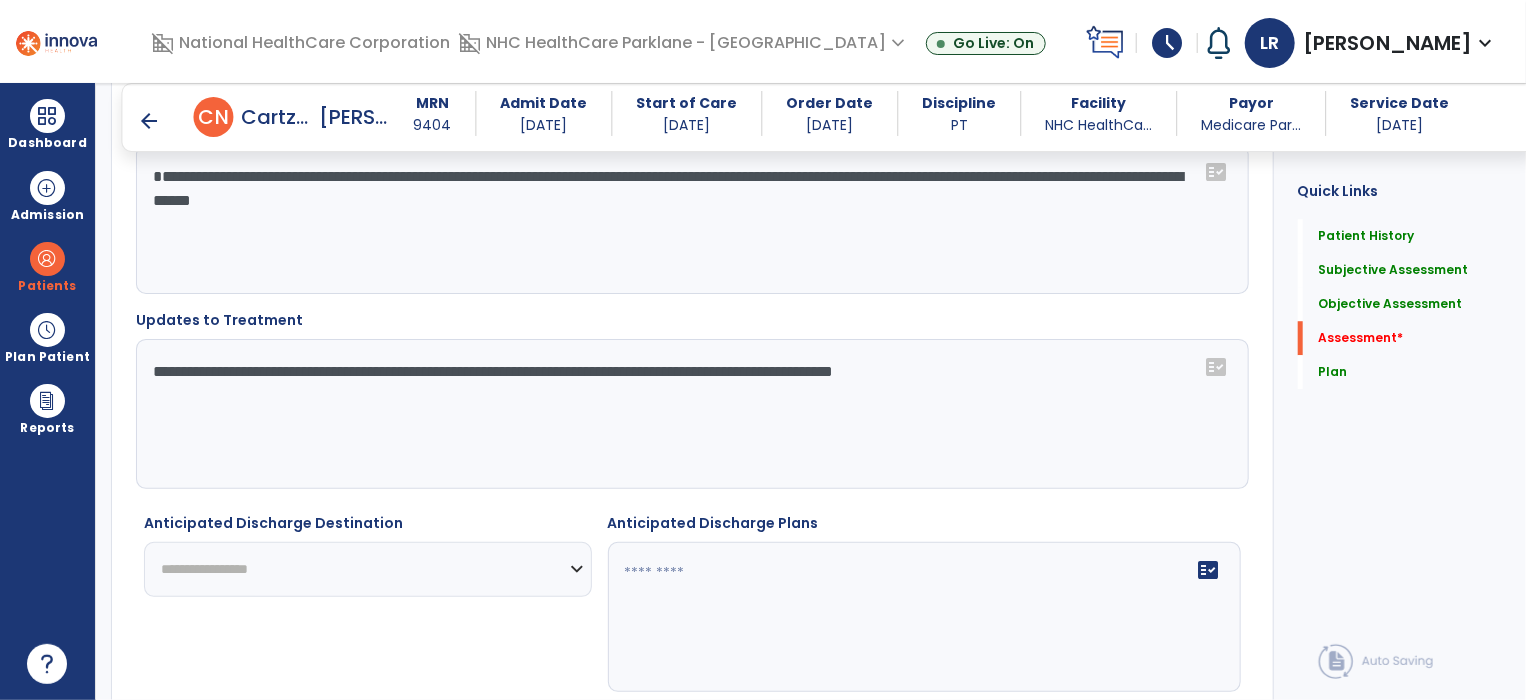 scroll, scrollTop: 2859, scrollLeft: 0, axis: vertical 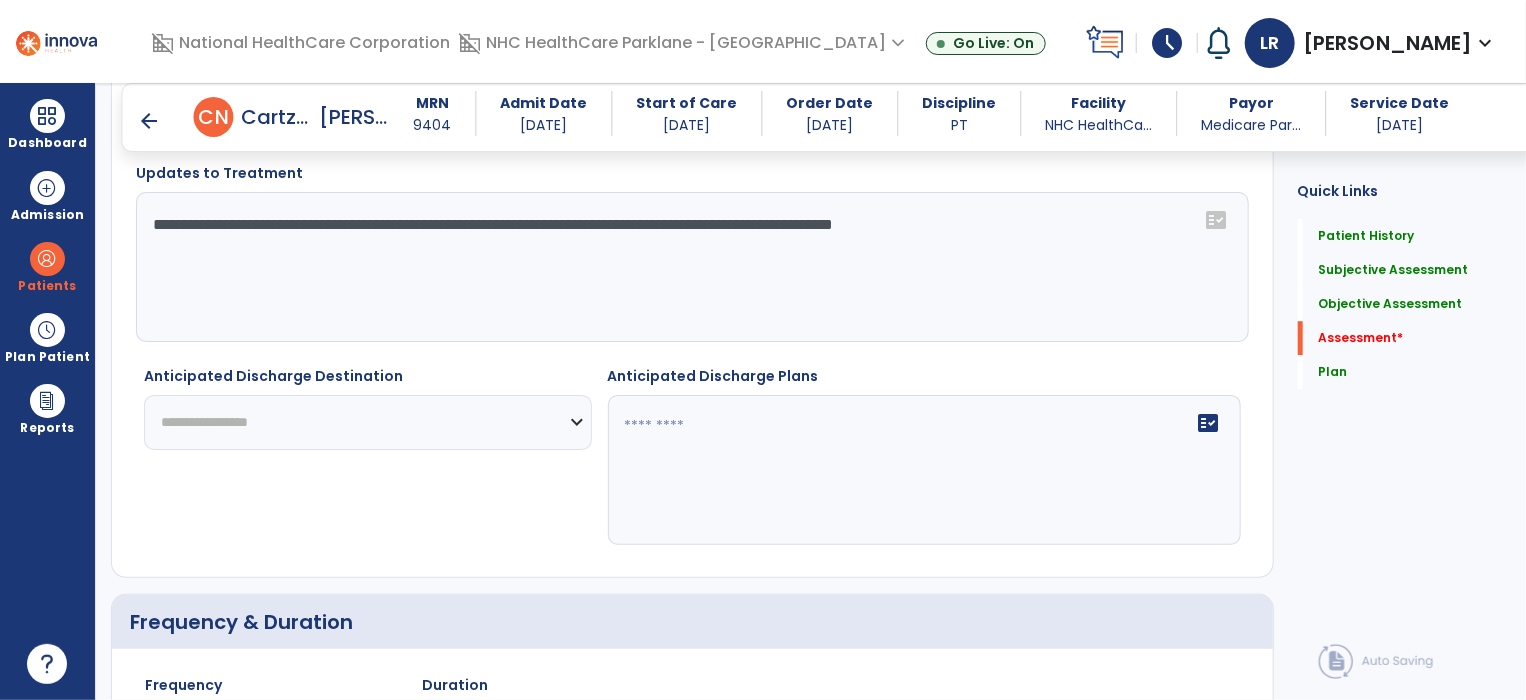 type on "**********" 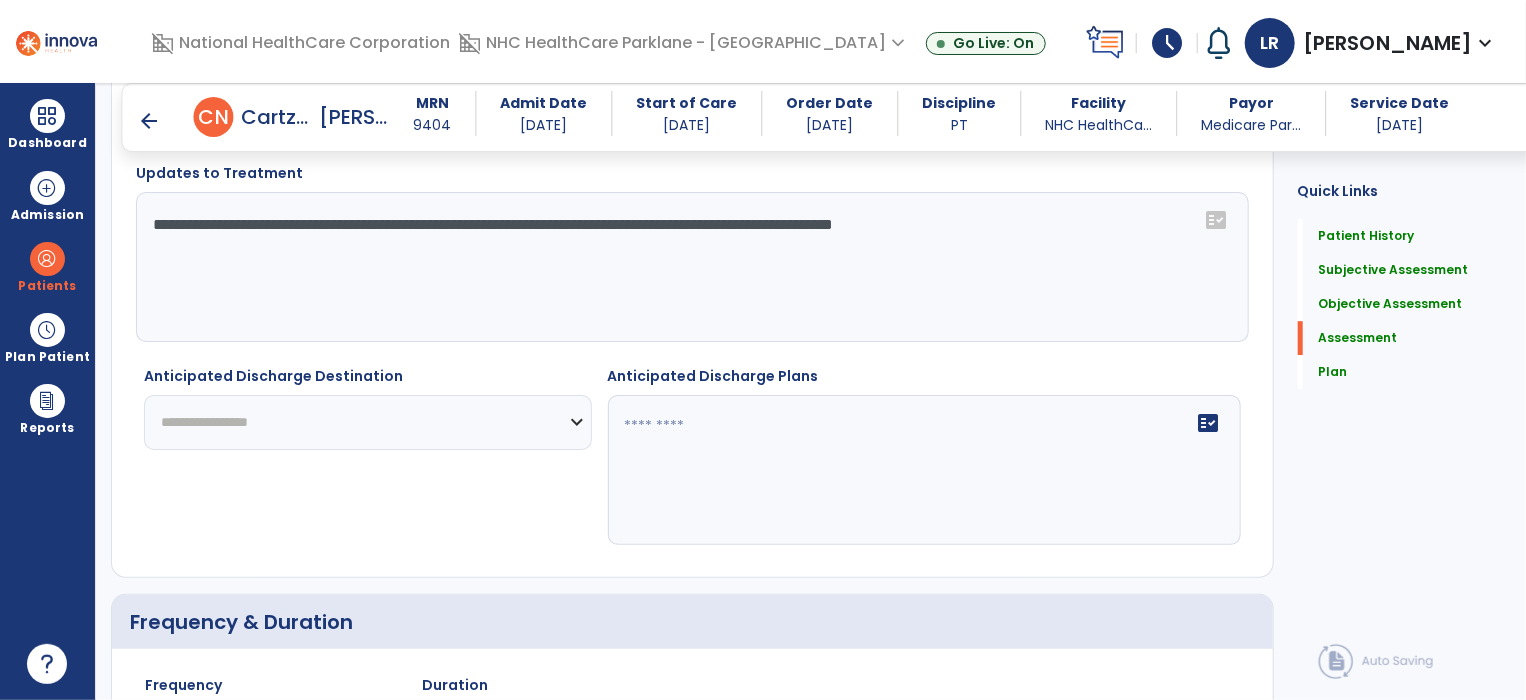 select on "**********" 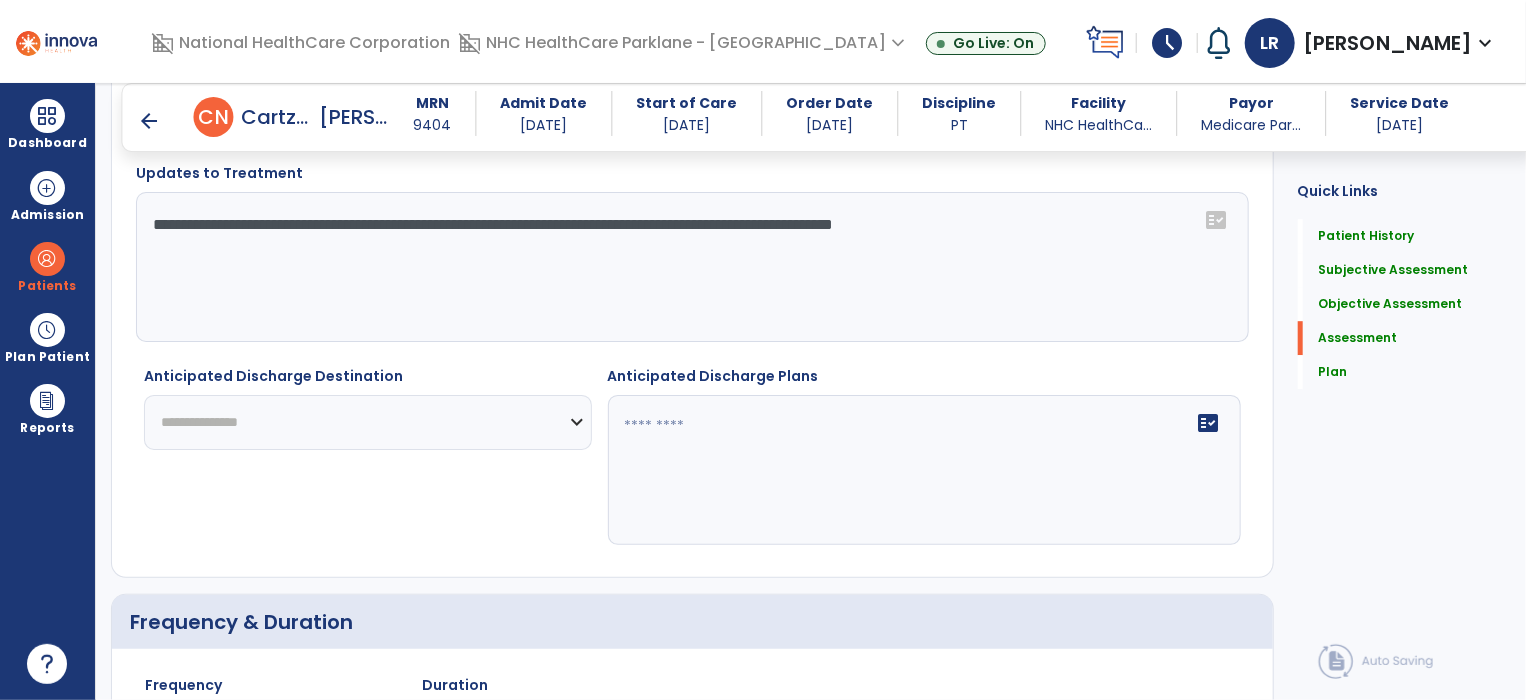 click on "**********" 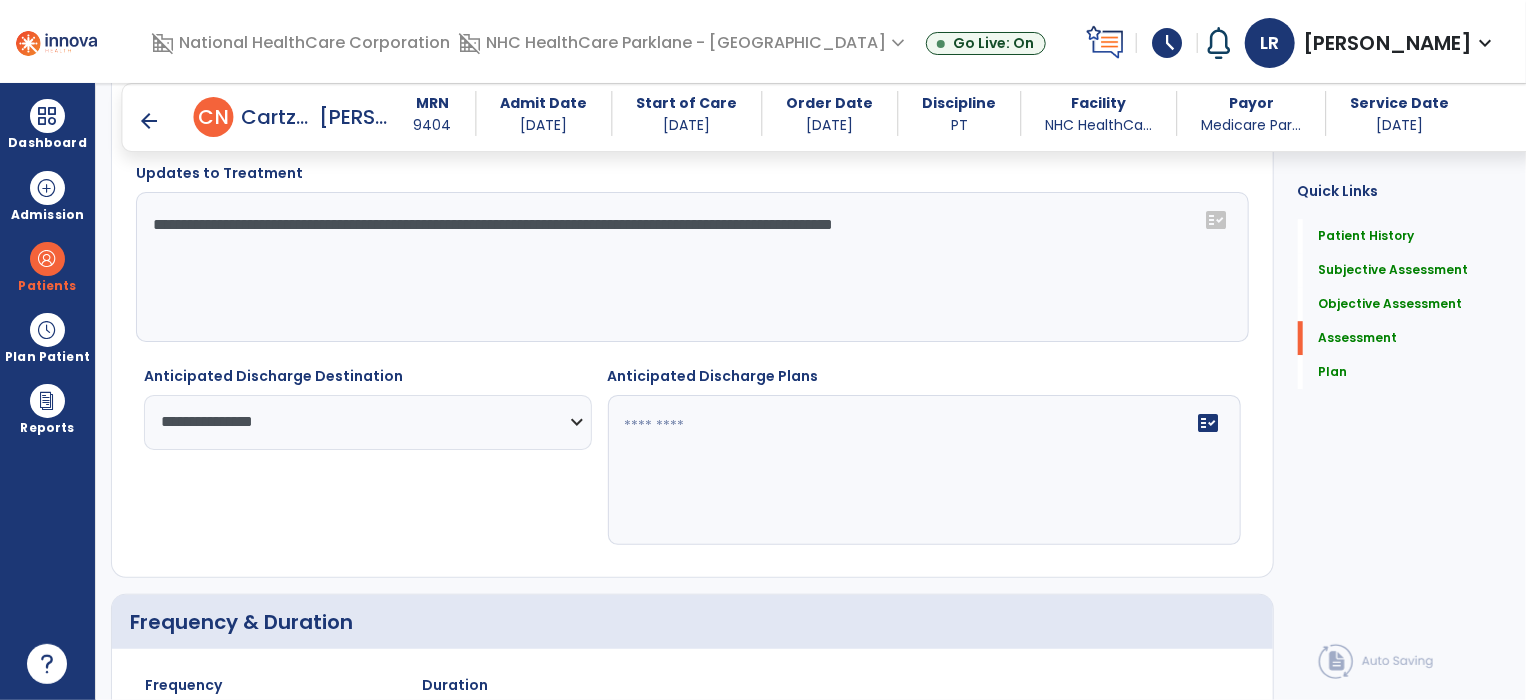 click 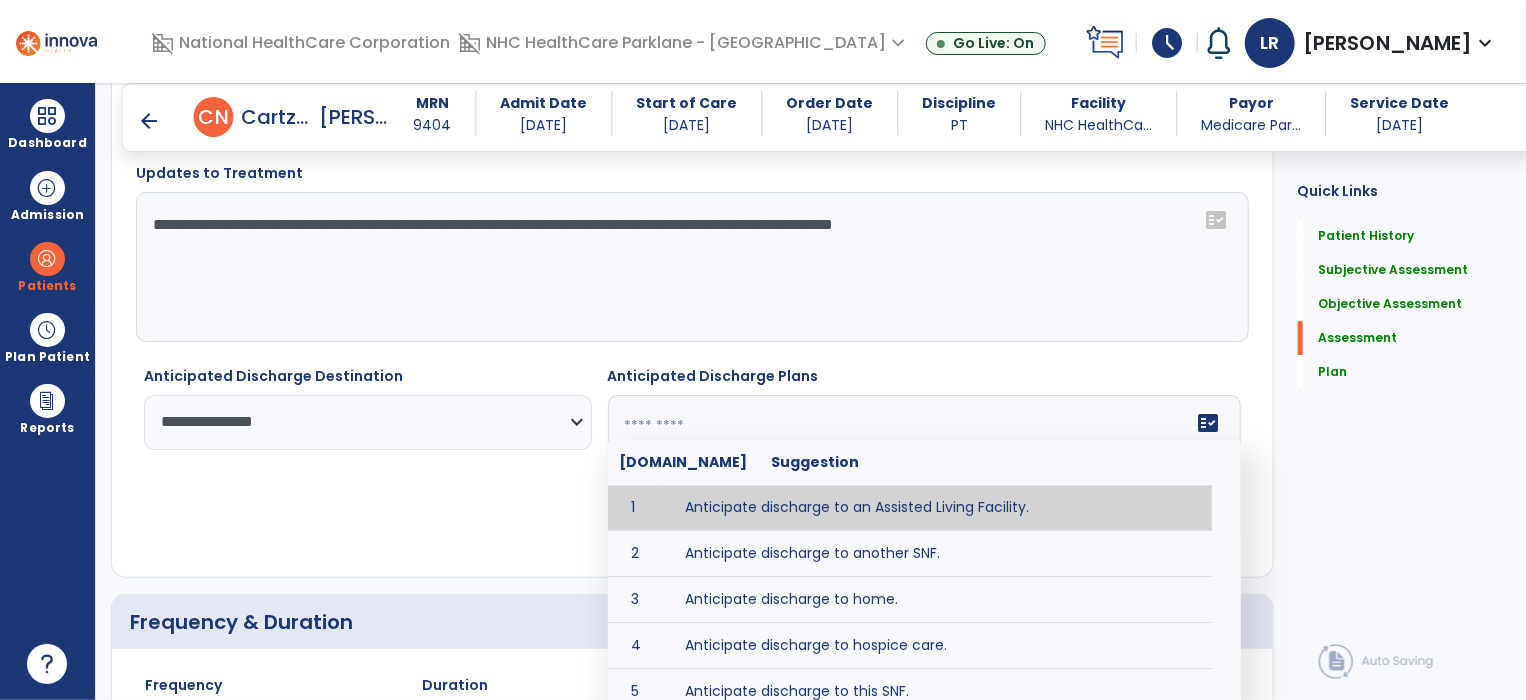 type on "**********" 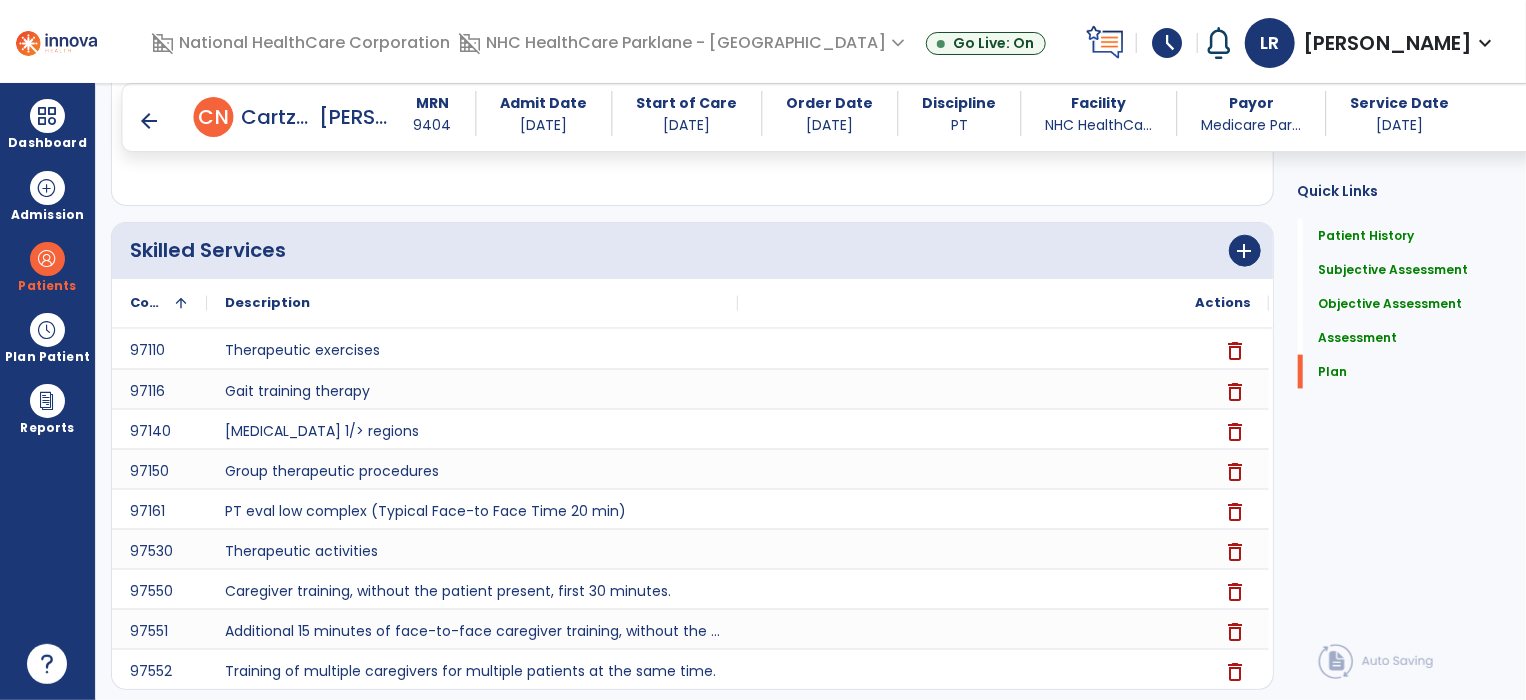 scroll, scrollTop: 5072, scrollLeft: 0, axis: vertical 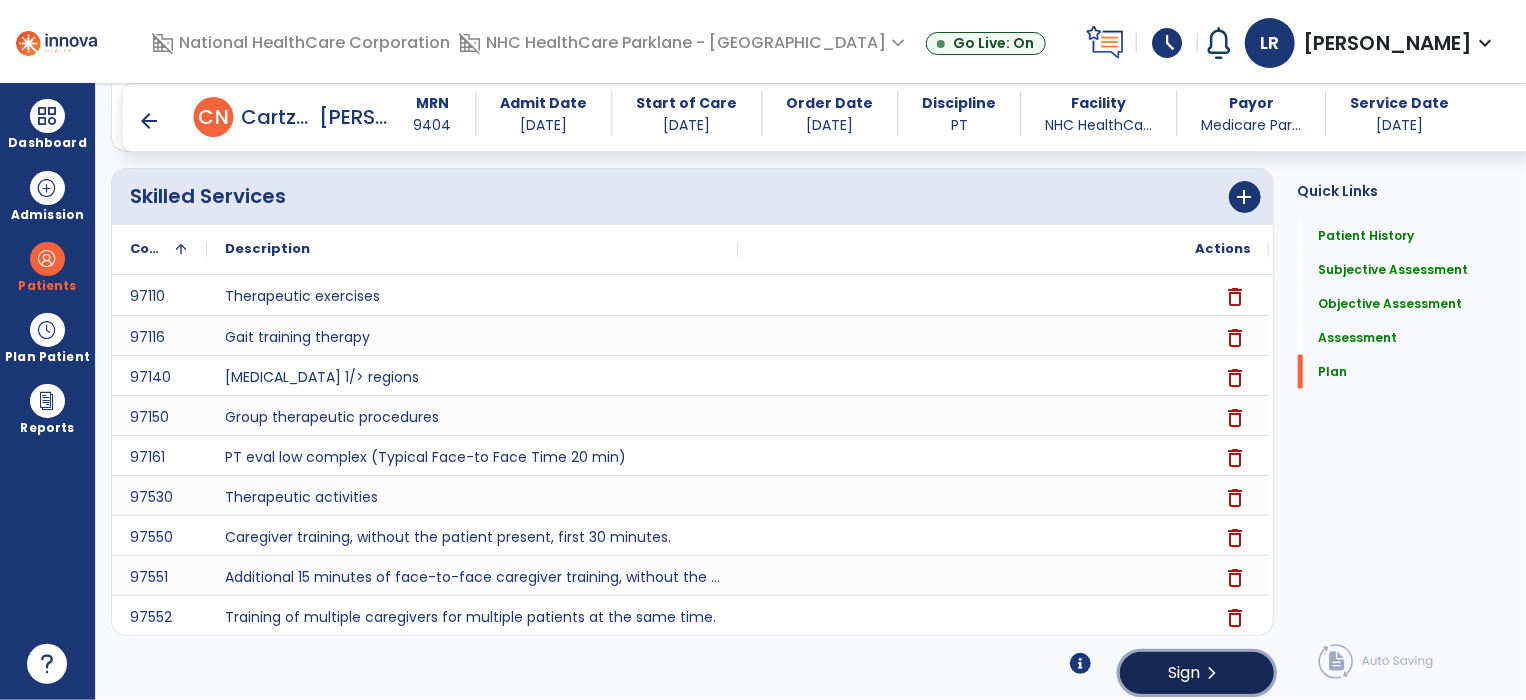 click on "Sign" 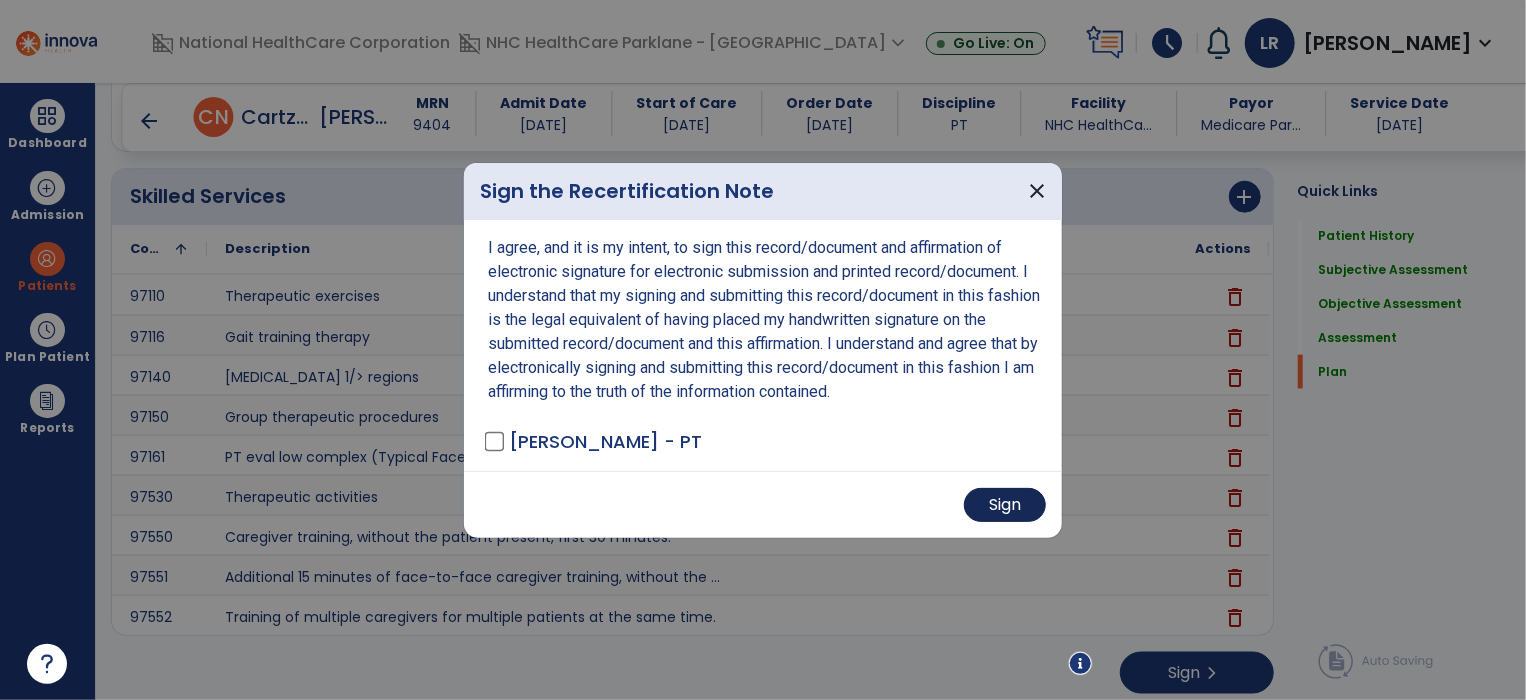 click on "Sign" at bounding box center [1005, 505] 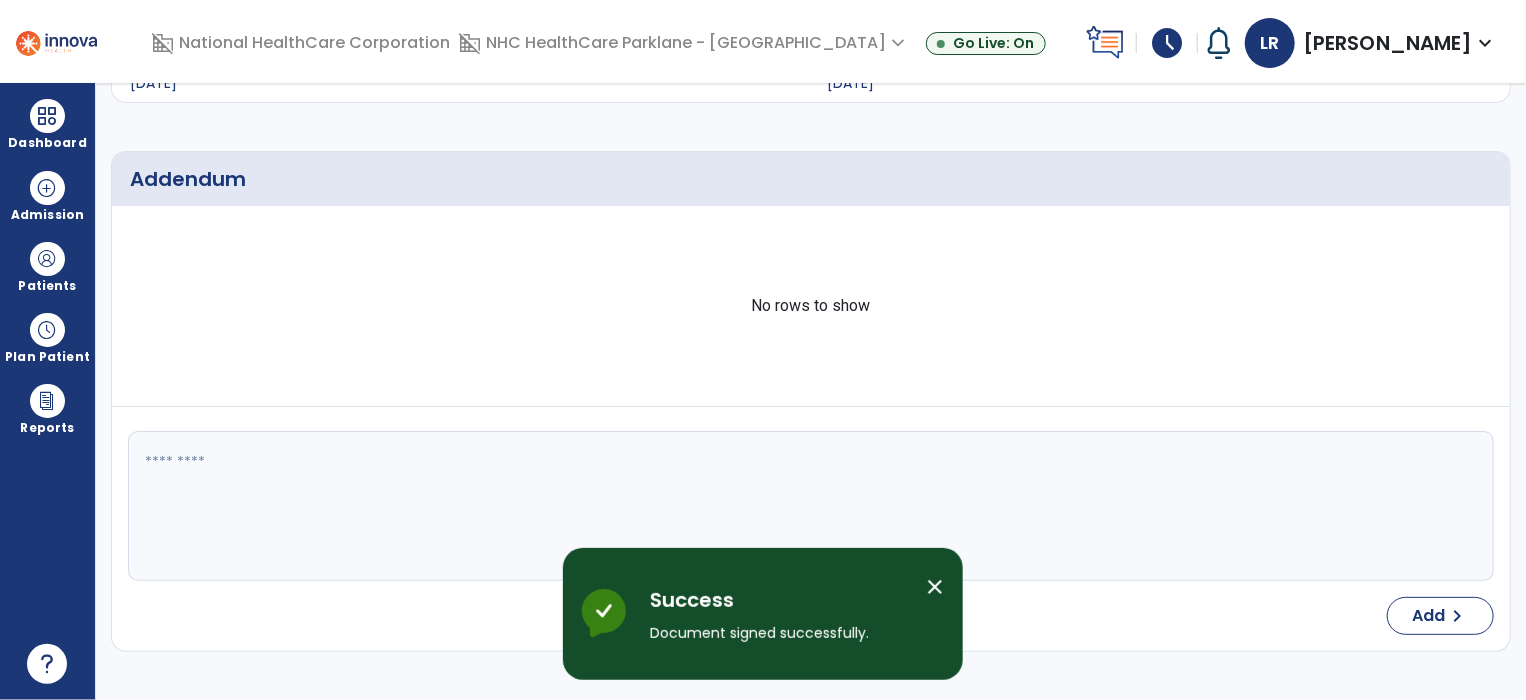 scroll, scrollTop: 0, scrollLeft: 0, axis: both 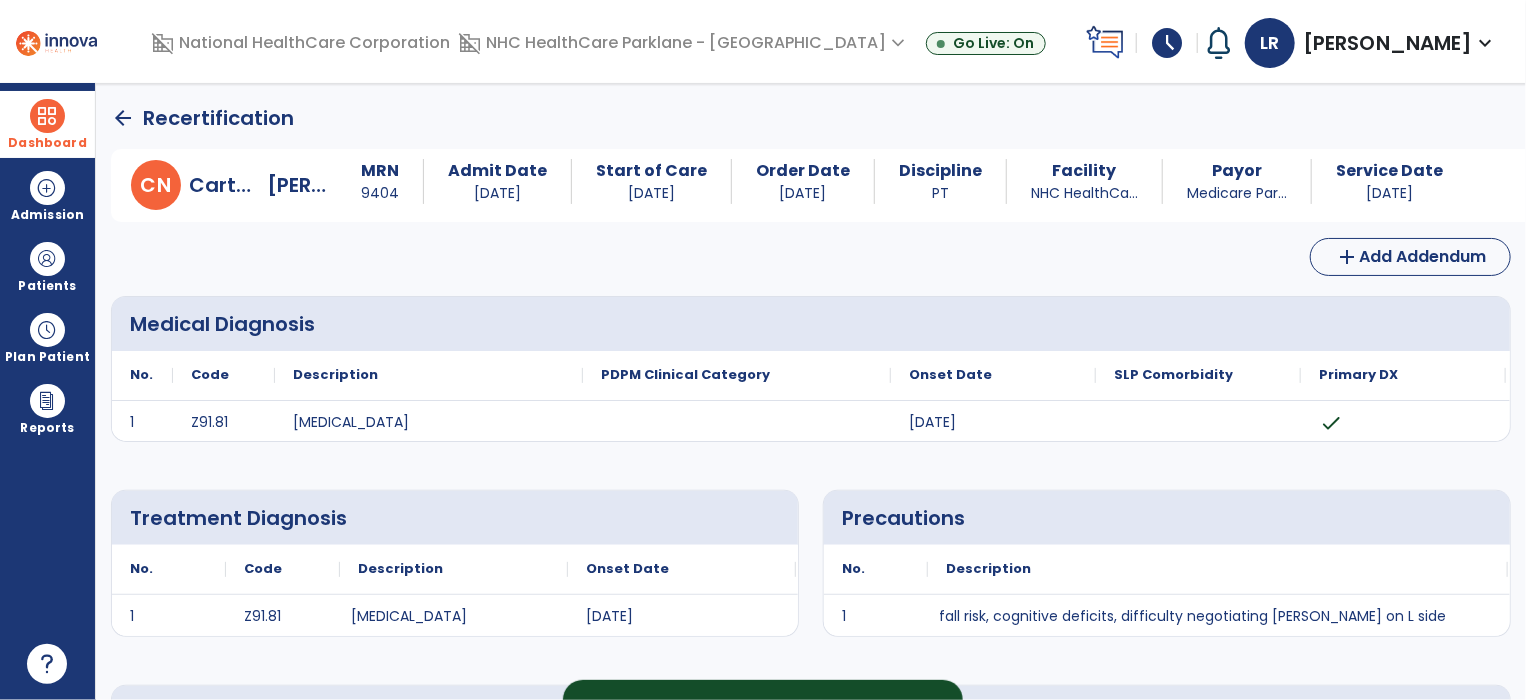 click at bounding box center [47, 116] 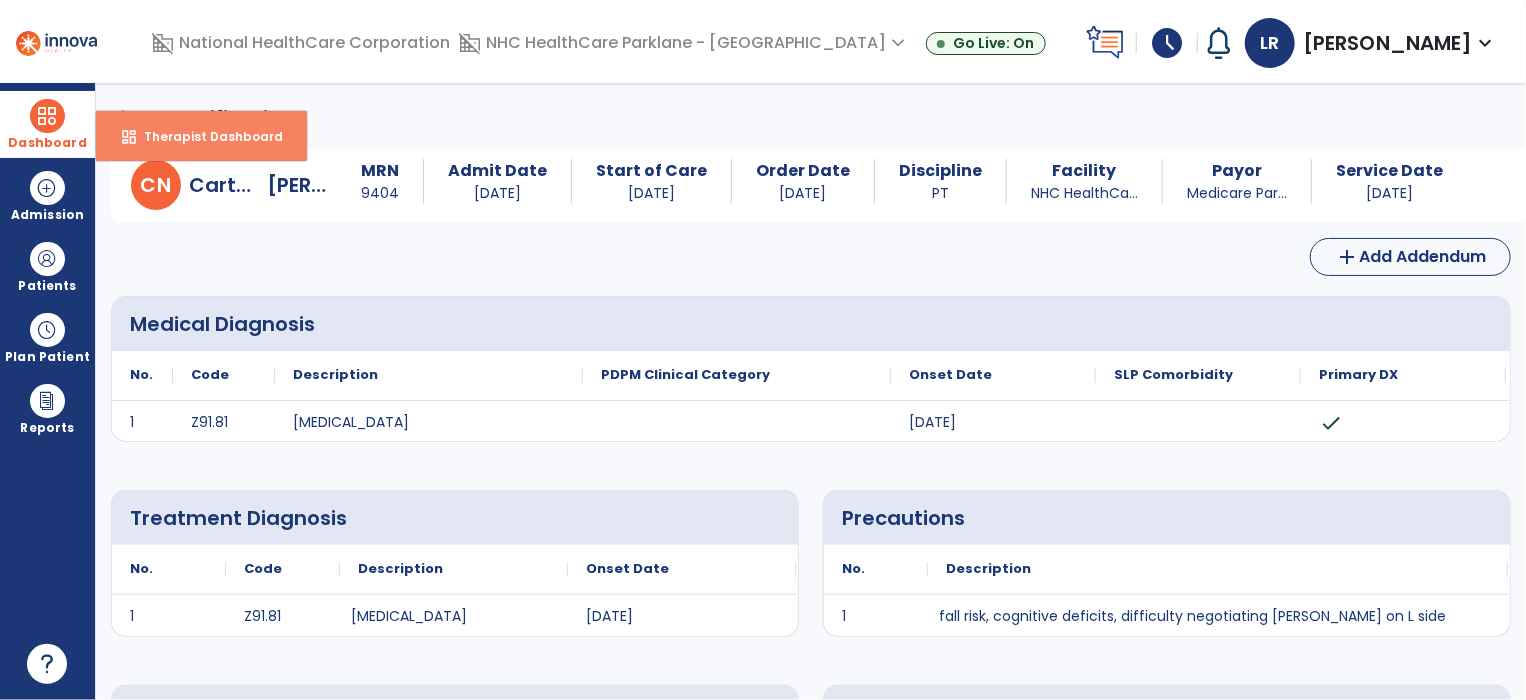 click on "Therapist Dashboard" at bounding box center [205, 136] 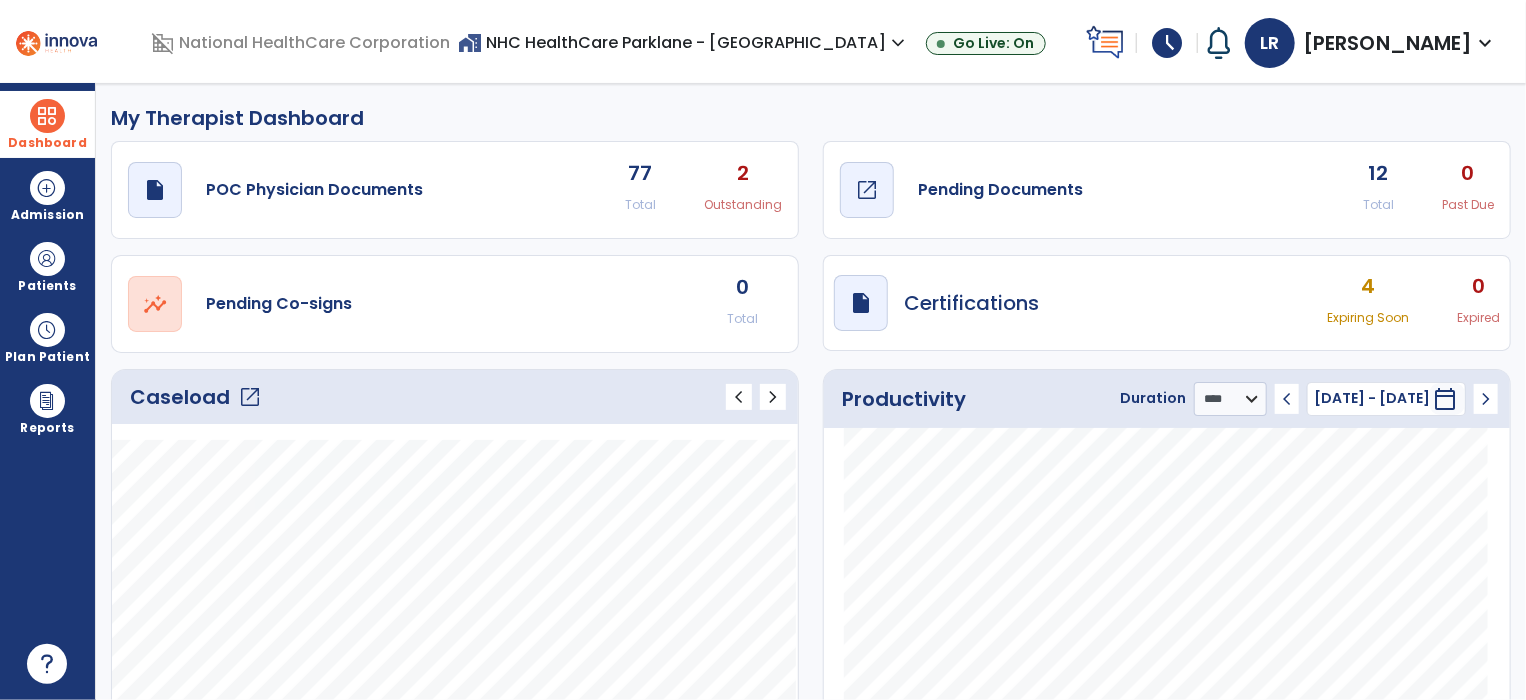 click on "Pending Documents" 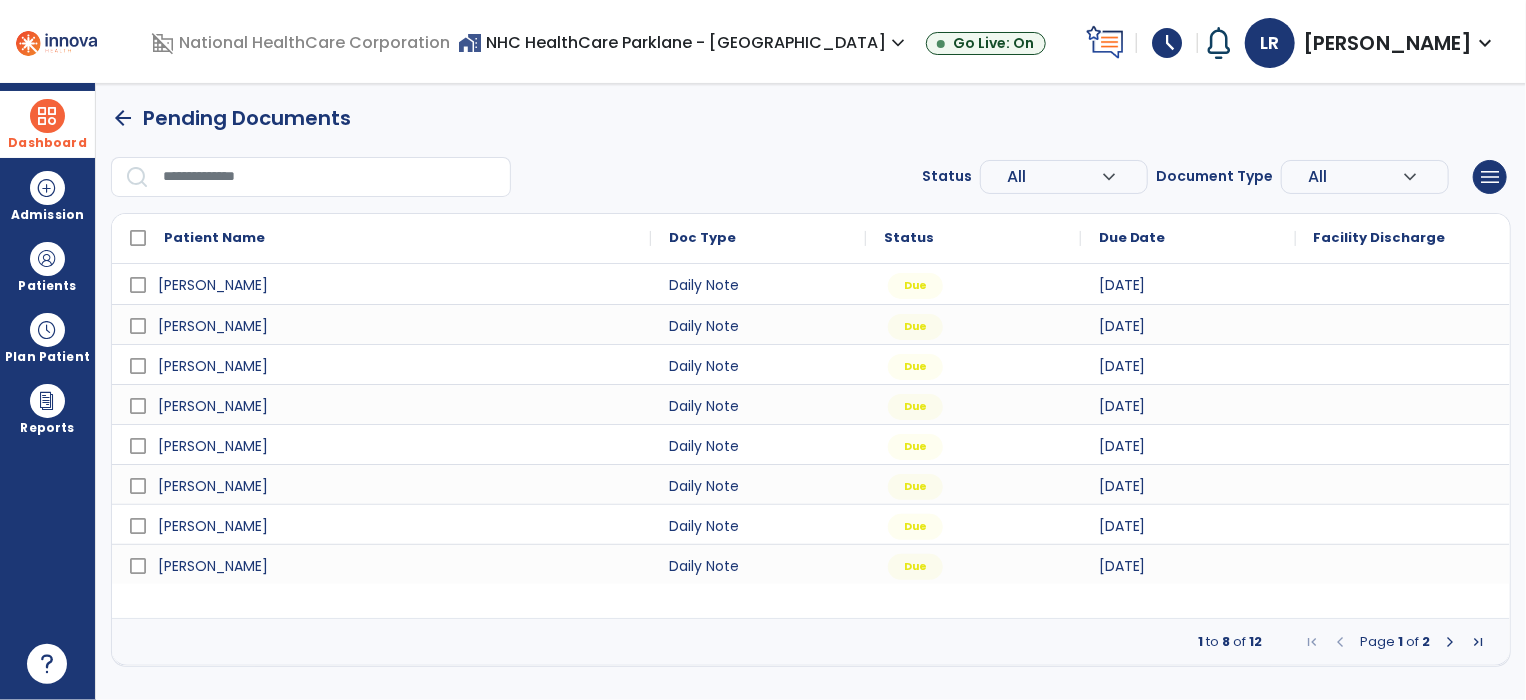 click at bounding box center (1450, 642) 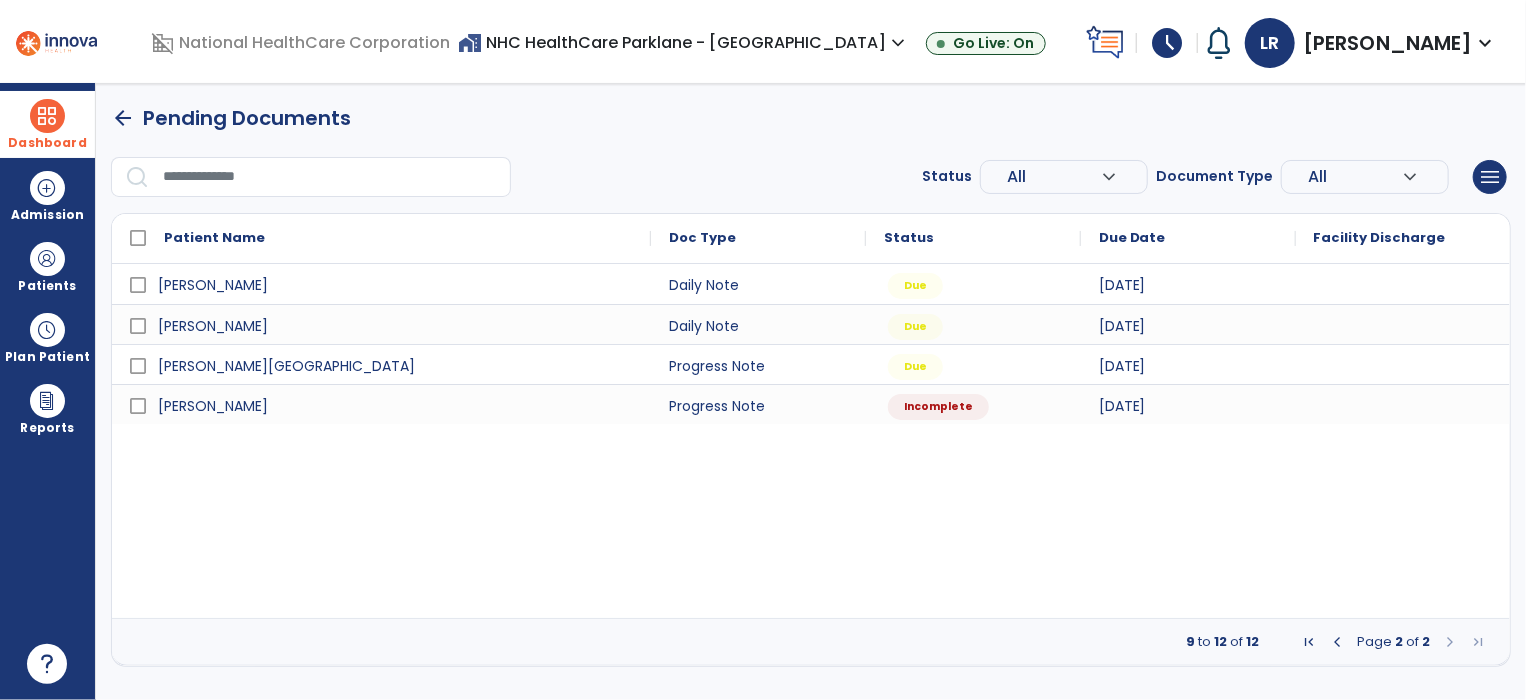 click at bounding box center [1337, 642] 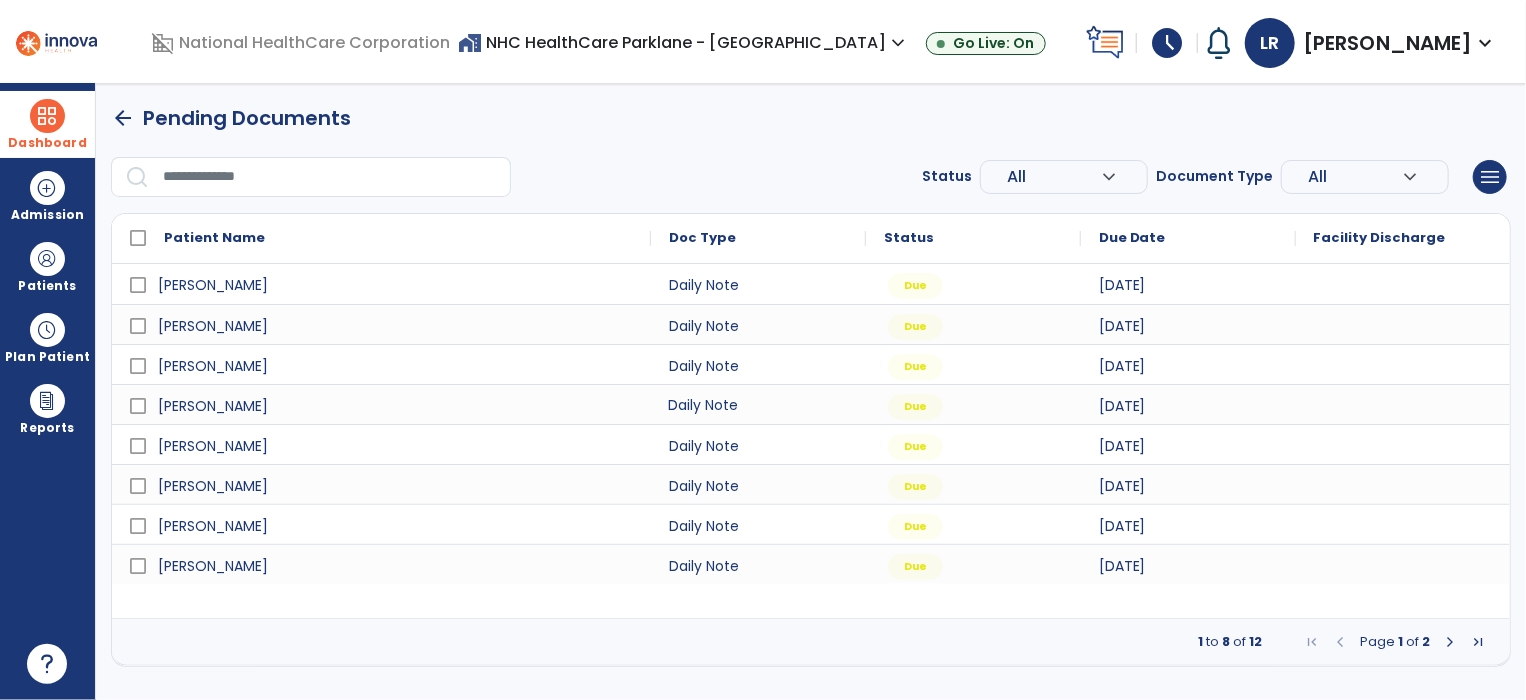 click on "Daily Note" at bounding box center [758, 404] 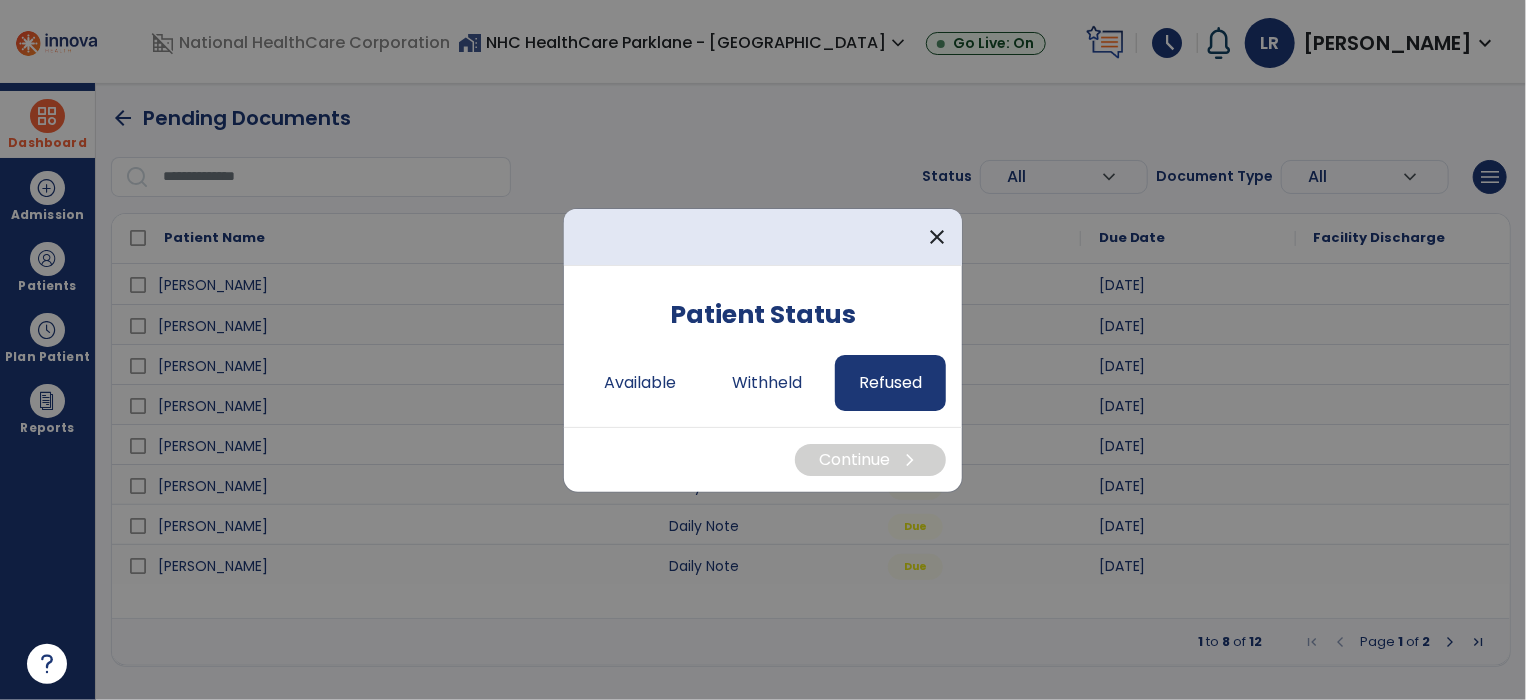 click on "Refused" at bounding box center [890, 383] 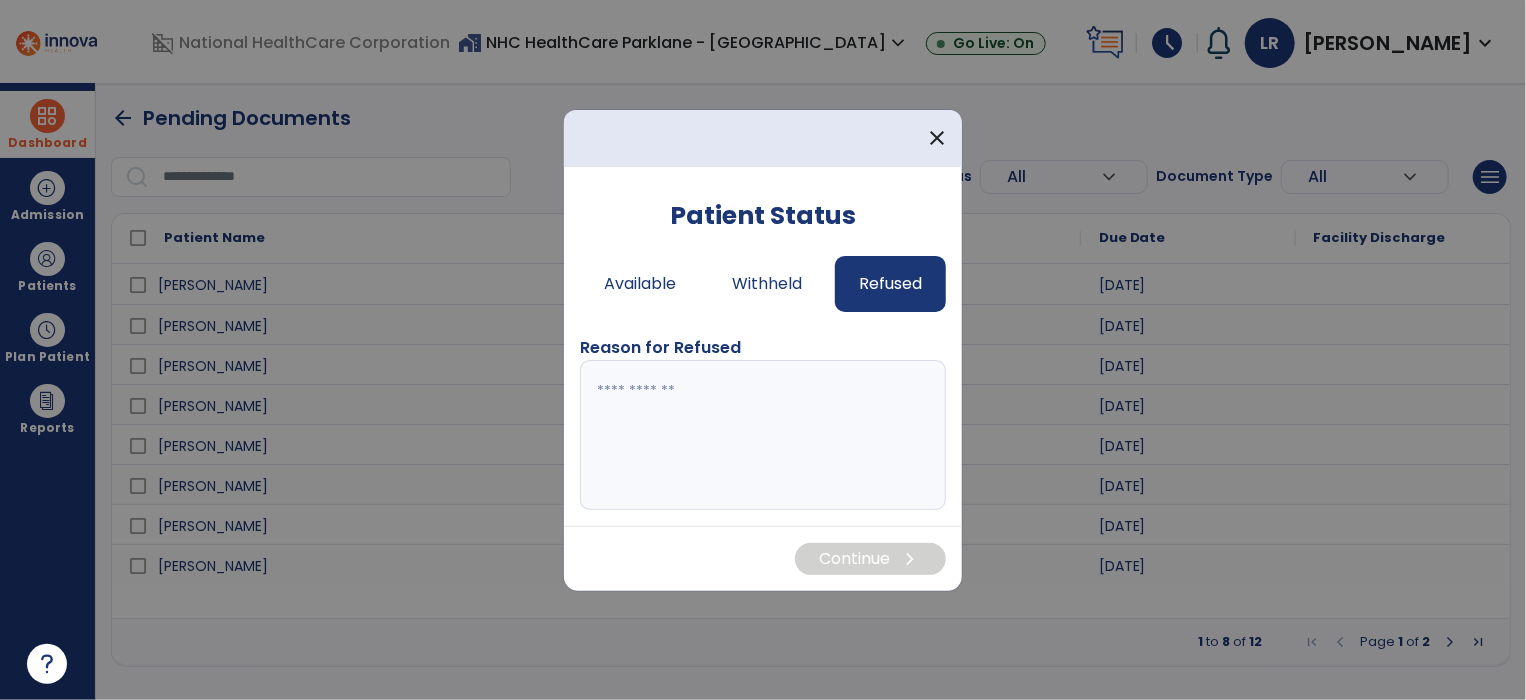 click at bounding box center [763, 435] 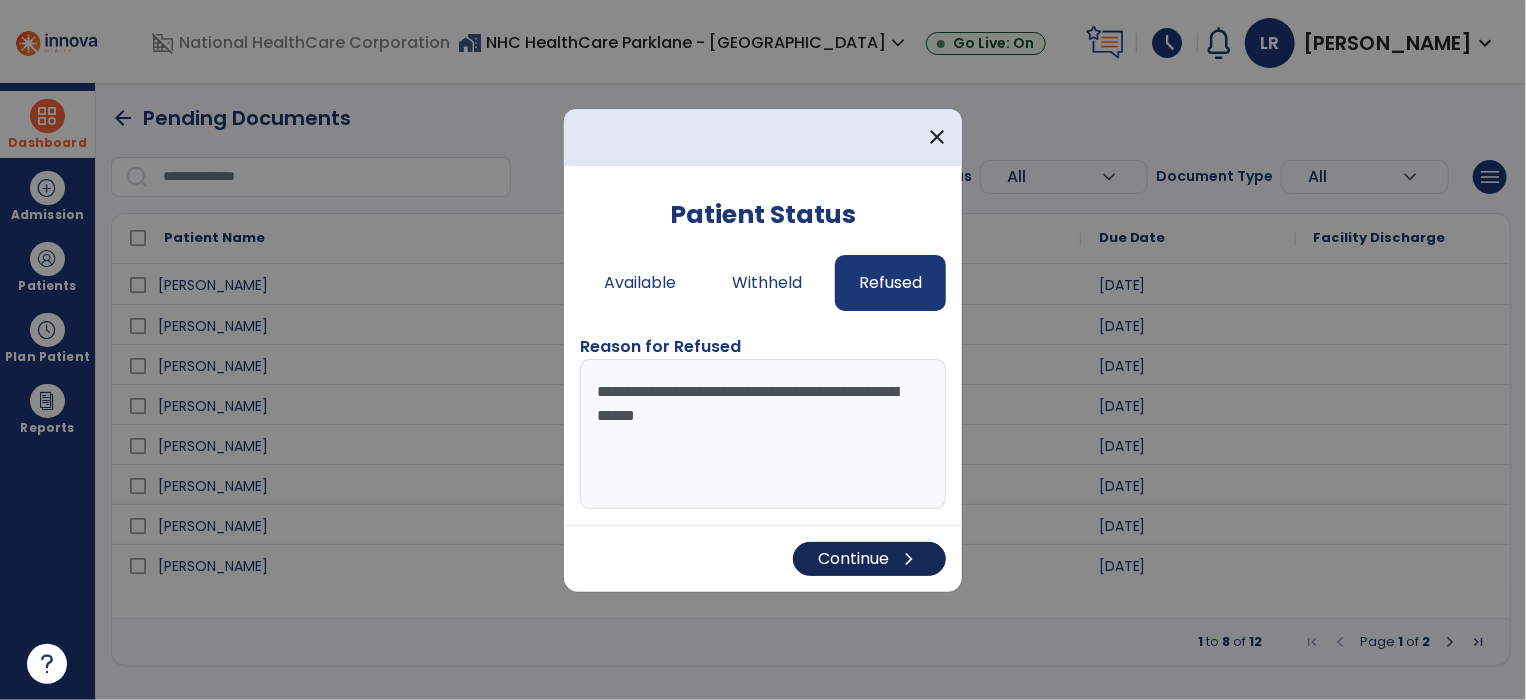 type on "**********" 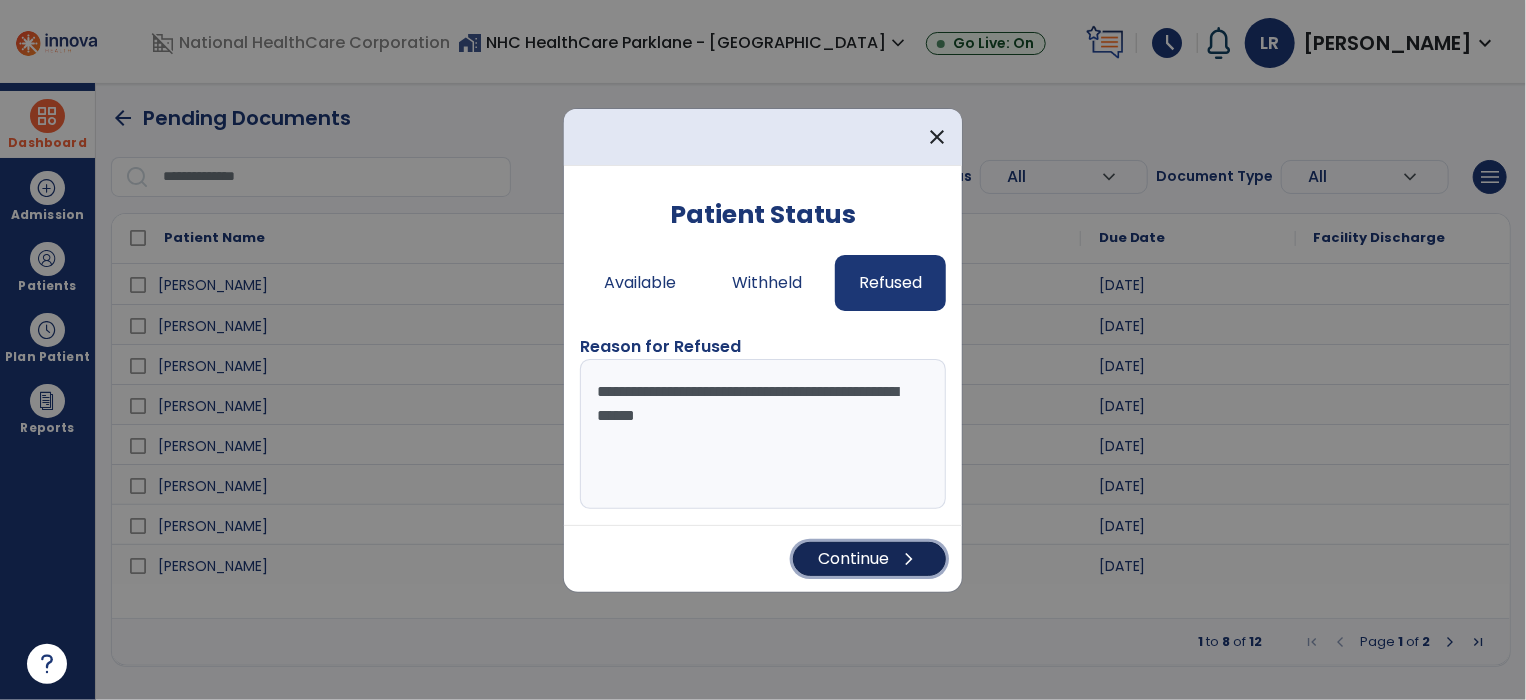 click on "Continue   chevron_right" at bounding box center (869, 559) 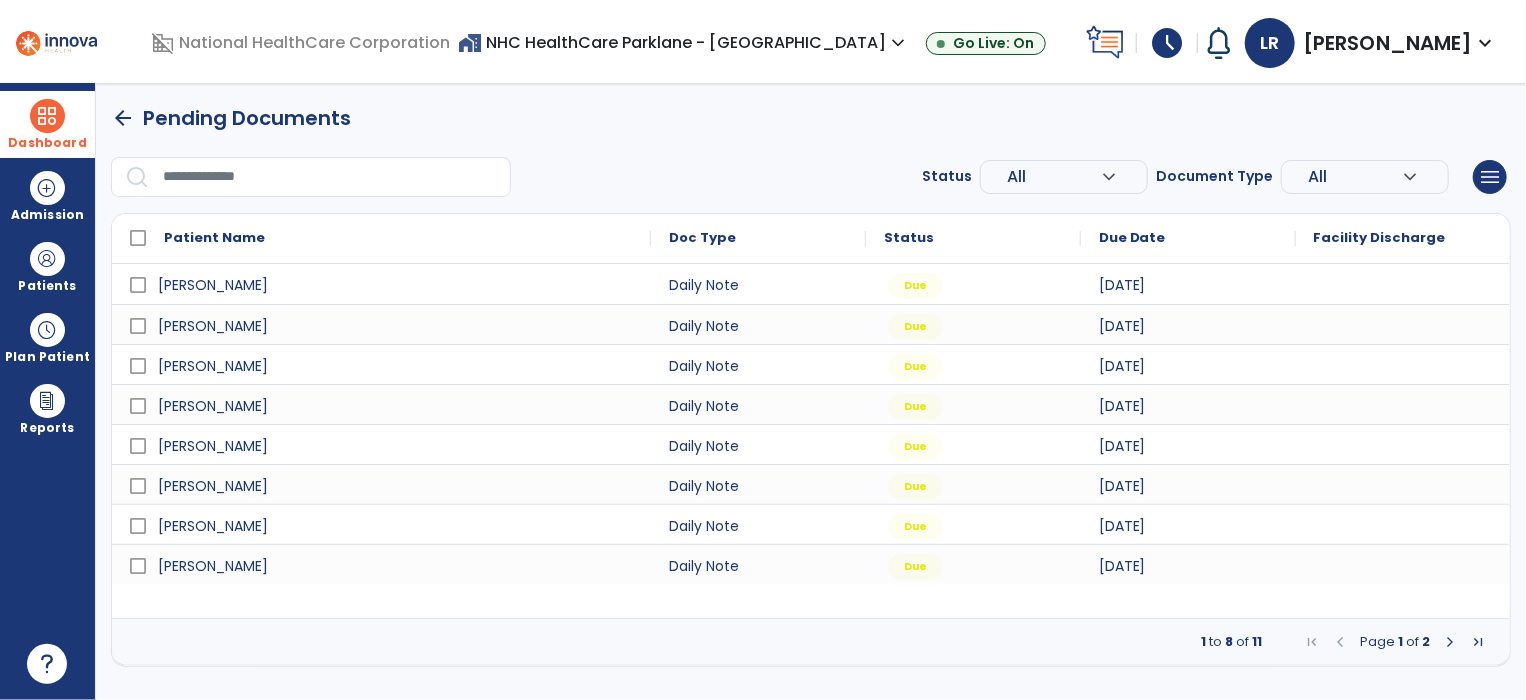 click at bounding box center (1450, 642) 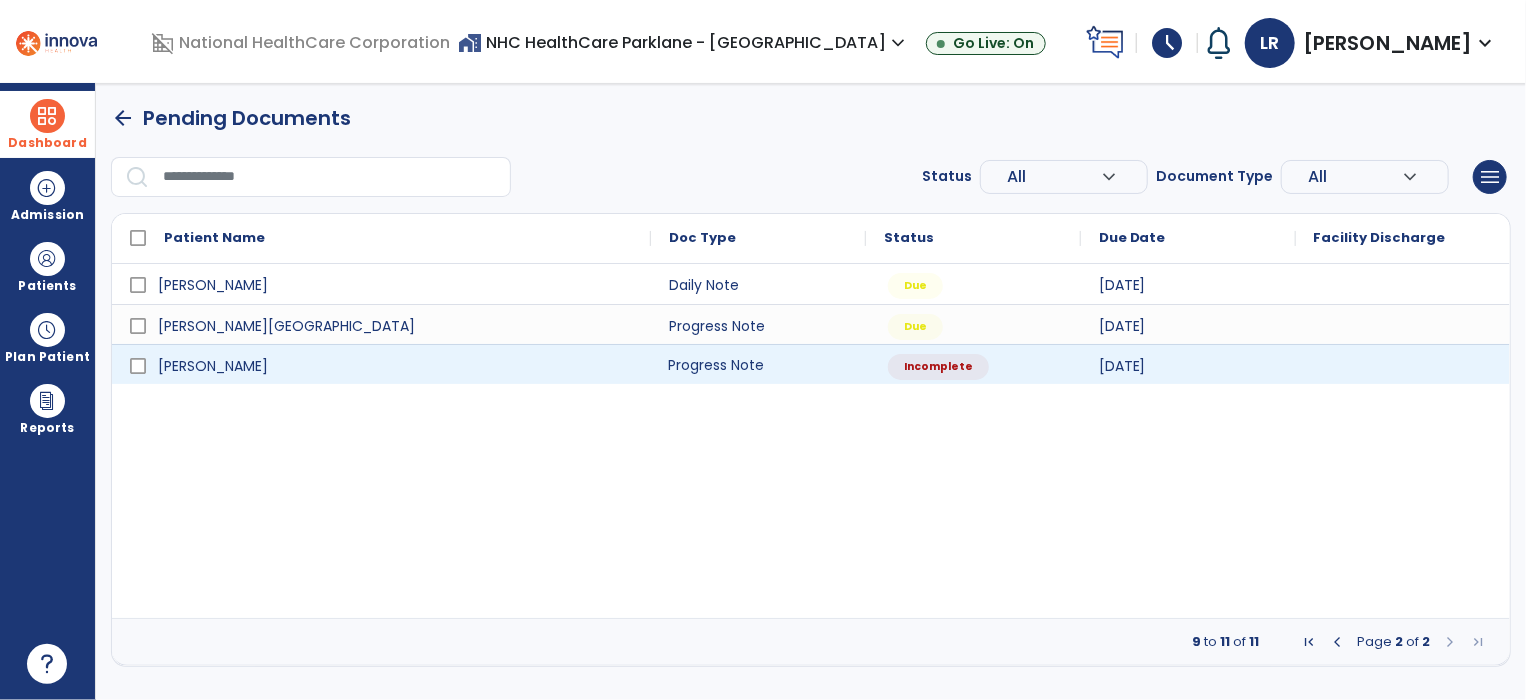 click on "Progress Note" at bounding box center [758, 364] 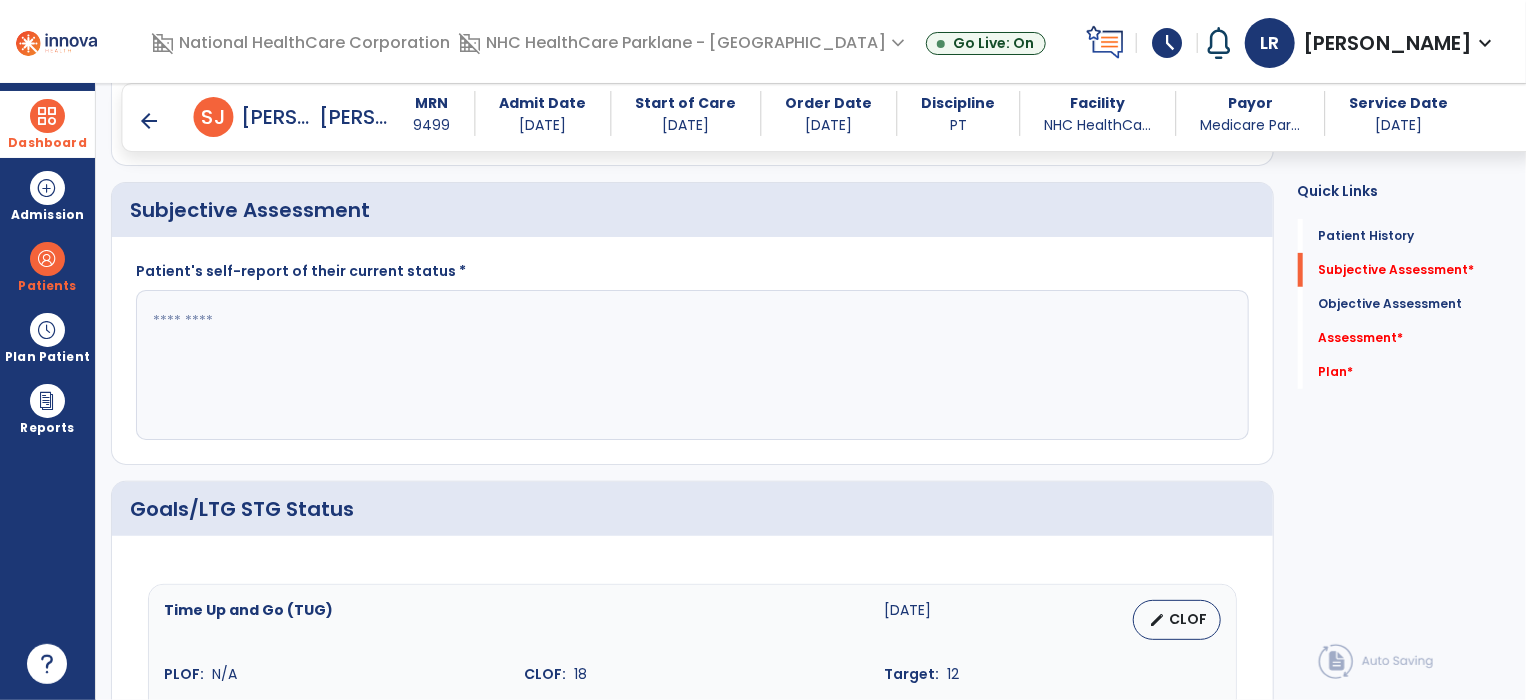 scroll, scrollTop: 344, scrollLeft: 0, axis: vertical 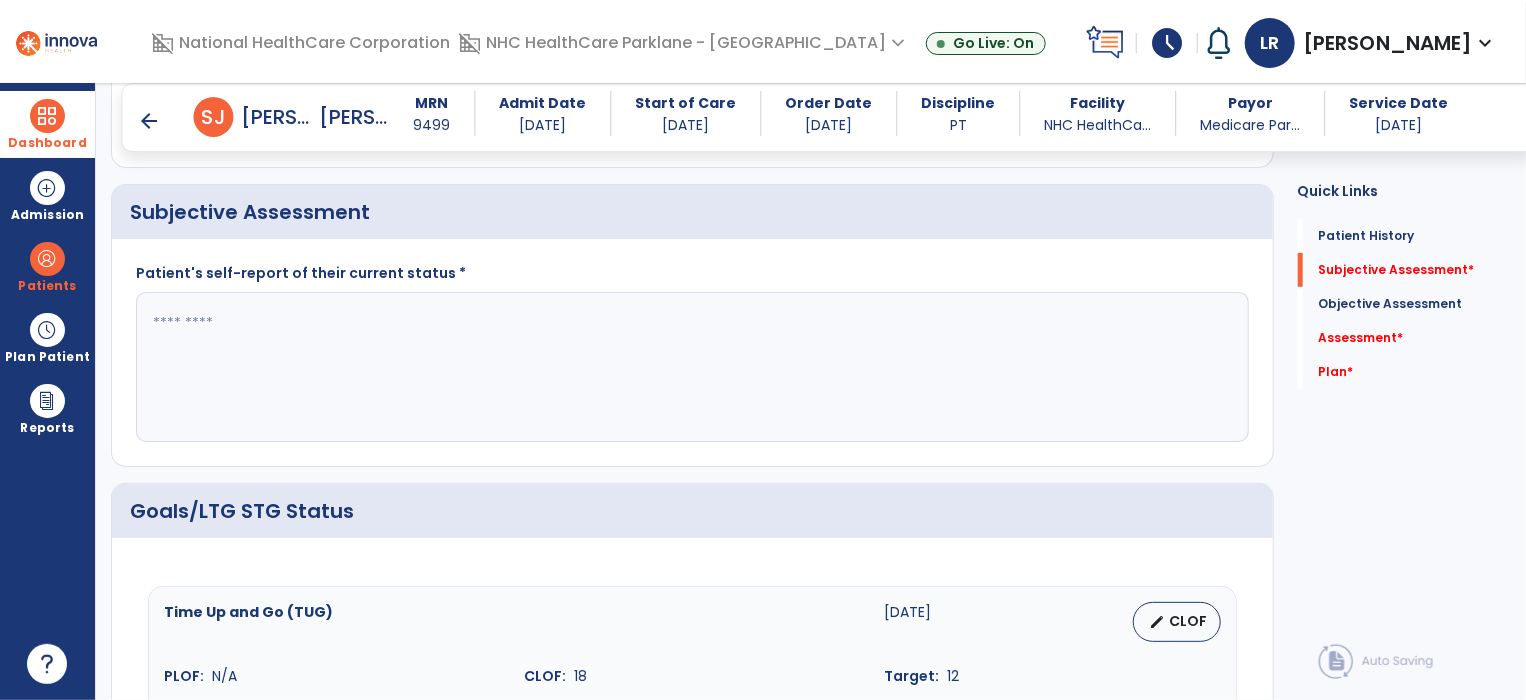 click 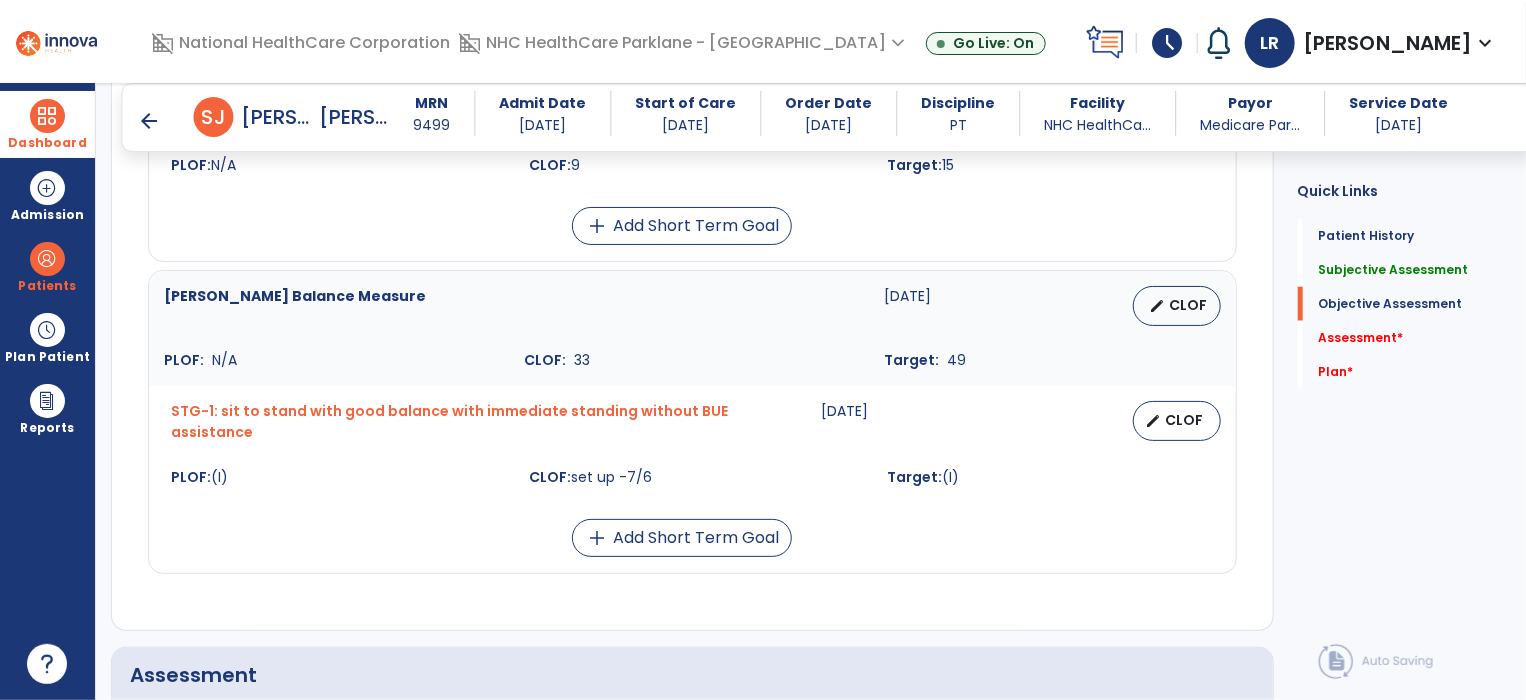scroll, scrollTop: 968, scrollLeft: 0, axis: vertical 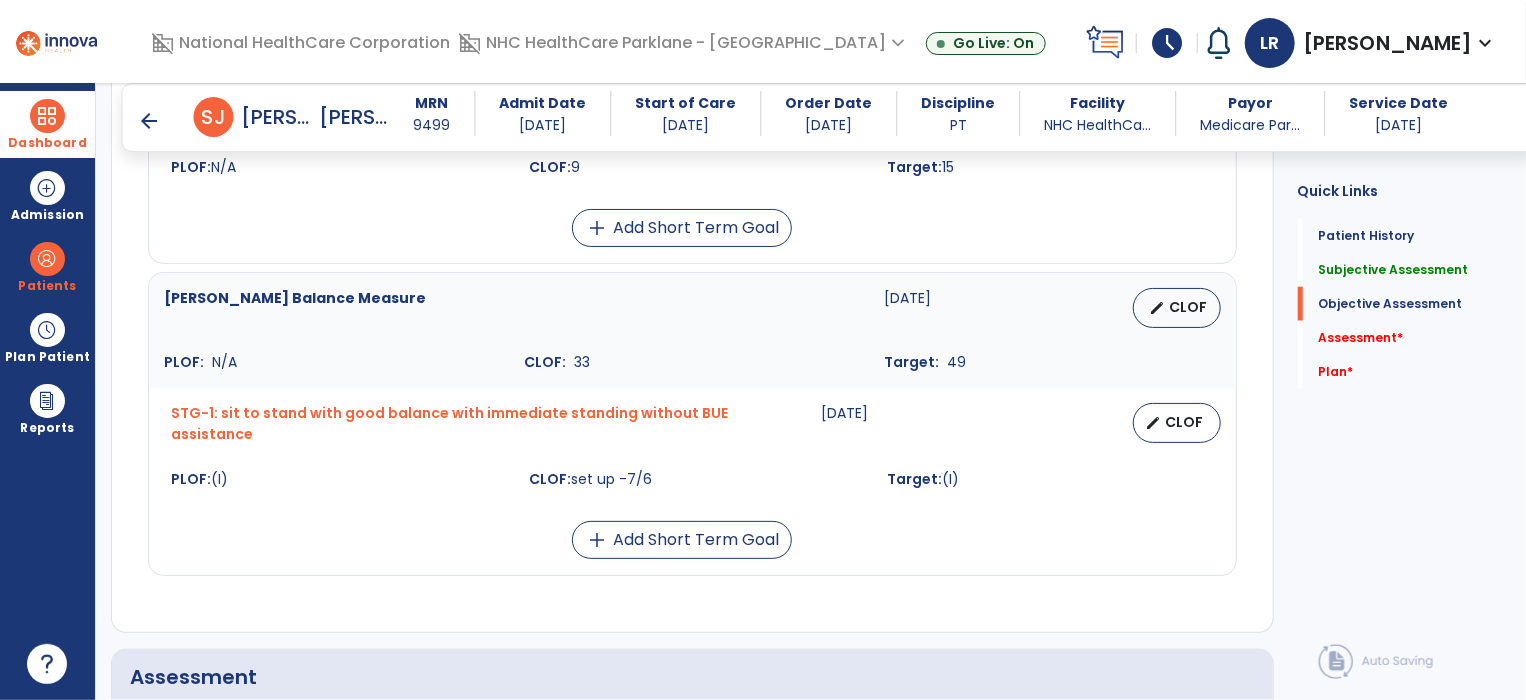 type on "**********" 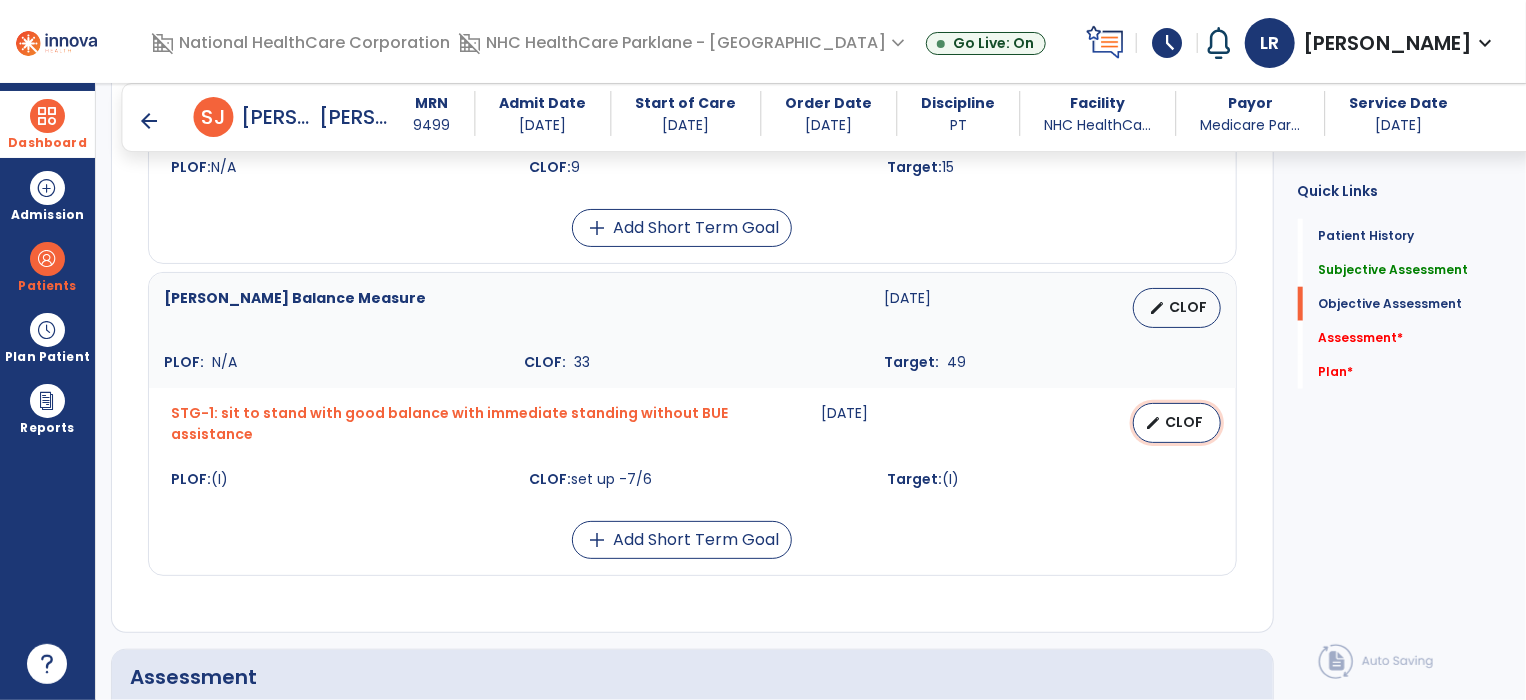 click on "CLOF" at bounding box center [1185, 422] 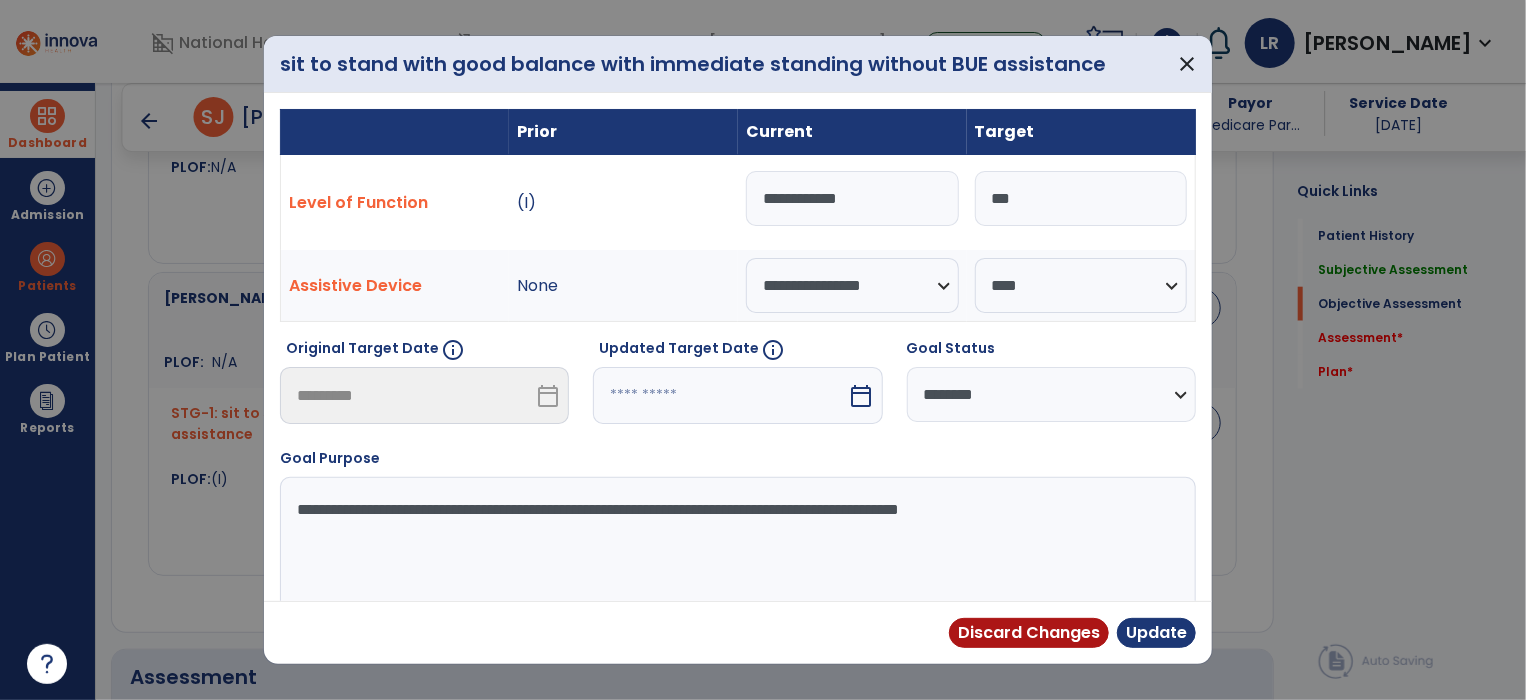click on "**********" at bounding box center (852, 198) 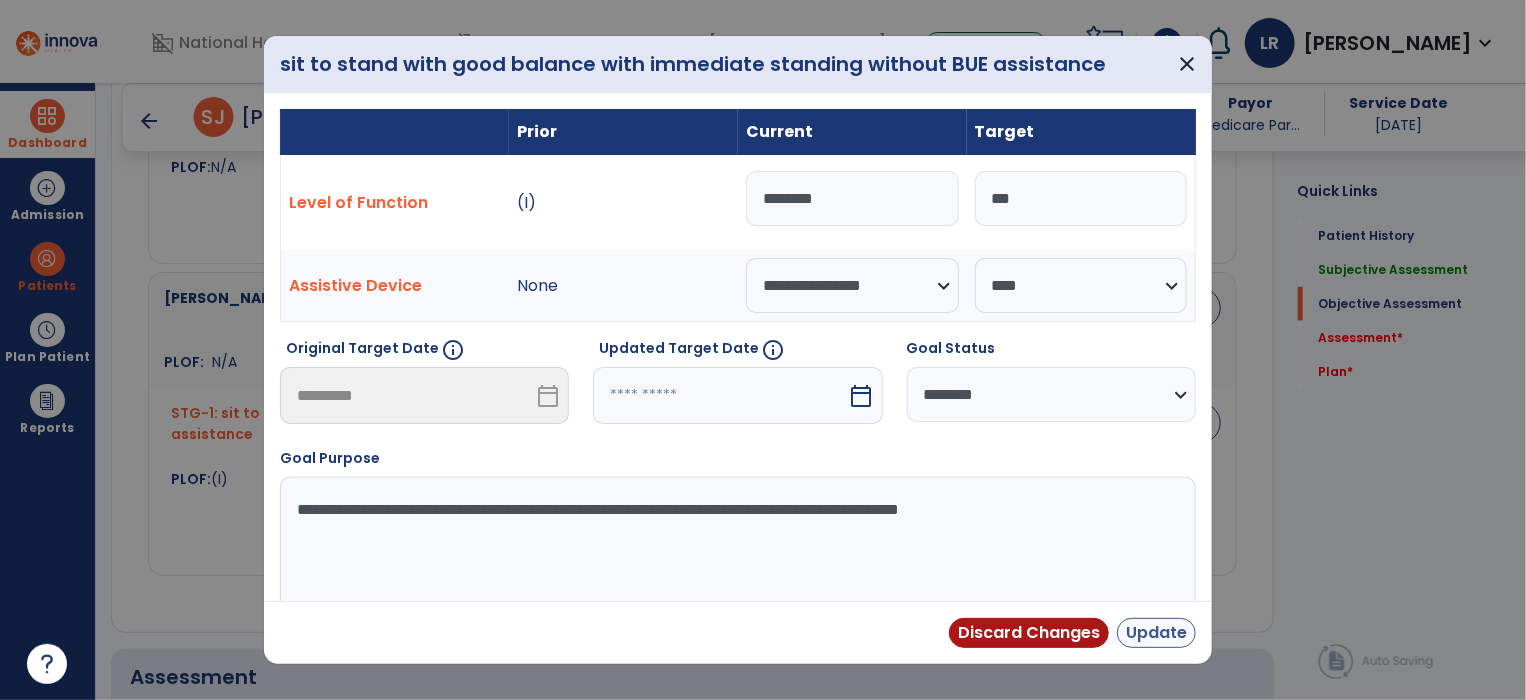 type on "******" 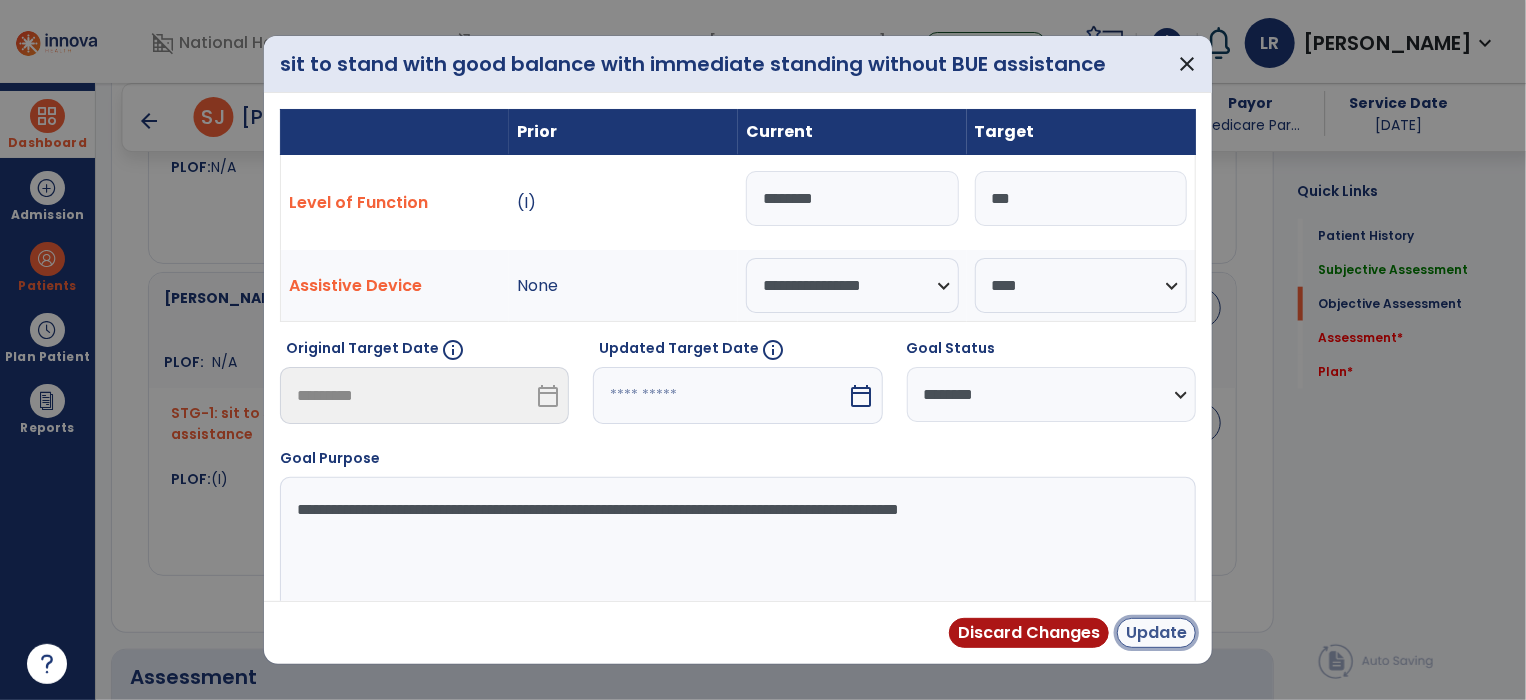 click on "Update" at bounding box center [1156, 633] 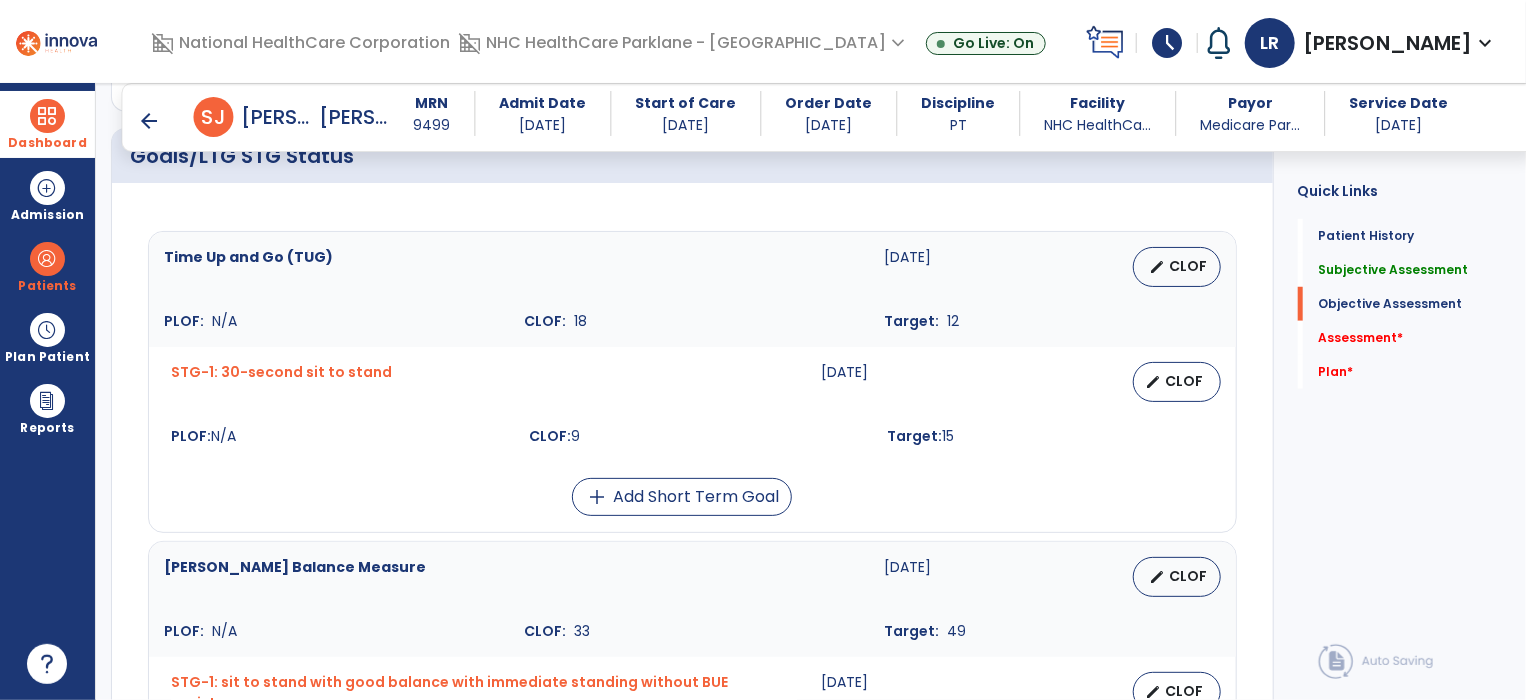 scroll, scrollTop: 696, scrollLeft: 0, axis: vertical 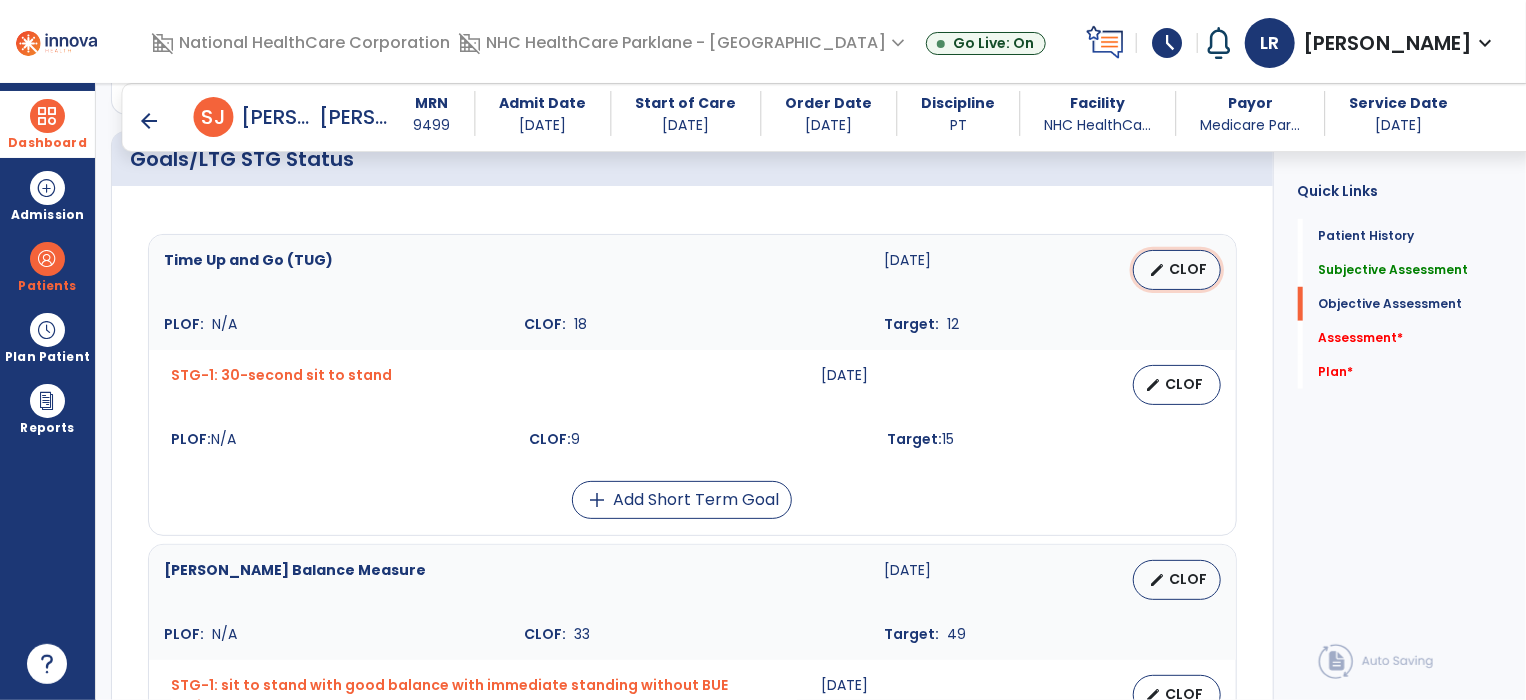 click on "CLOF" at bounding box center [1189, 269] 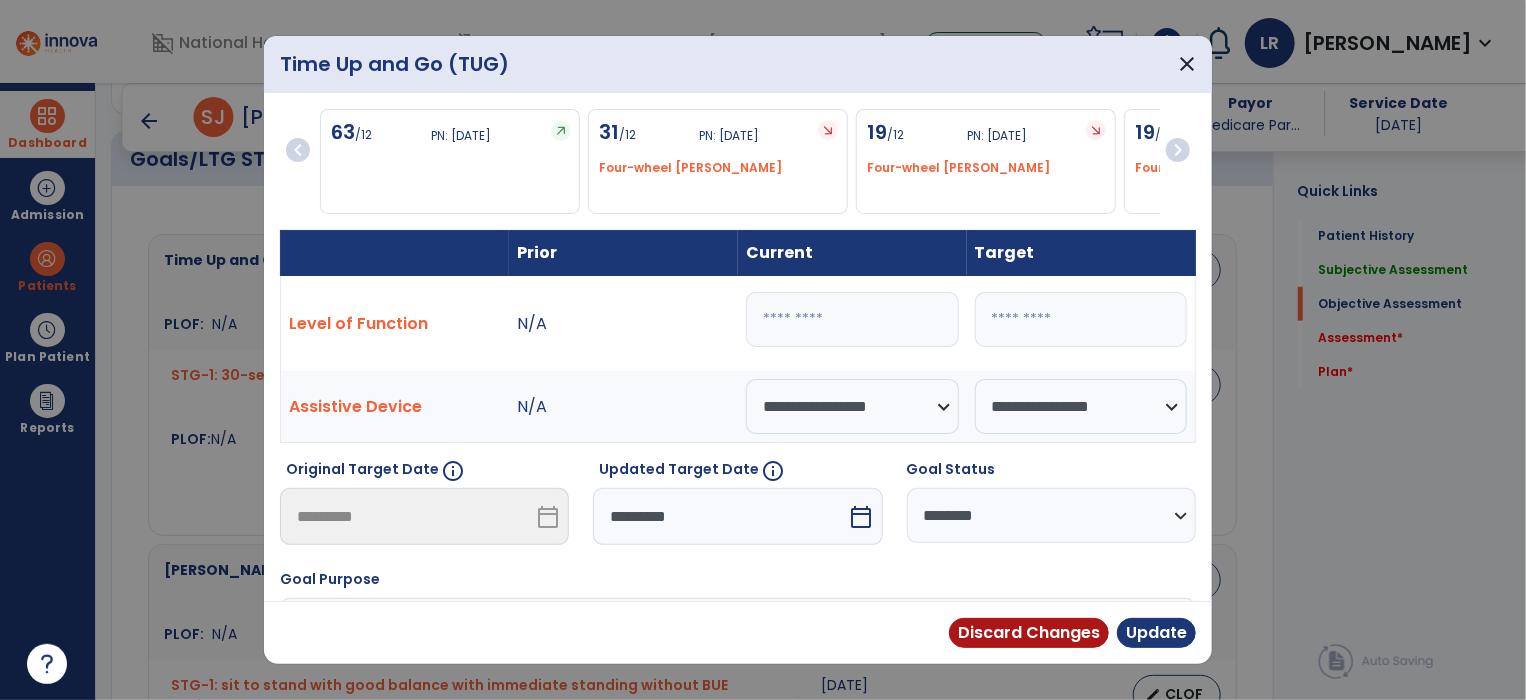 click on "chevron_right" at bounding box center (1178, 150) 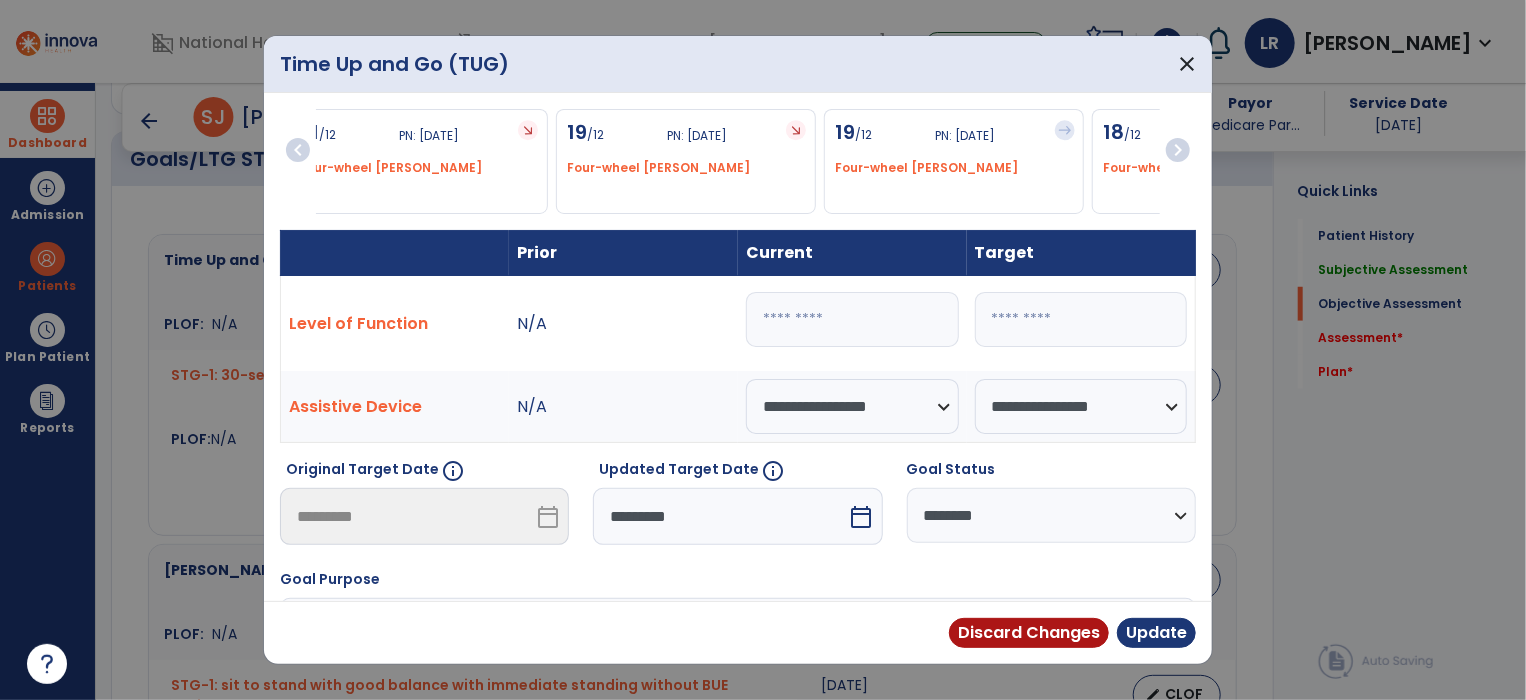 click on "chevron_right" at bounding box center (1178, 150) 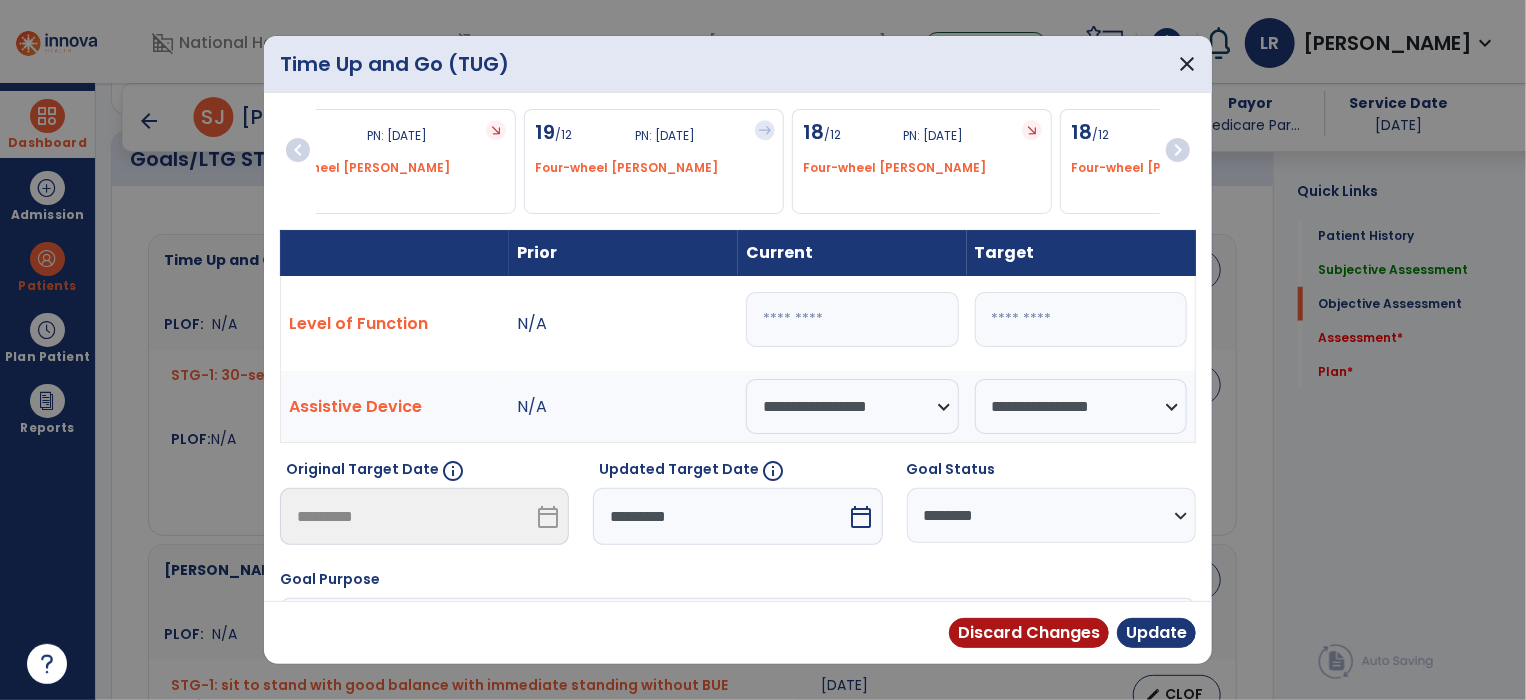 click on "chevron_right" at bounding box center [1178, 150] 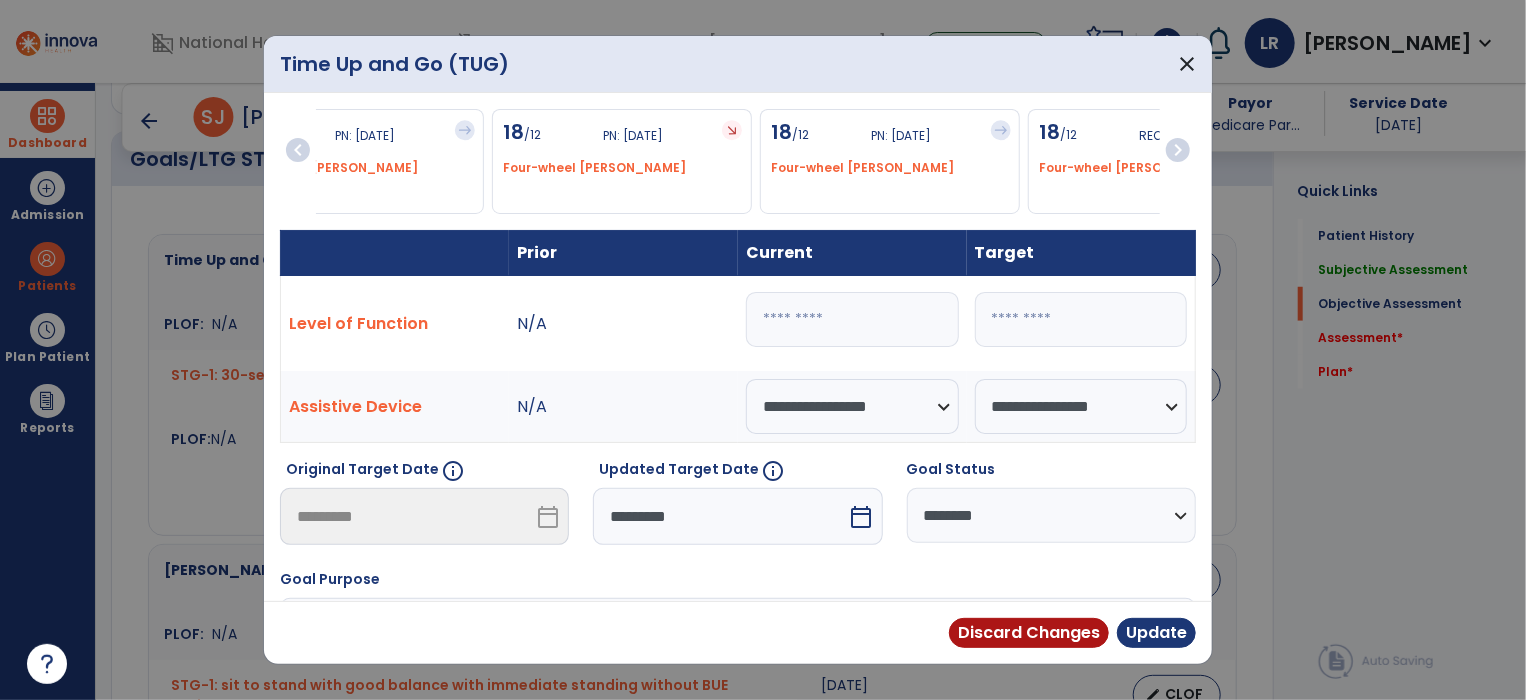 click on "chevron_right" at bounding box center (1178, 150) 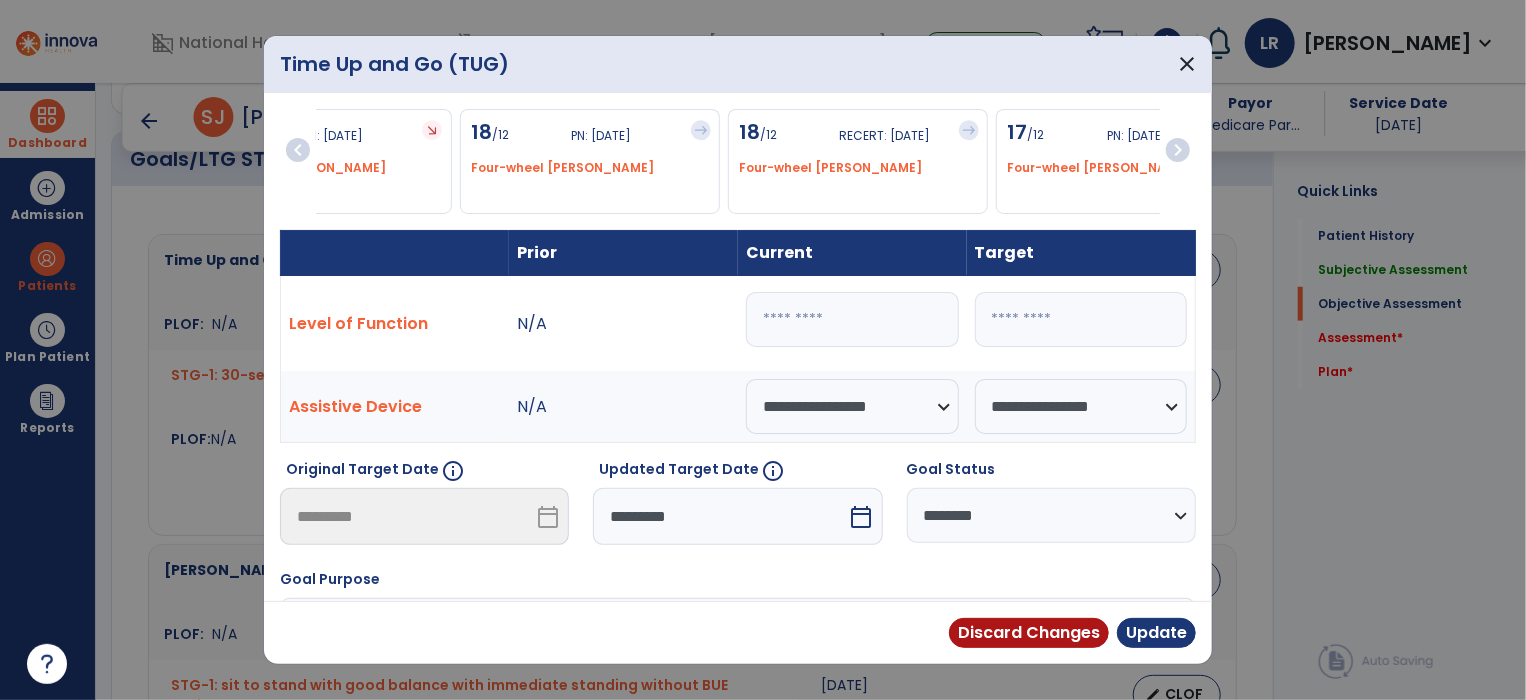 click on "chevron_right" at bounding box center (1178, 150) 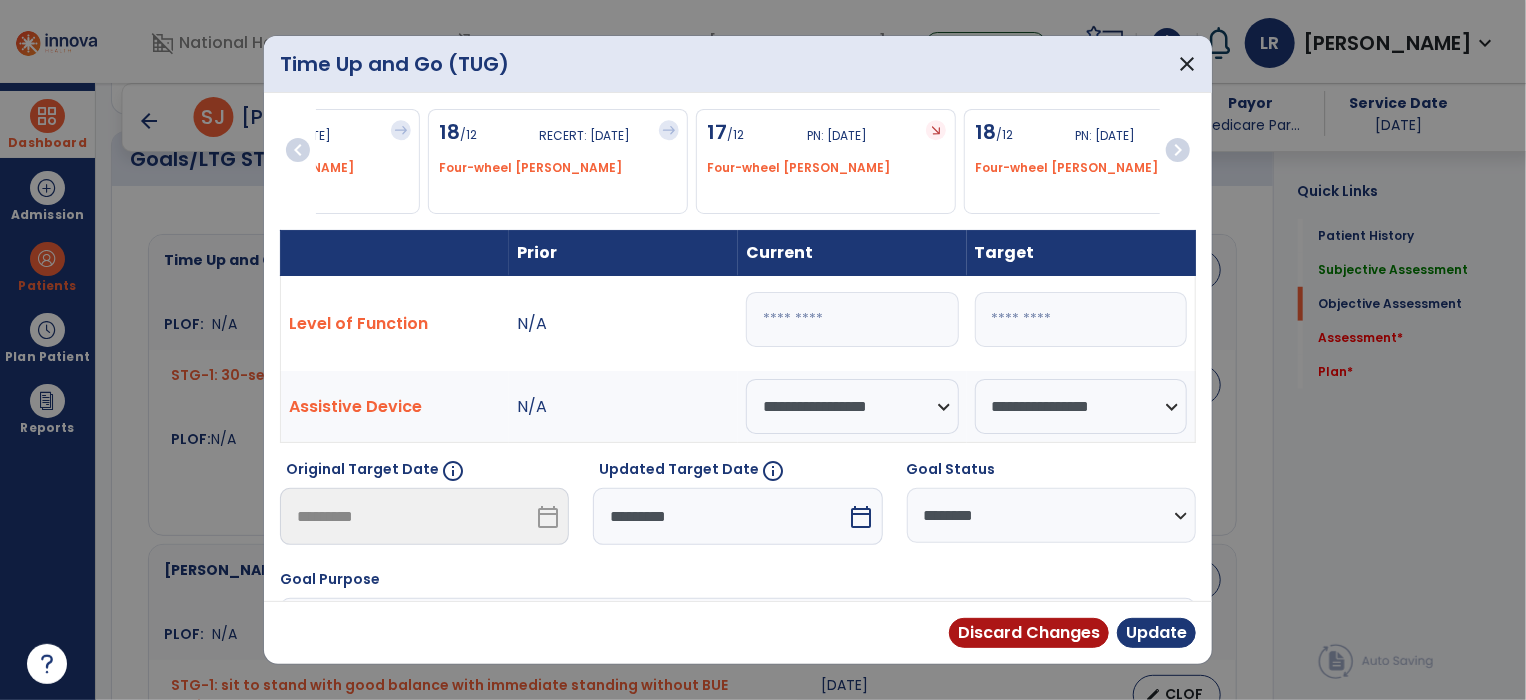 click on "chevron_right" at bounding box center [1178, 150] 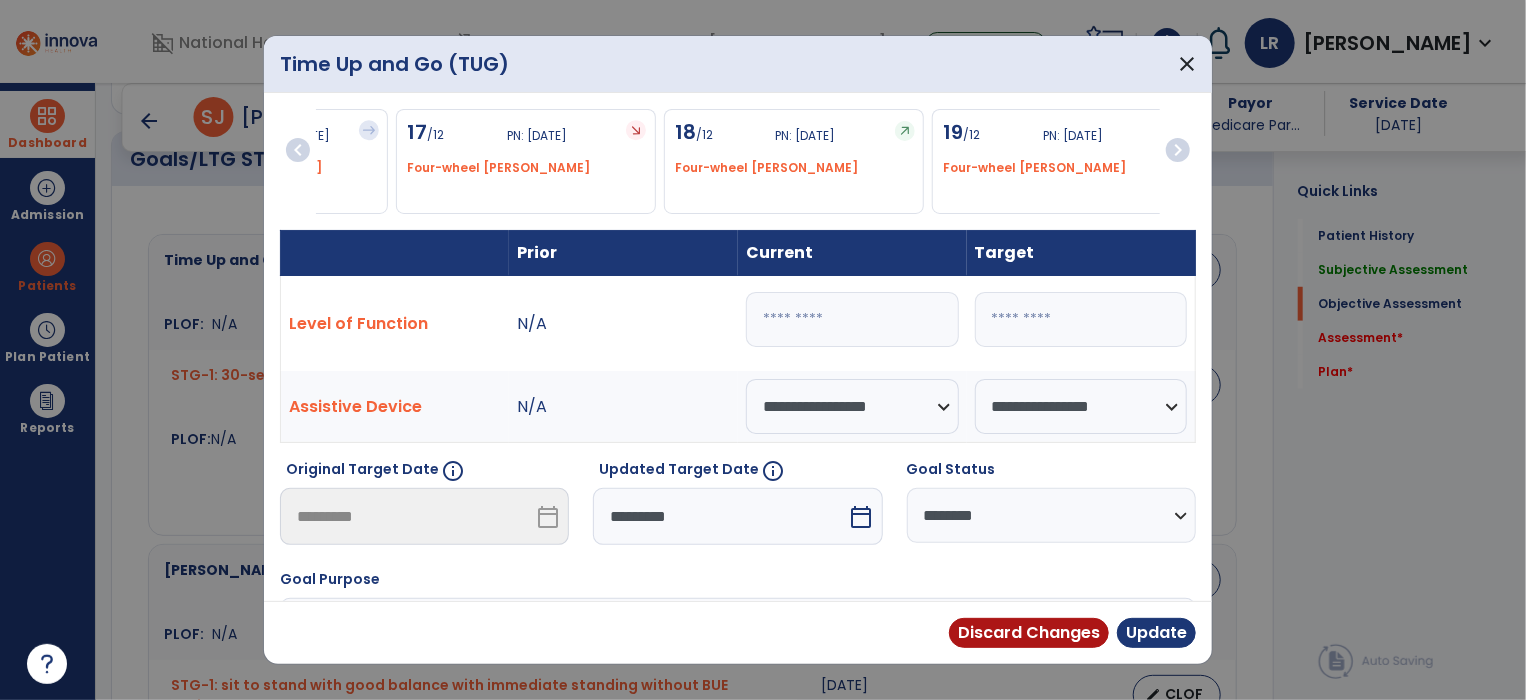 click on "chevron_right" at bounding box center (1178, 150) 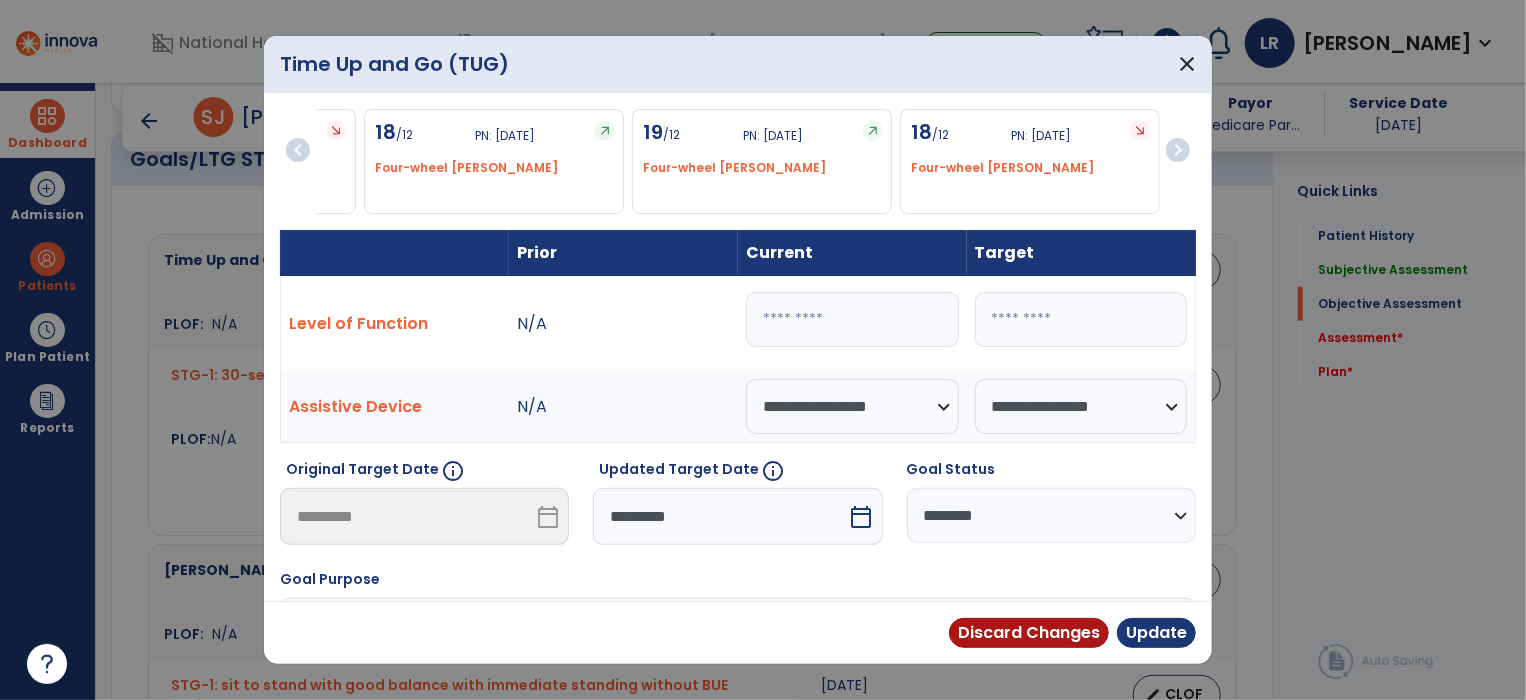click on "chevron_right" at bounding box center (1178, 150) 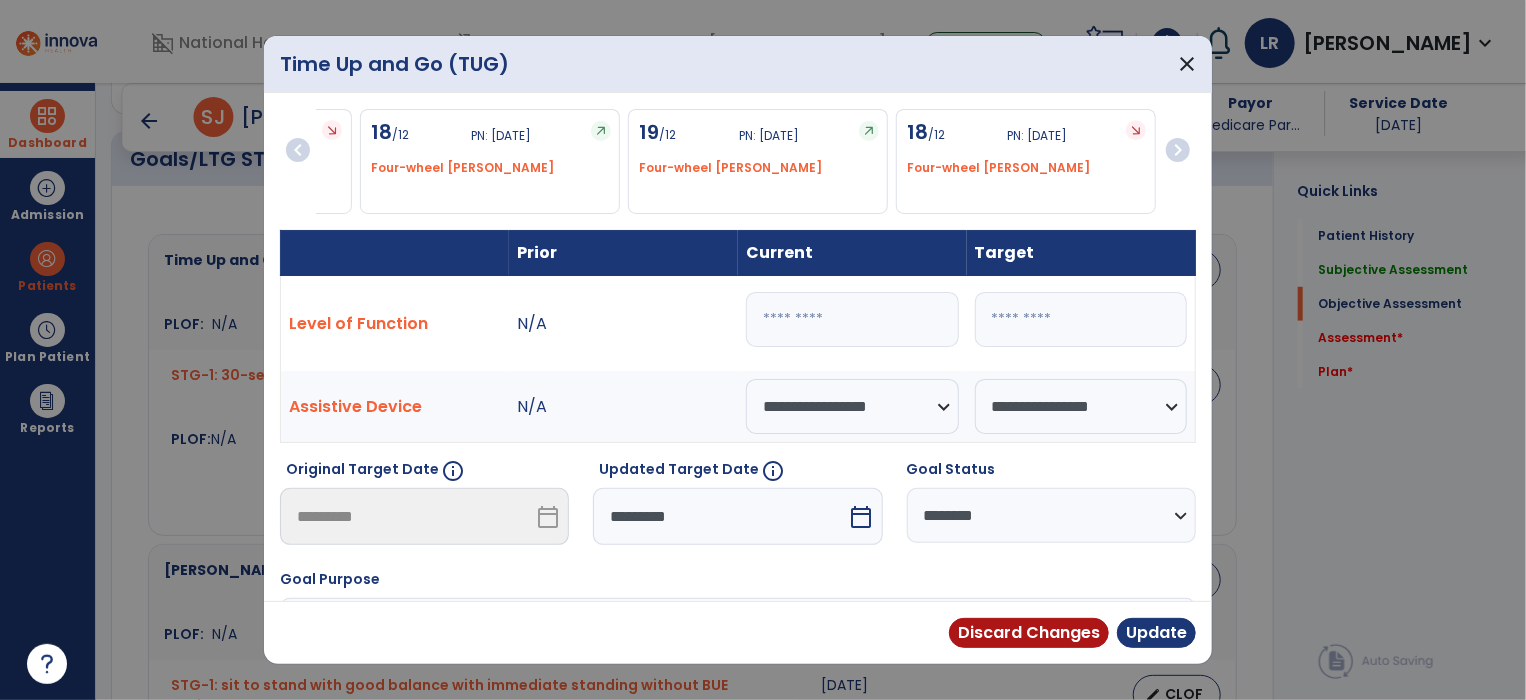 click on "chevron_right" at bounding box center (1178, 150) 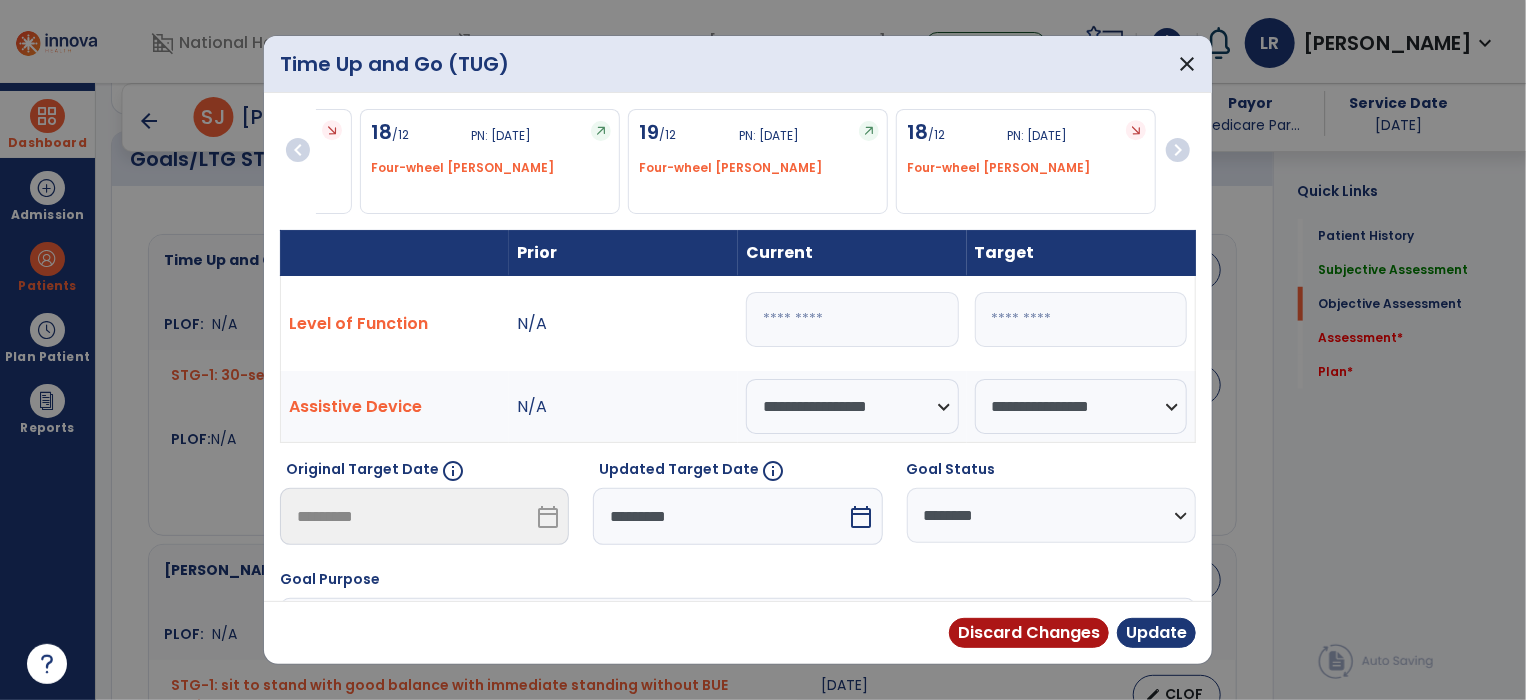 click on "calendar_today" at bounding box center [862, 517] 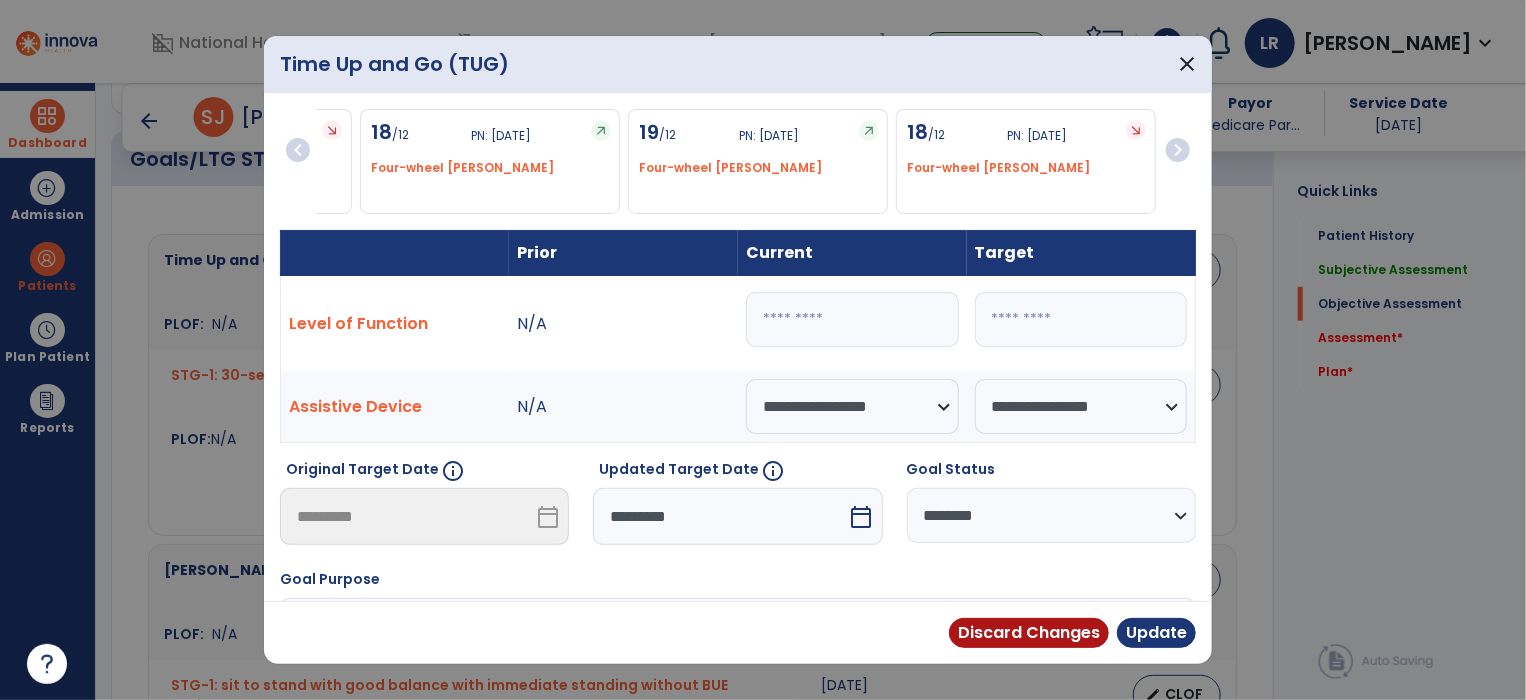 select on "*" 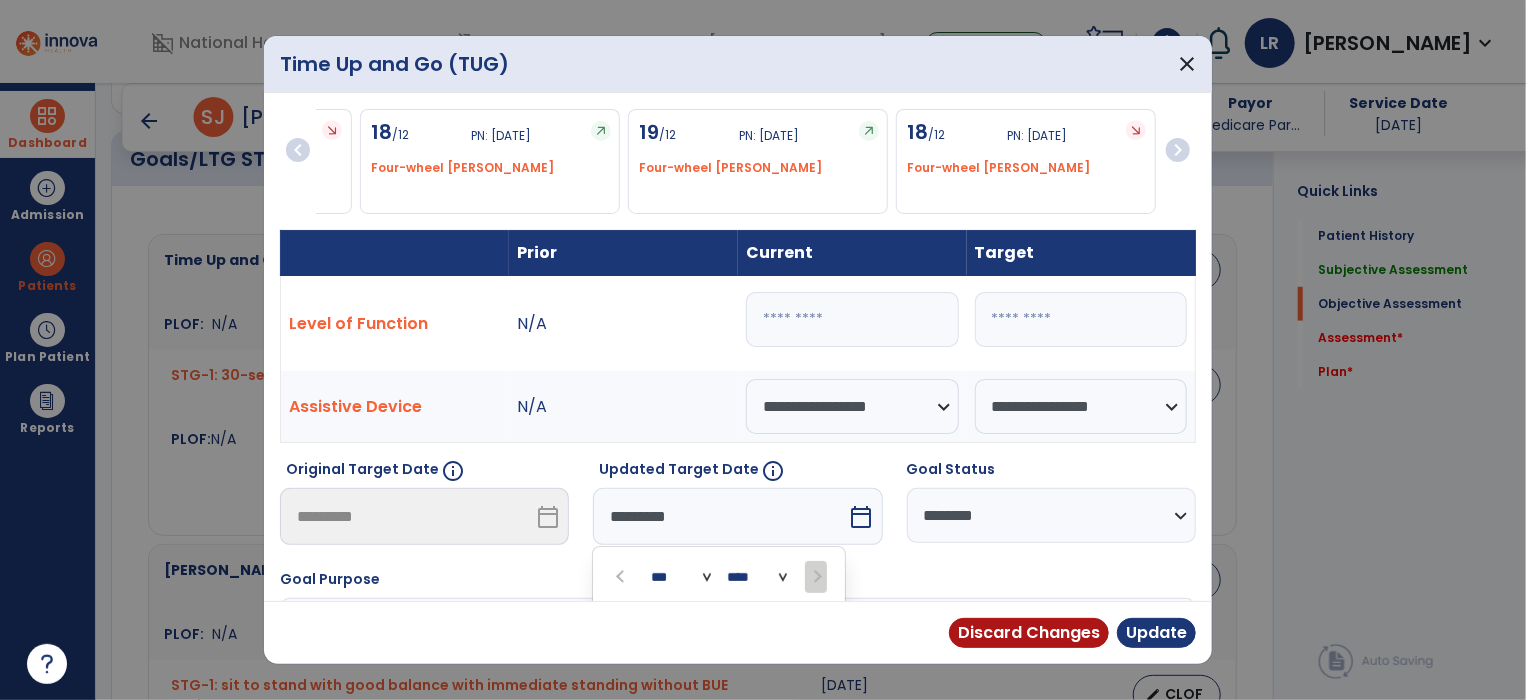 scroll, scrollTop: 238, scrollLeft: 0, axis: vertical 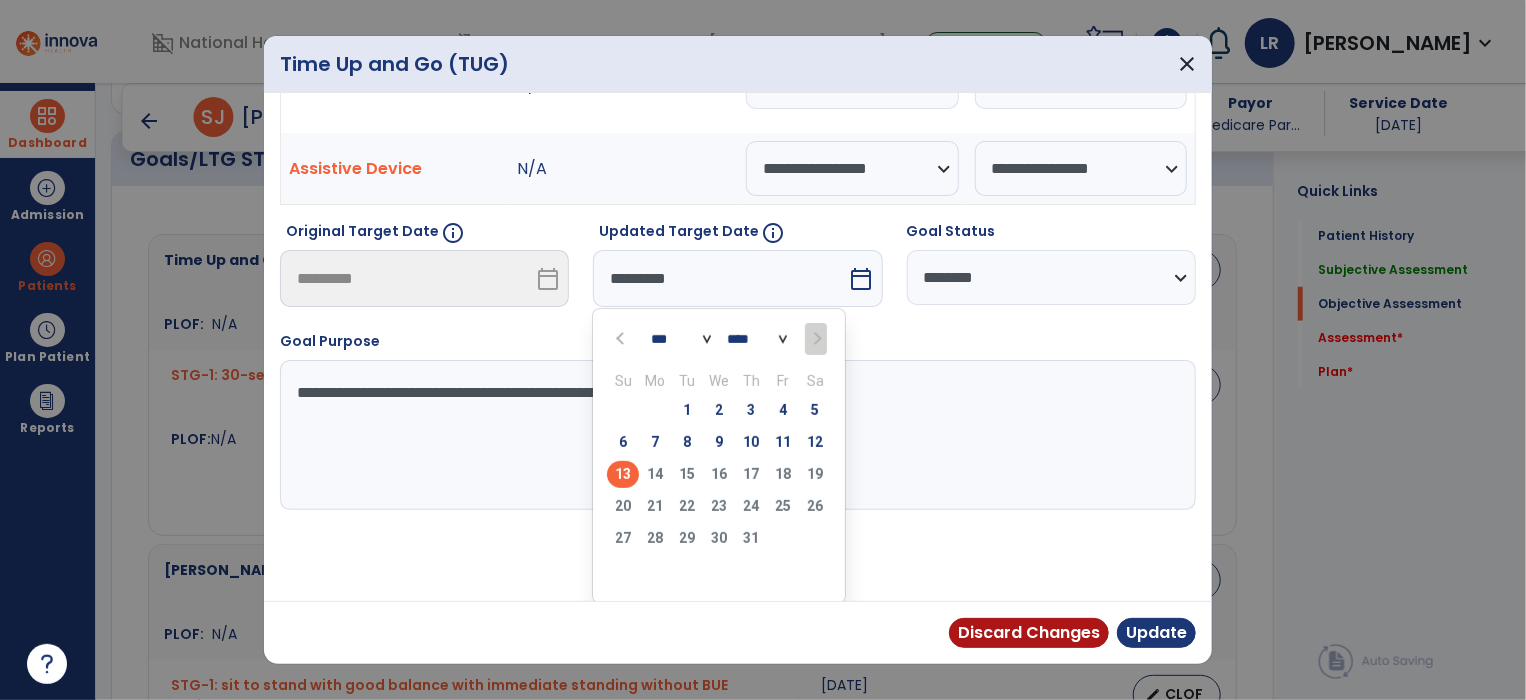 click on "13" at bounding box center [623, 474] 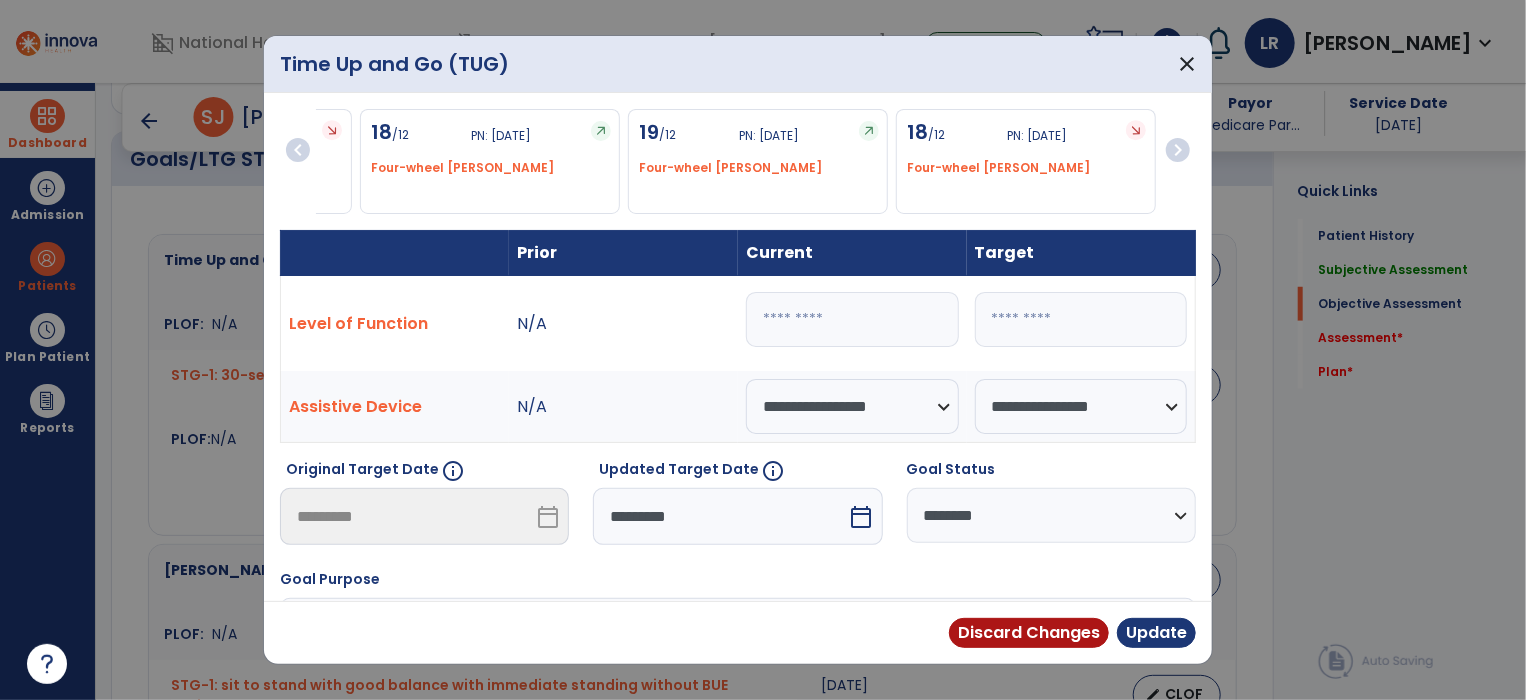 scroll, scrollTop: 160, scrollLeft: 0, axis: vertical 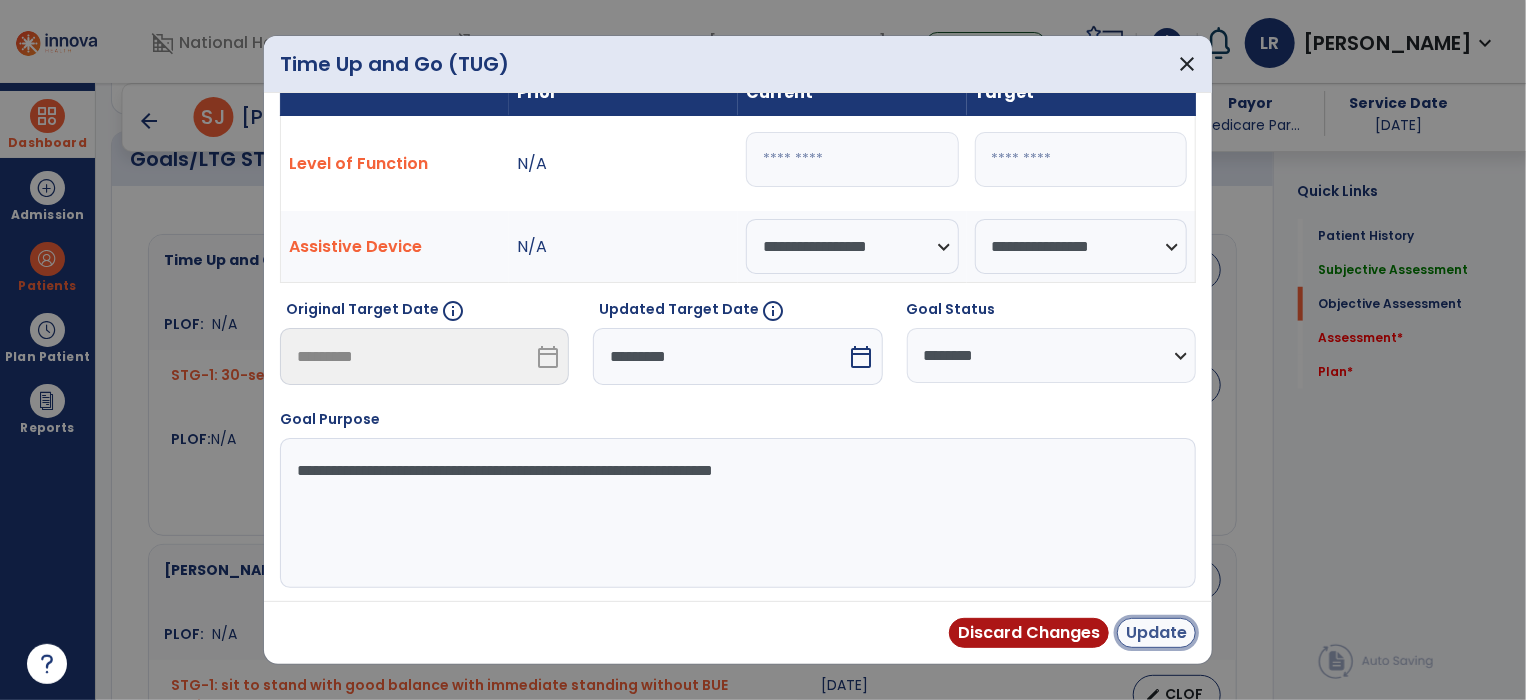 click on "Update" at bounding box center (1156, 633) 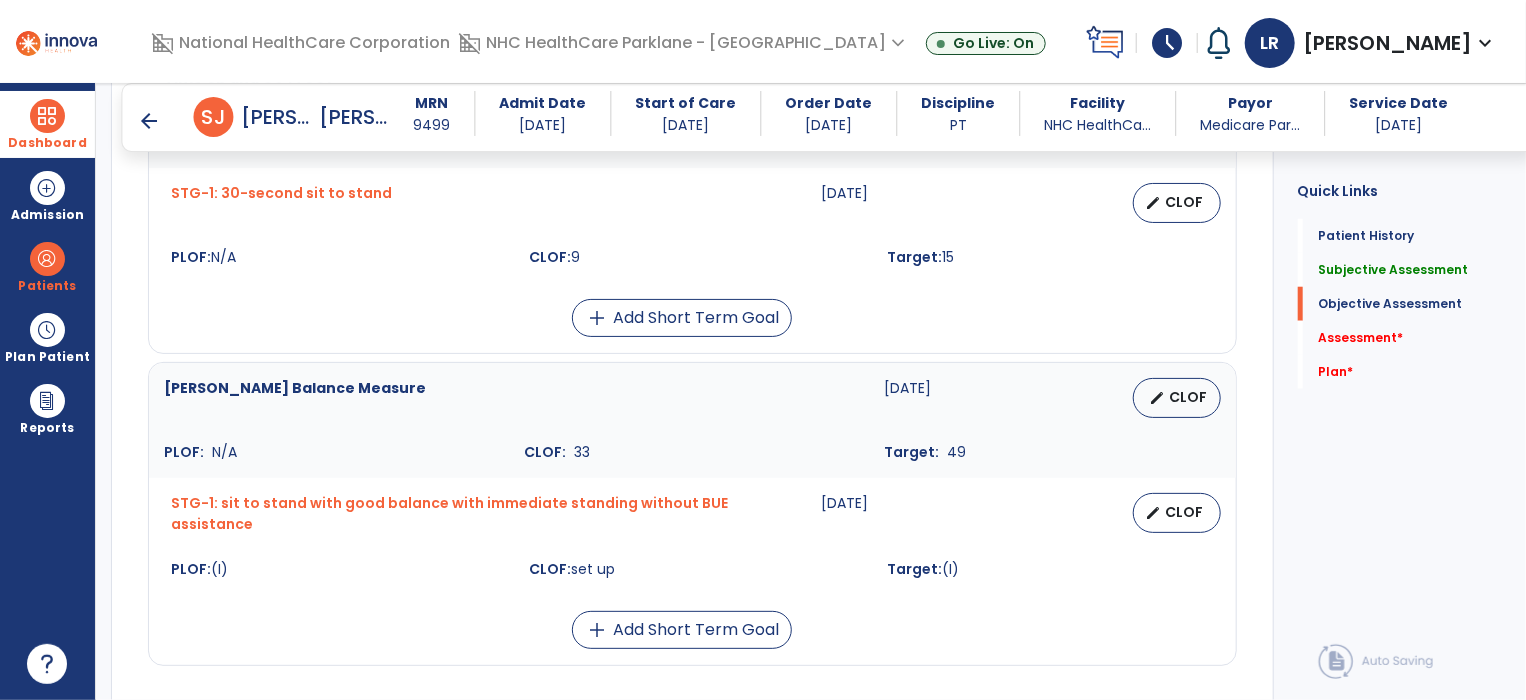 scroll, scrollTop: 876, scrollLeft: 0, axis: vertical 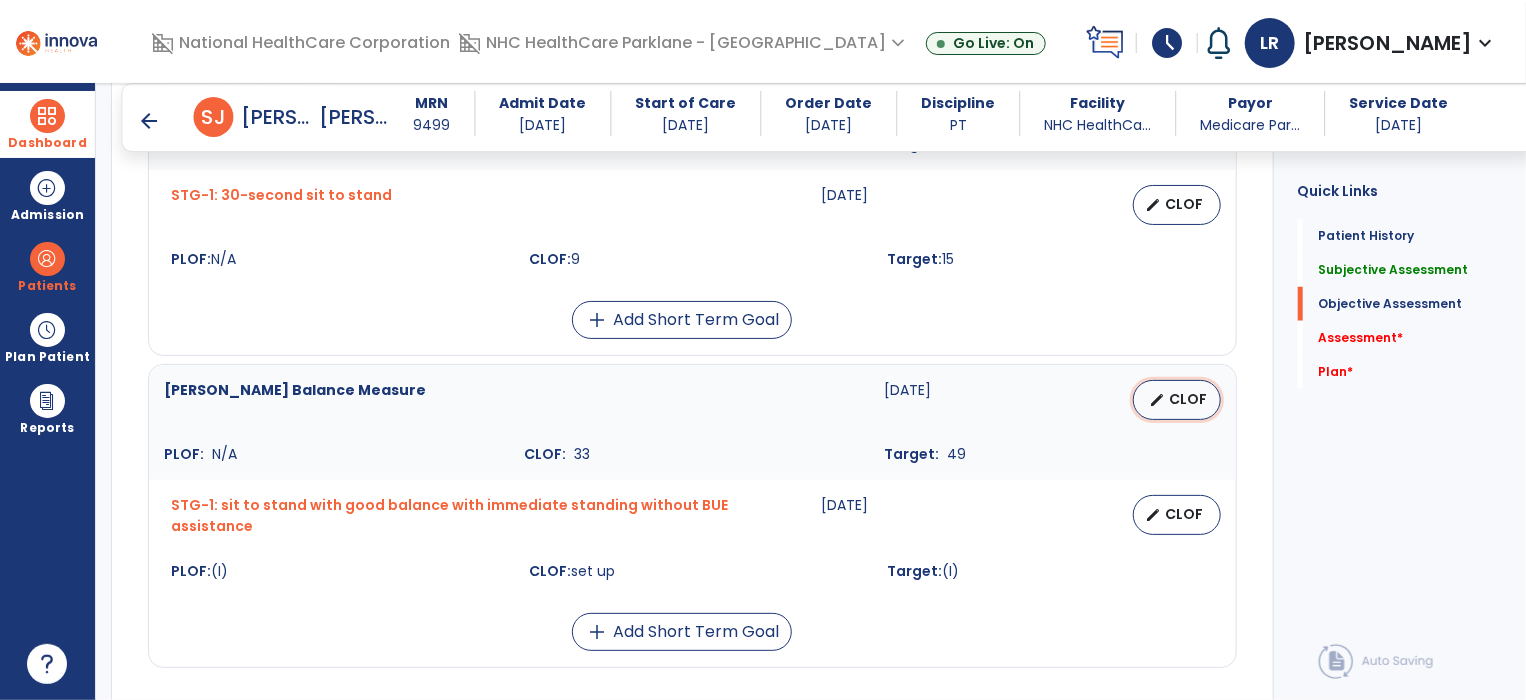 click on "CLOF" at bounding box center (1189, 399) 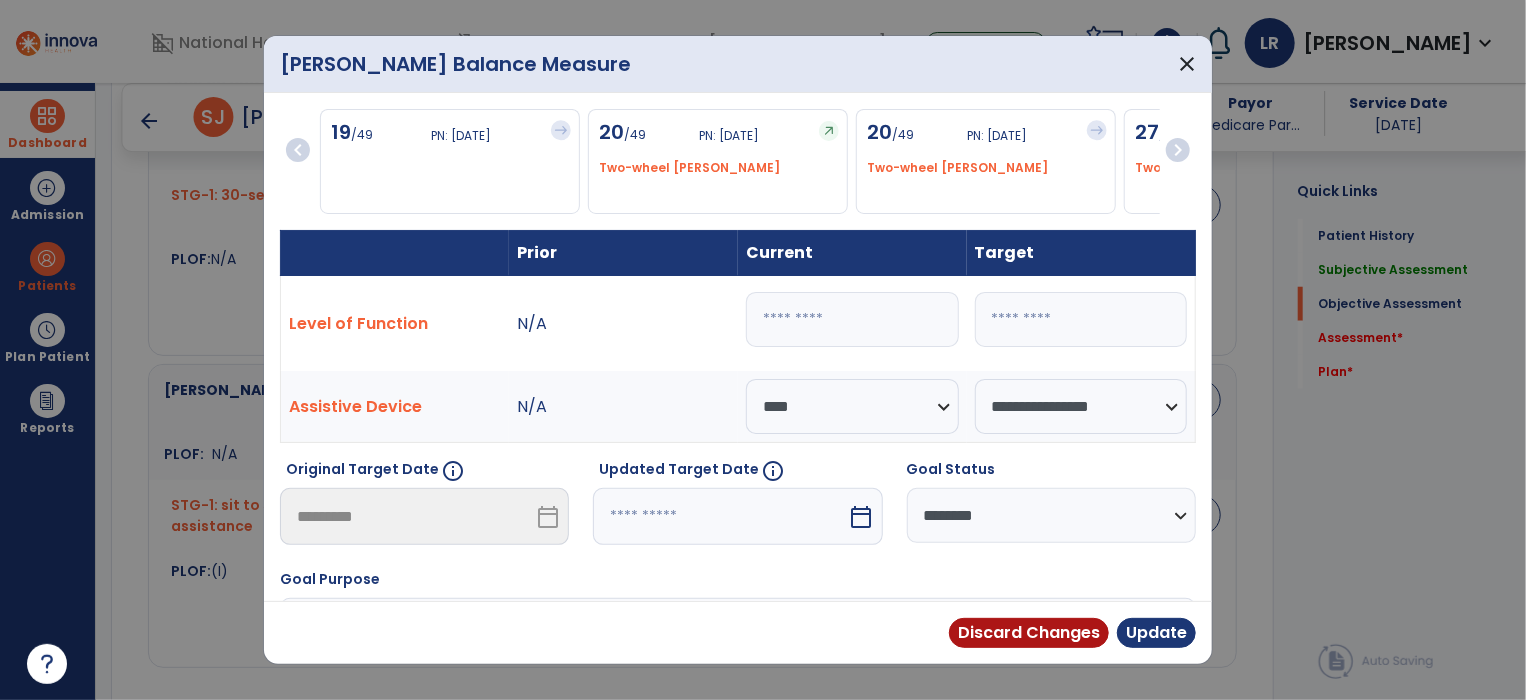 click on "calendar_today" at bounding box center [862, 517] 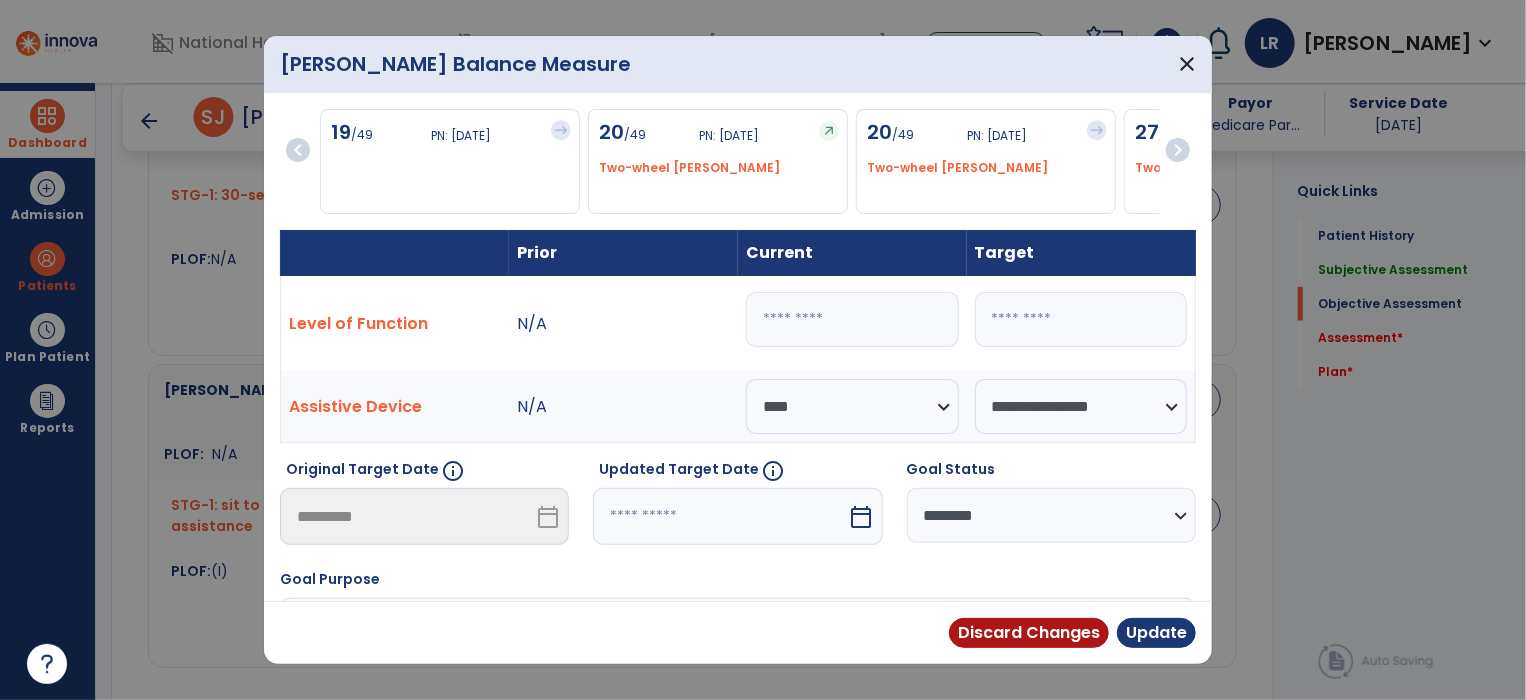 select on "*" 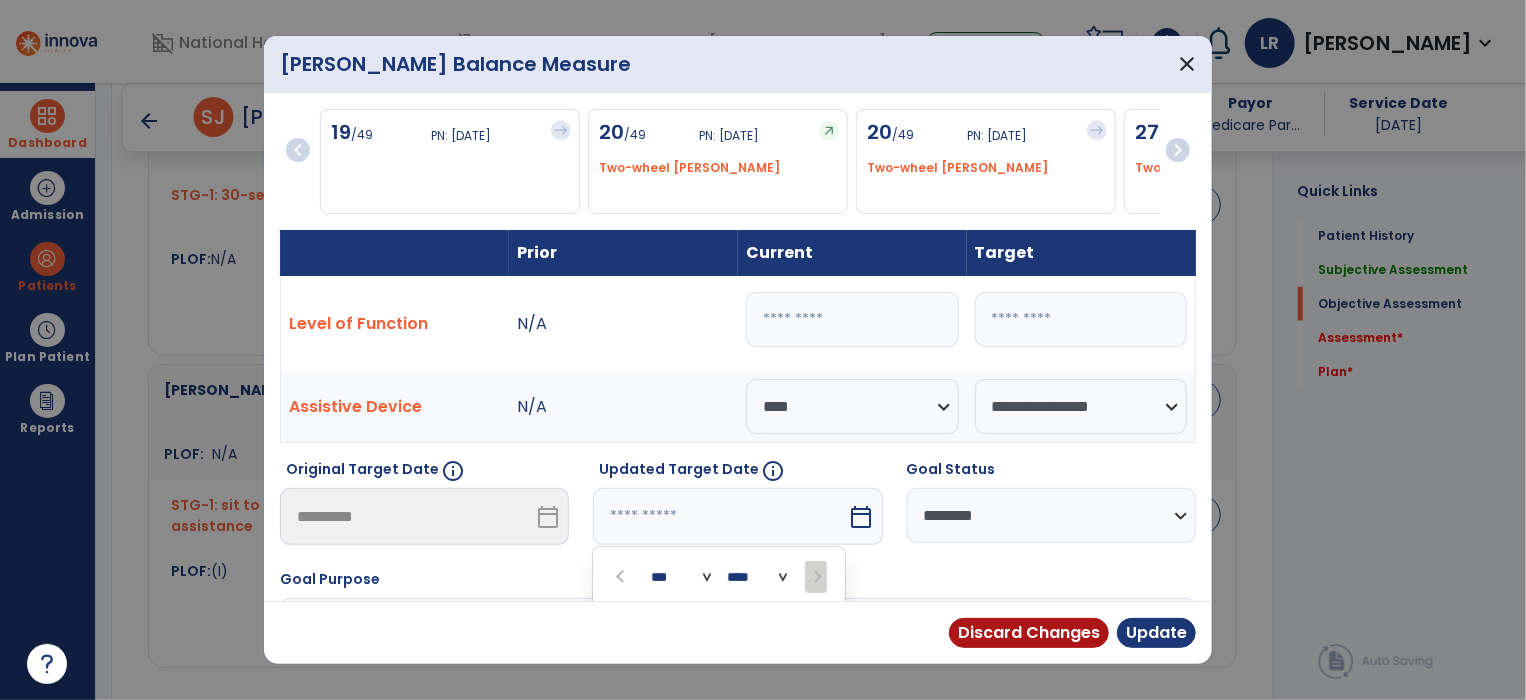 scroll, scrollTop: 238, scrollLeft: 0, axis: vertical 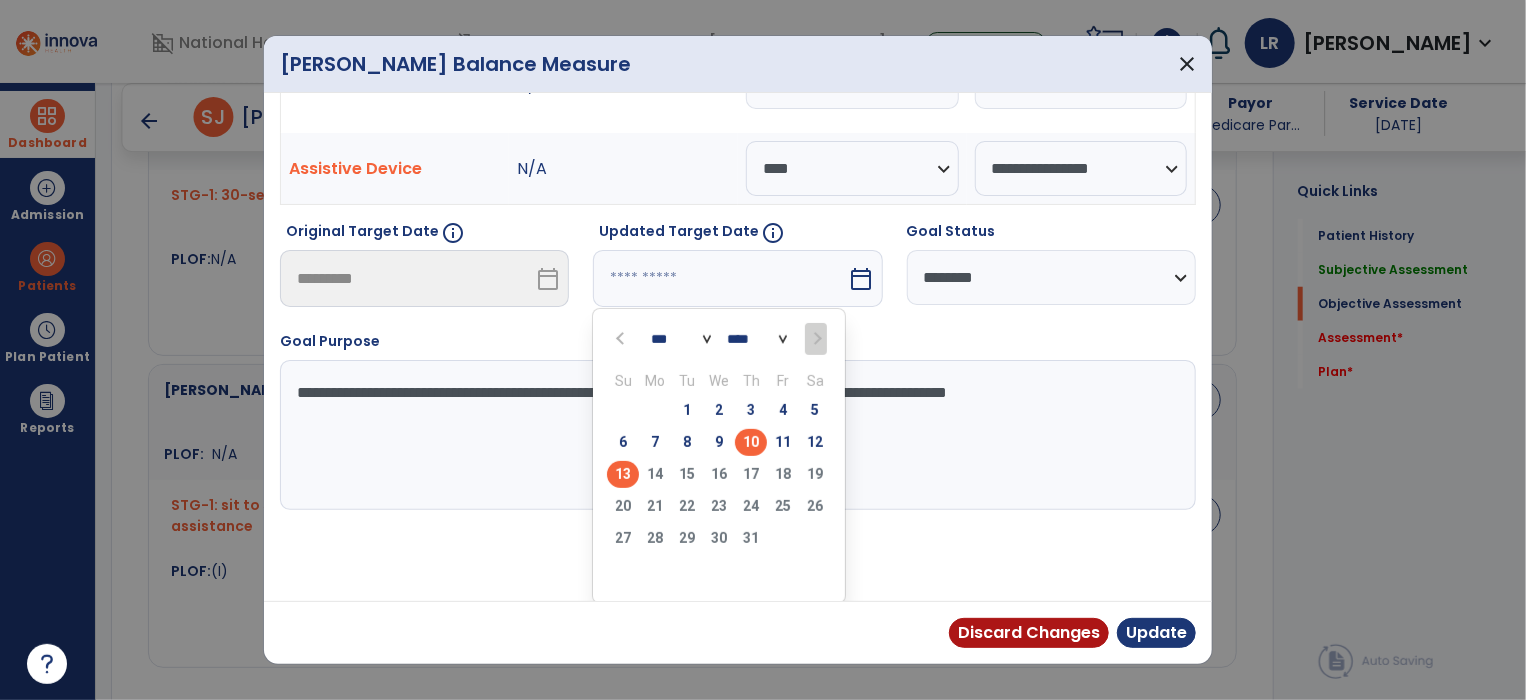 click on "13" at bounding box center [623, 474] 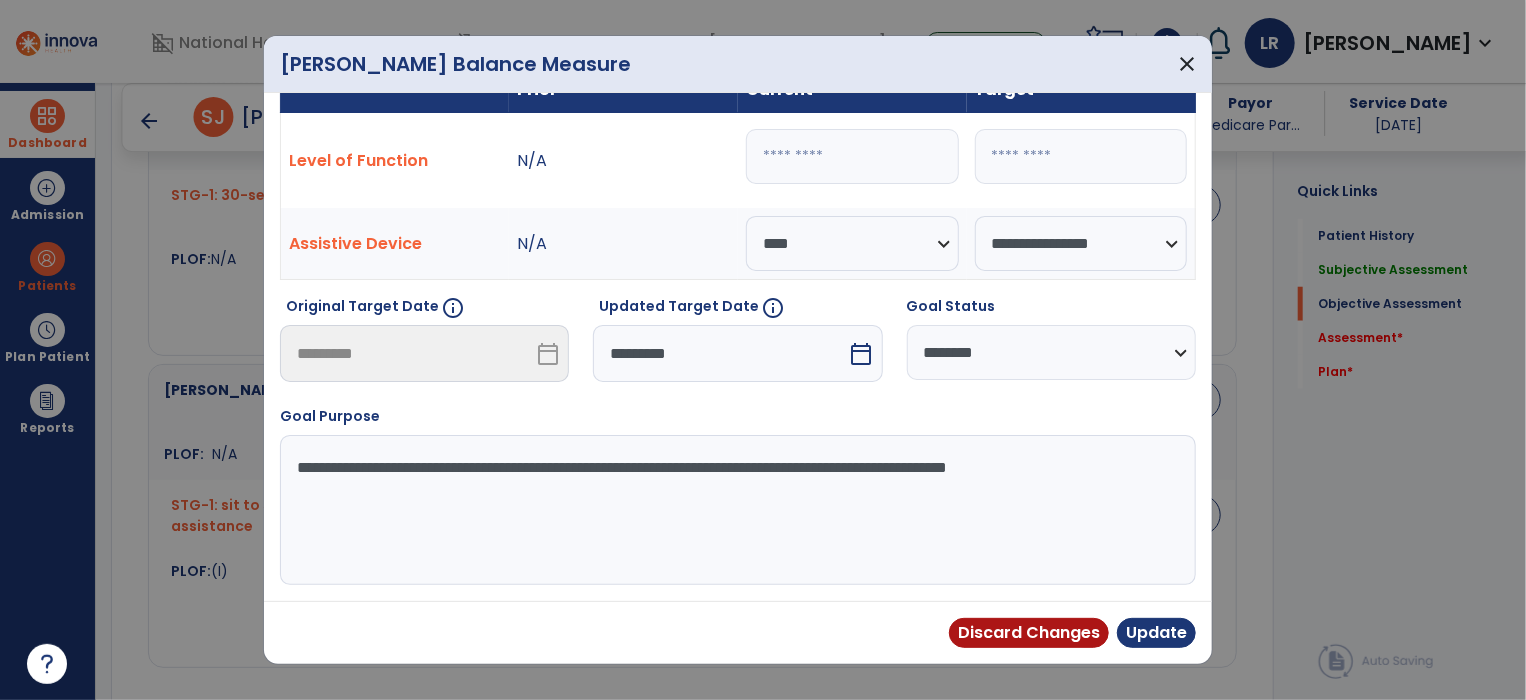 scroll, scrollTop: 160, scrollLeft: 0, axis: vertical 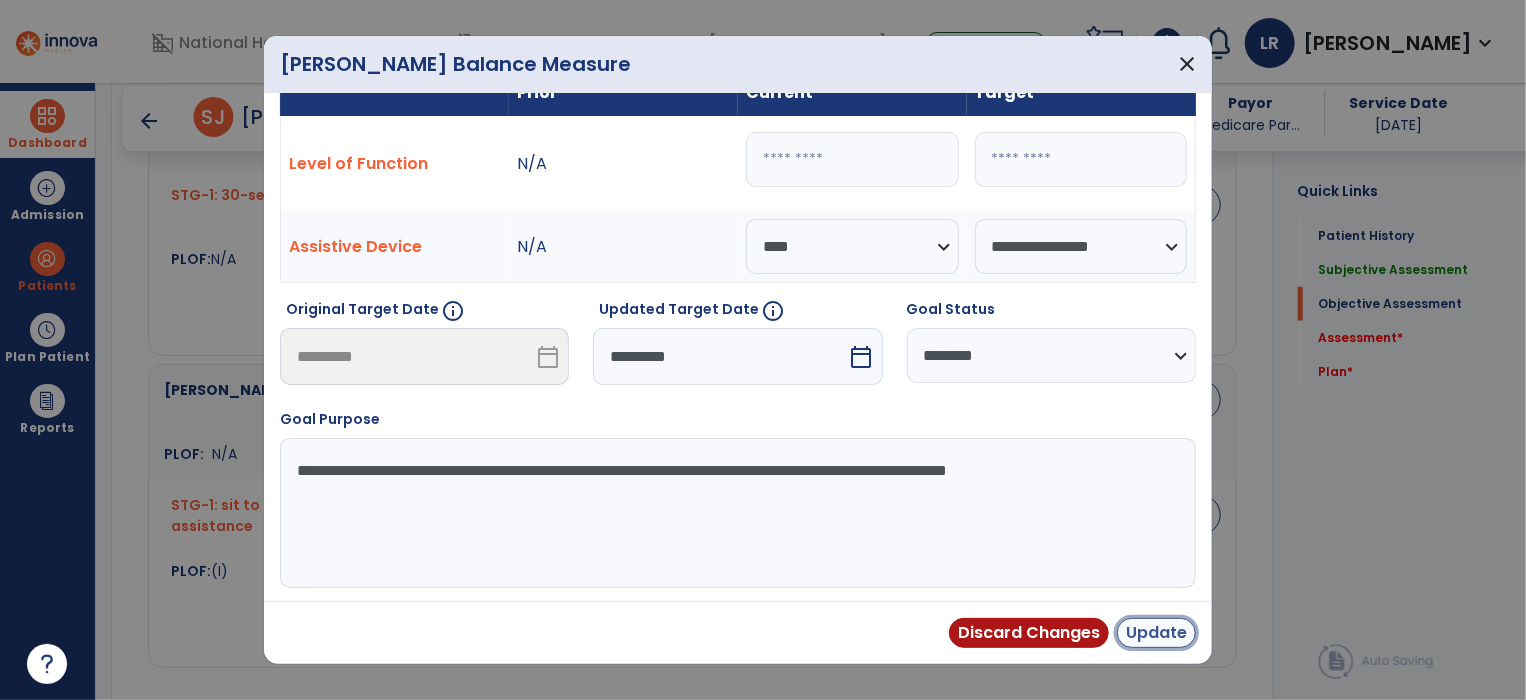 click on "Update" at bounding box center (1156, 633) 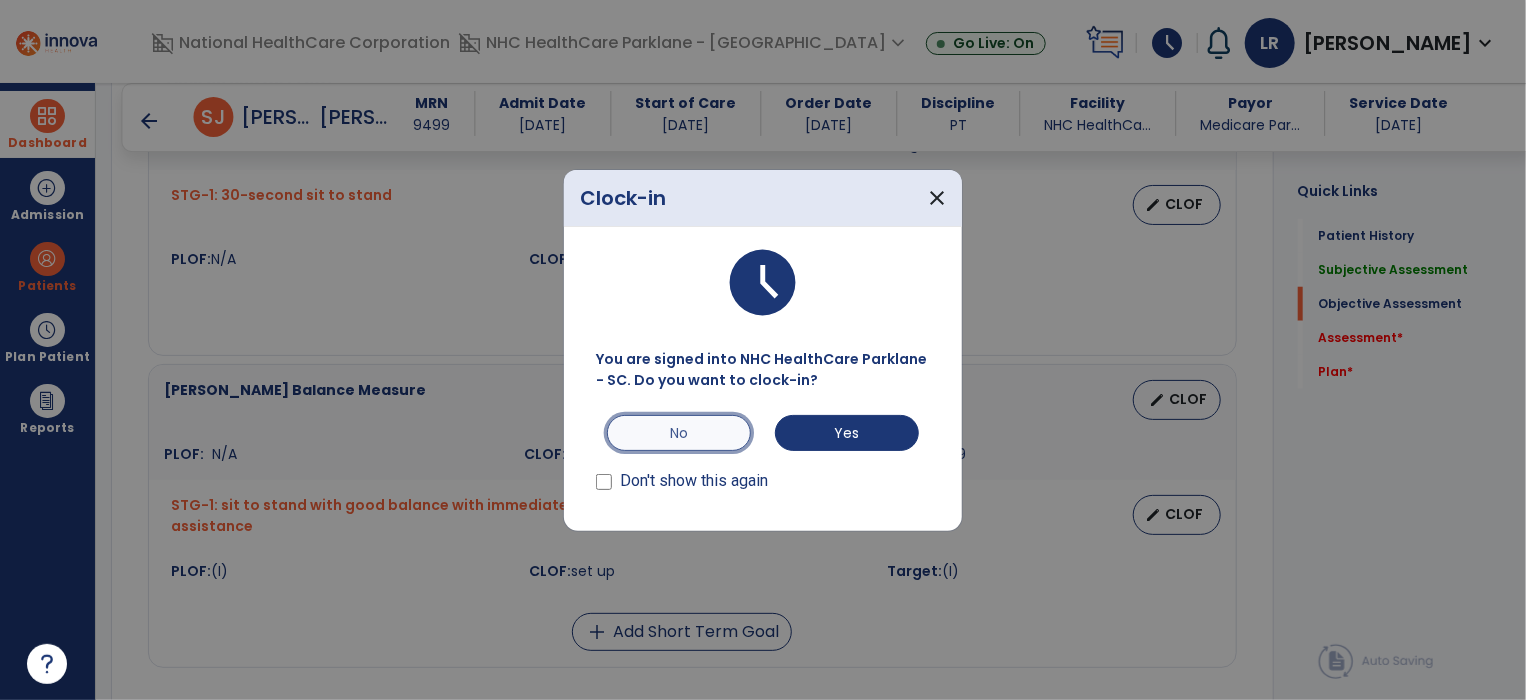click on "No" at bounding box center (679, 433) 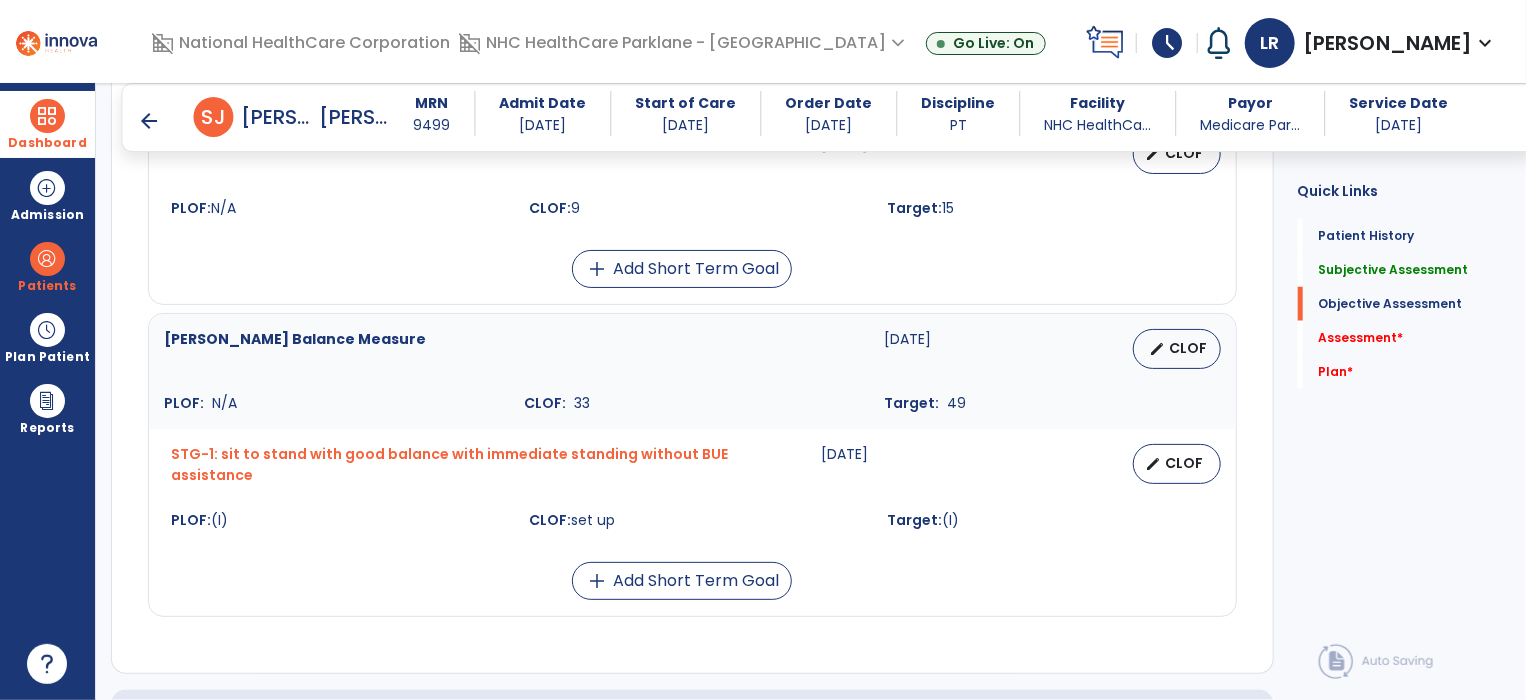 scroll, scrollTop: 956, scrollLeft: 0, axis: vertical 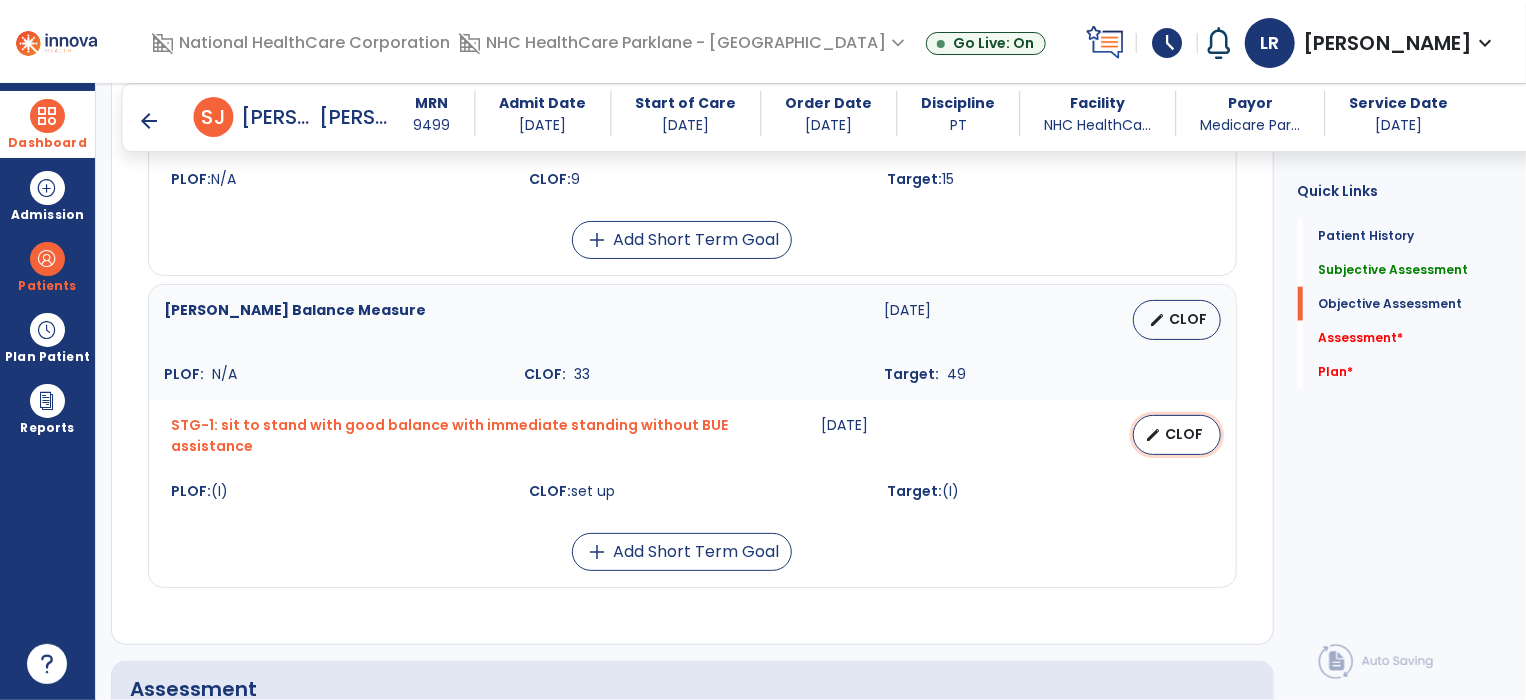 click on "CLOF" at bounding box center [1185, 434] 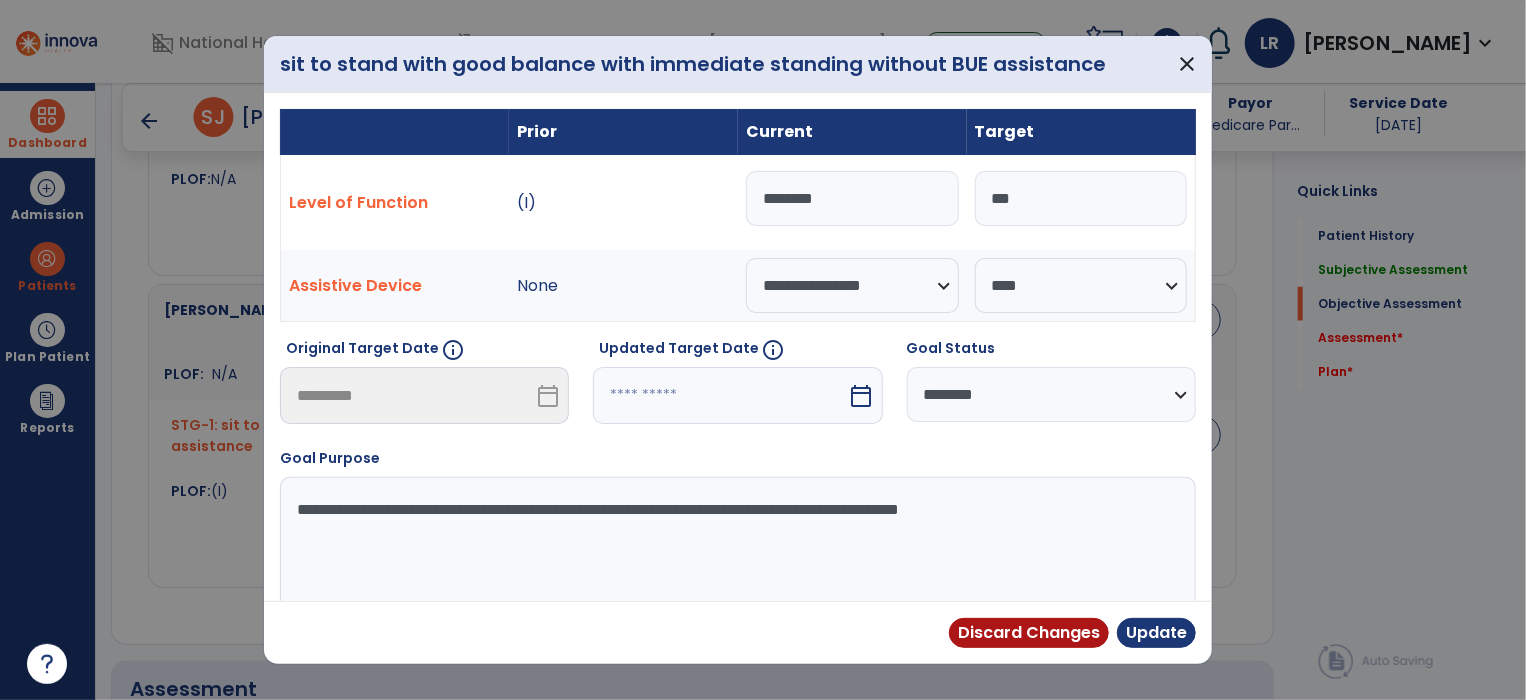 click on "calendar_today" at bounding box center [862, 396] 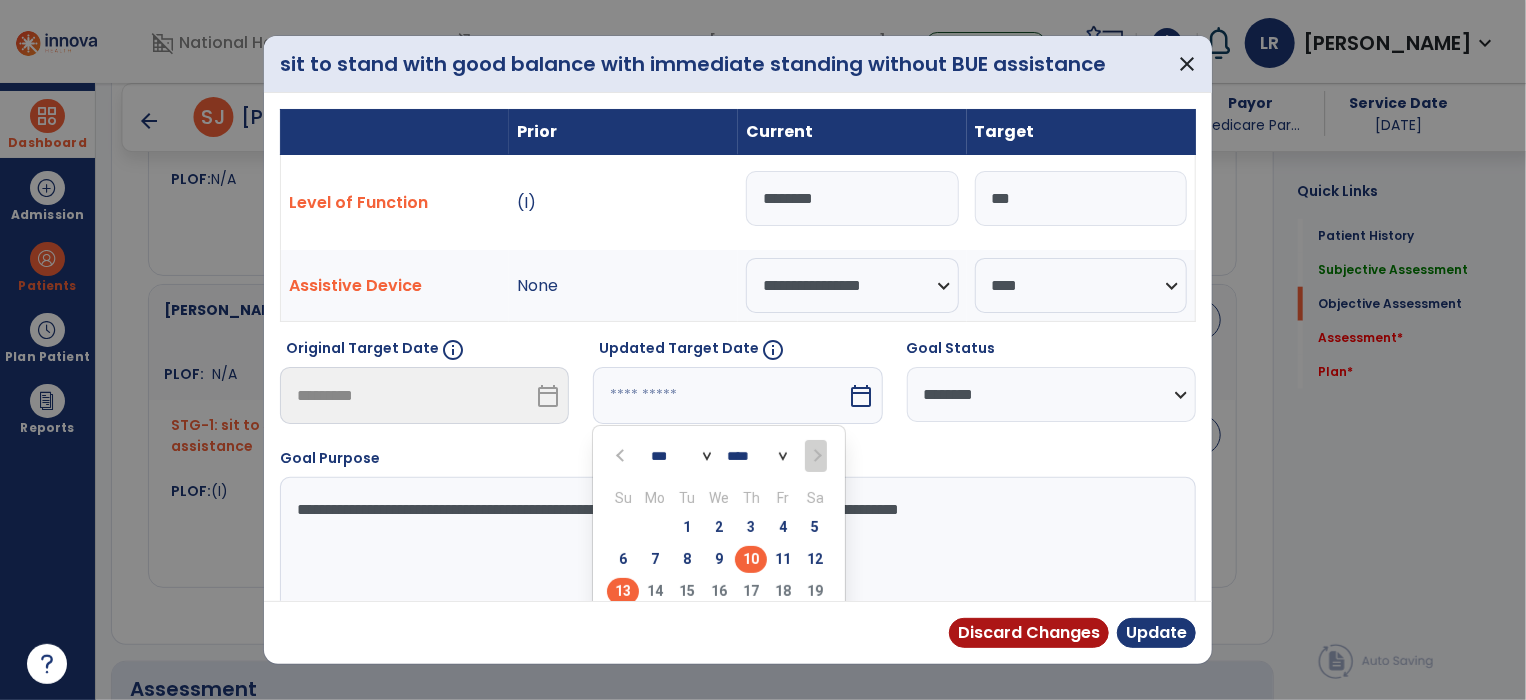 click on "13" at bounding box center [623, 591] 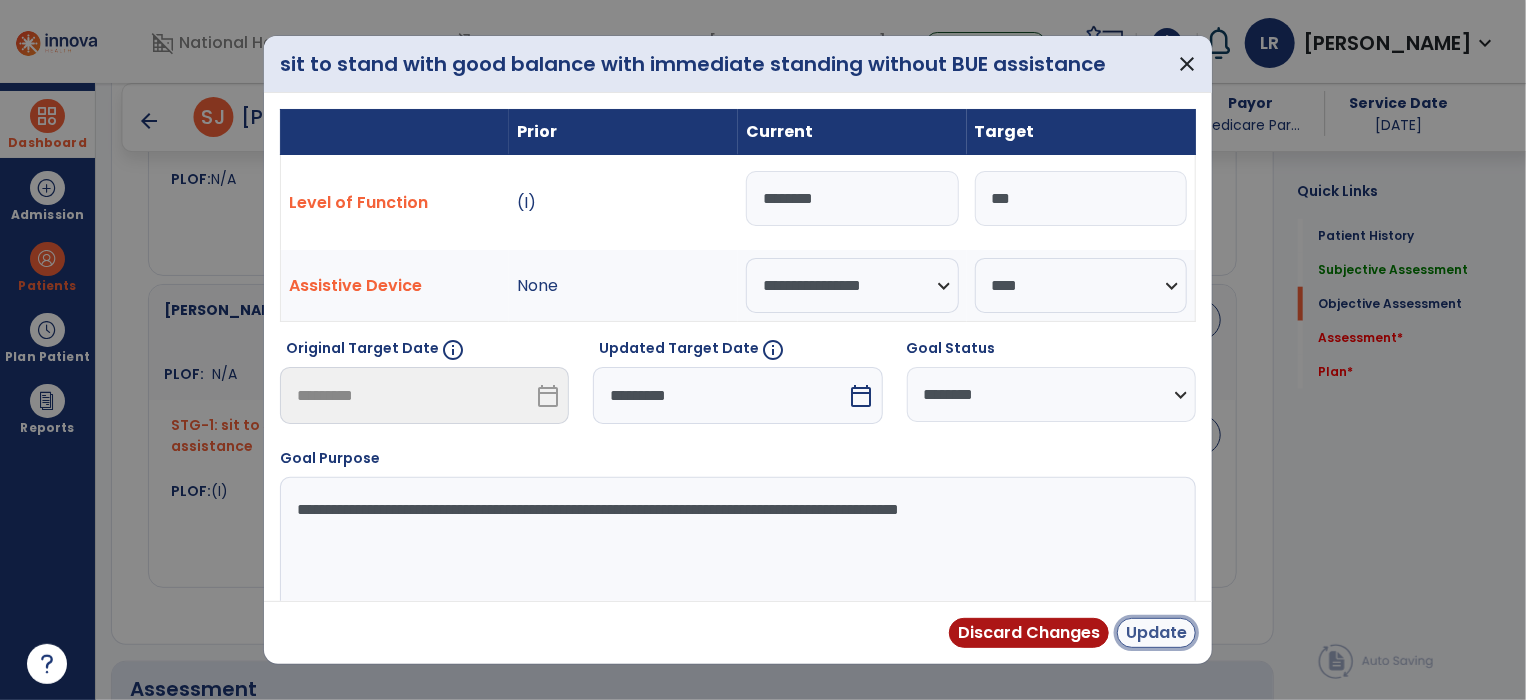 click on "Update" at bounding box center (1156, 633) 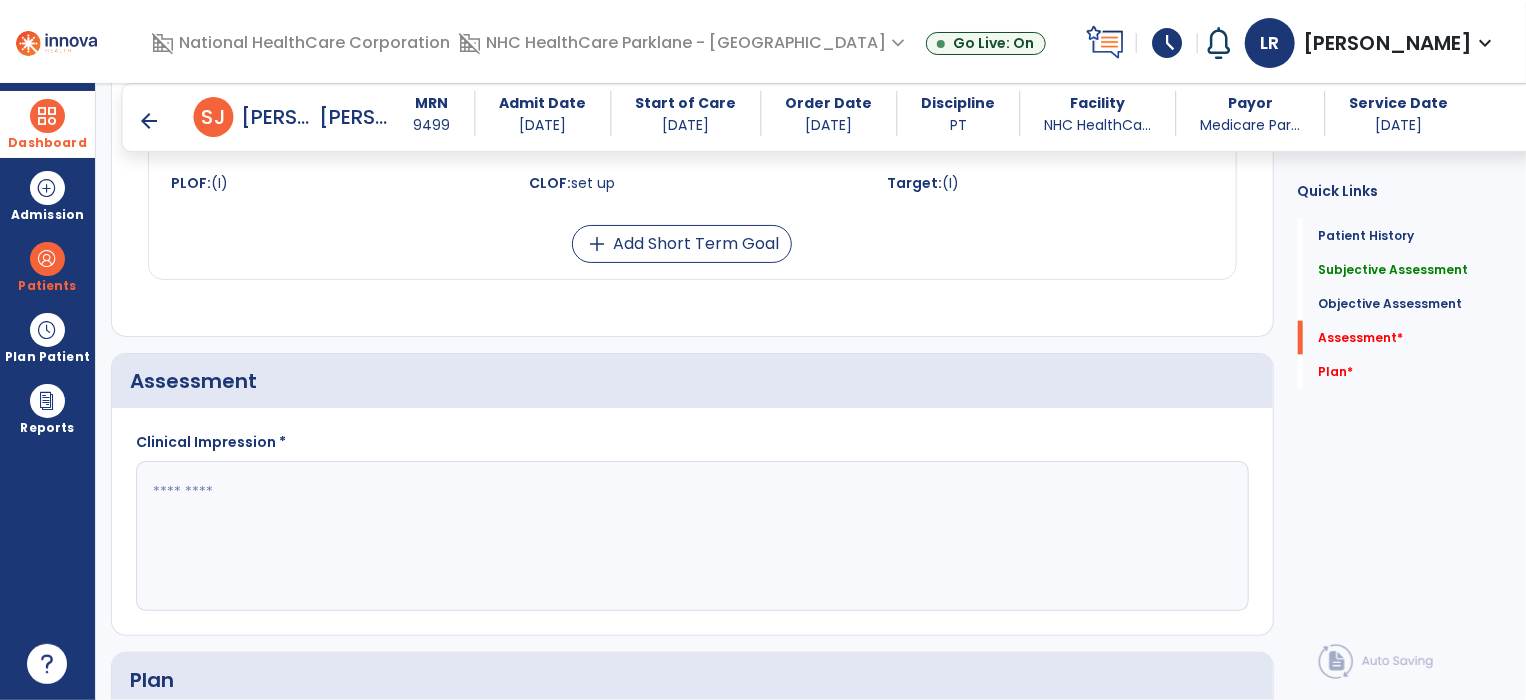 scroll, scrollTop: 1264, scrollLeft: 0, axis: vertical 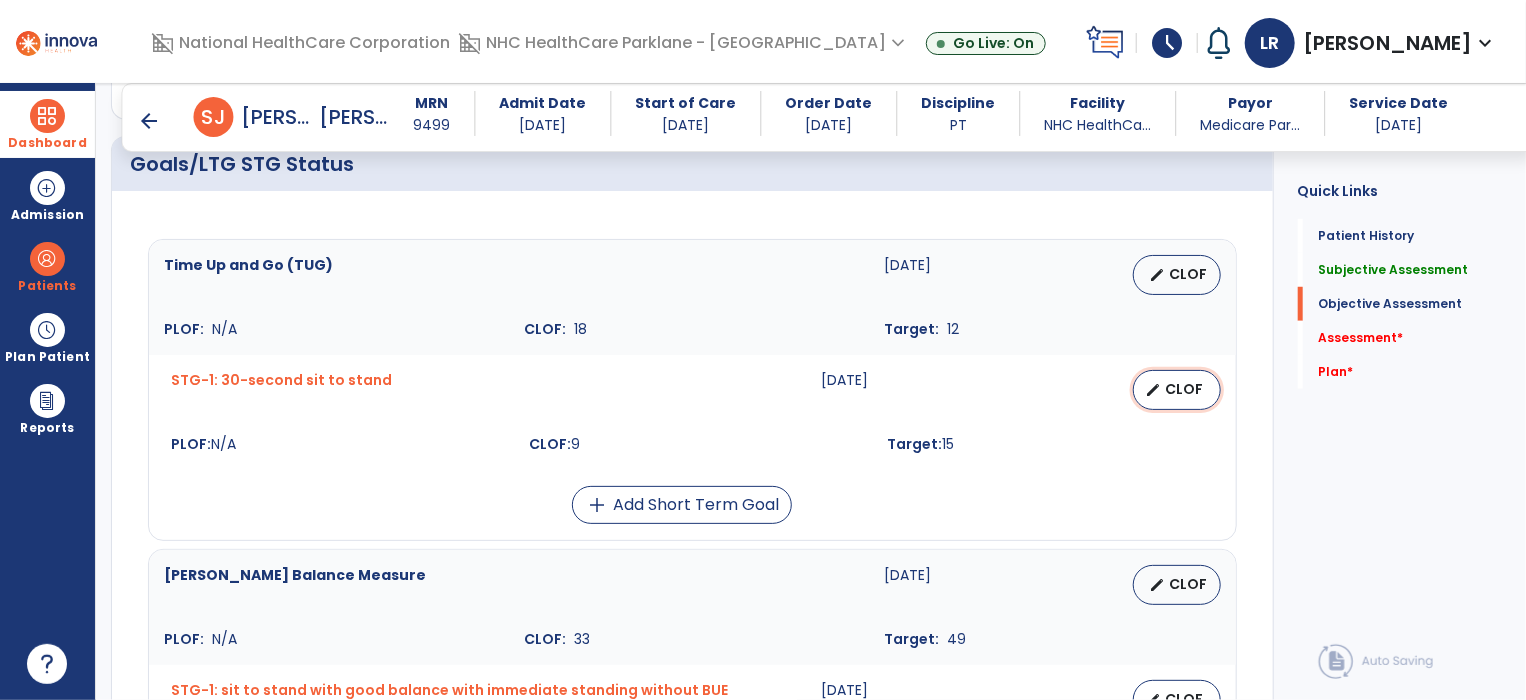 click on "CLOF" at bounding box center [1185, 389] 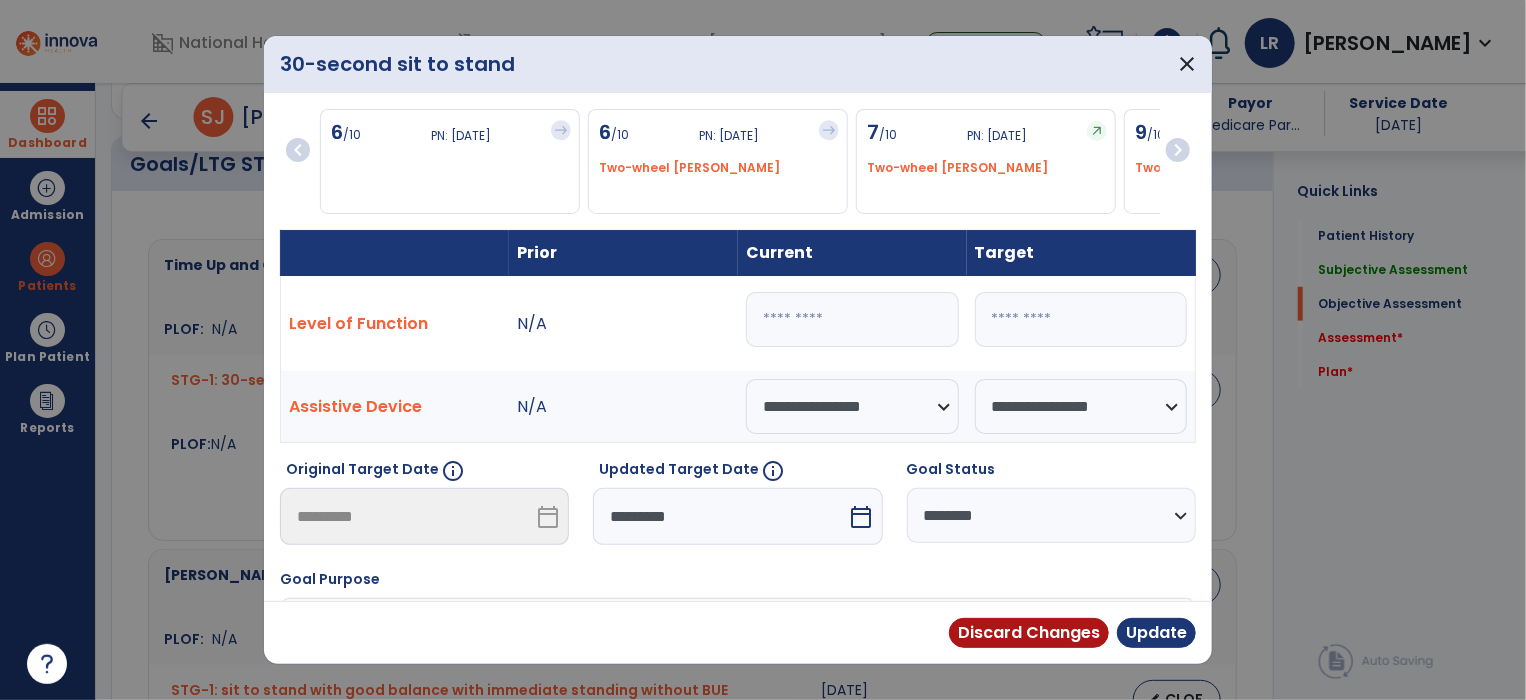 click on "chevron_right" at bounding box center (1178, 150) 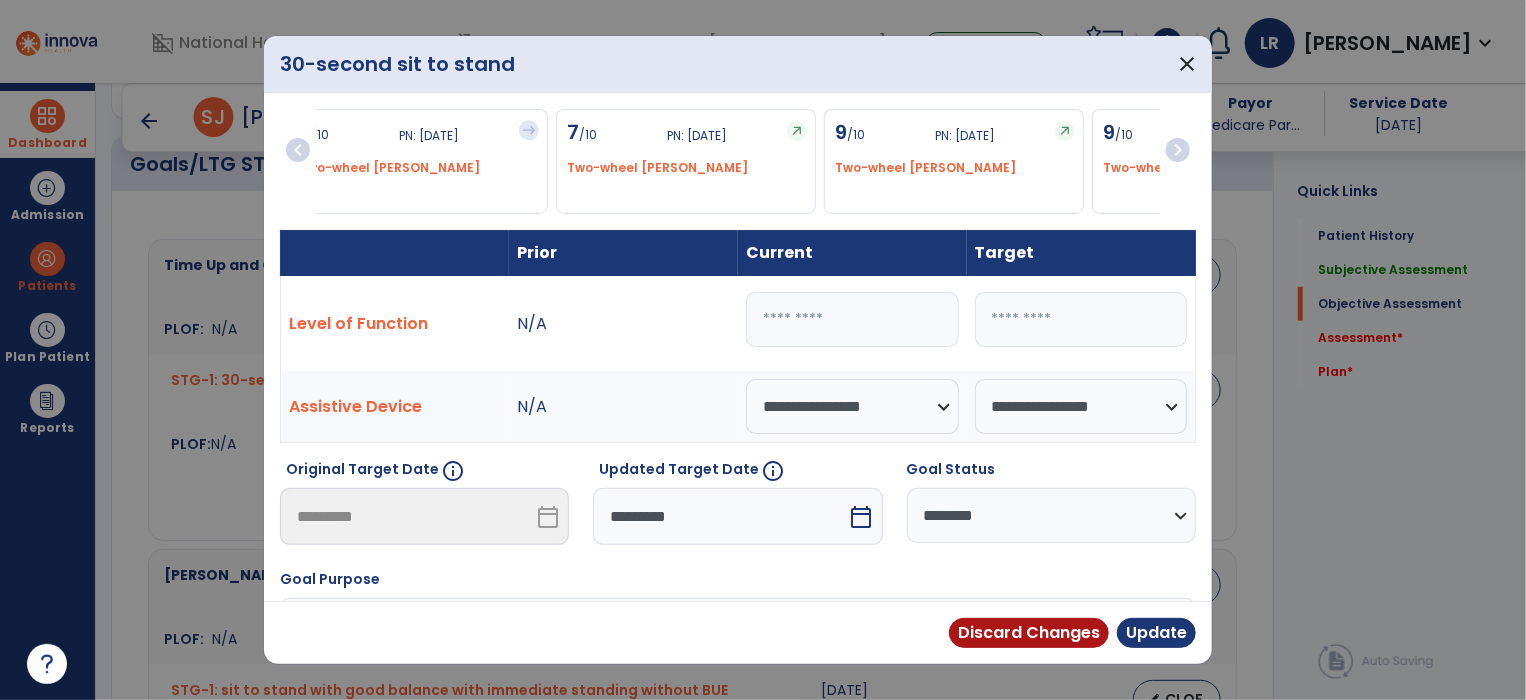 click on "chevron_right" at bounding box center [1178, 150] 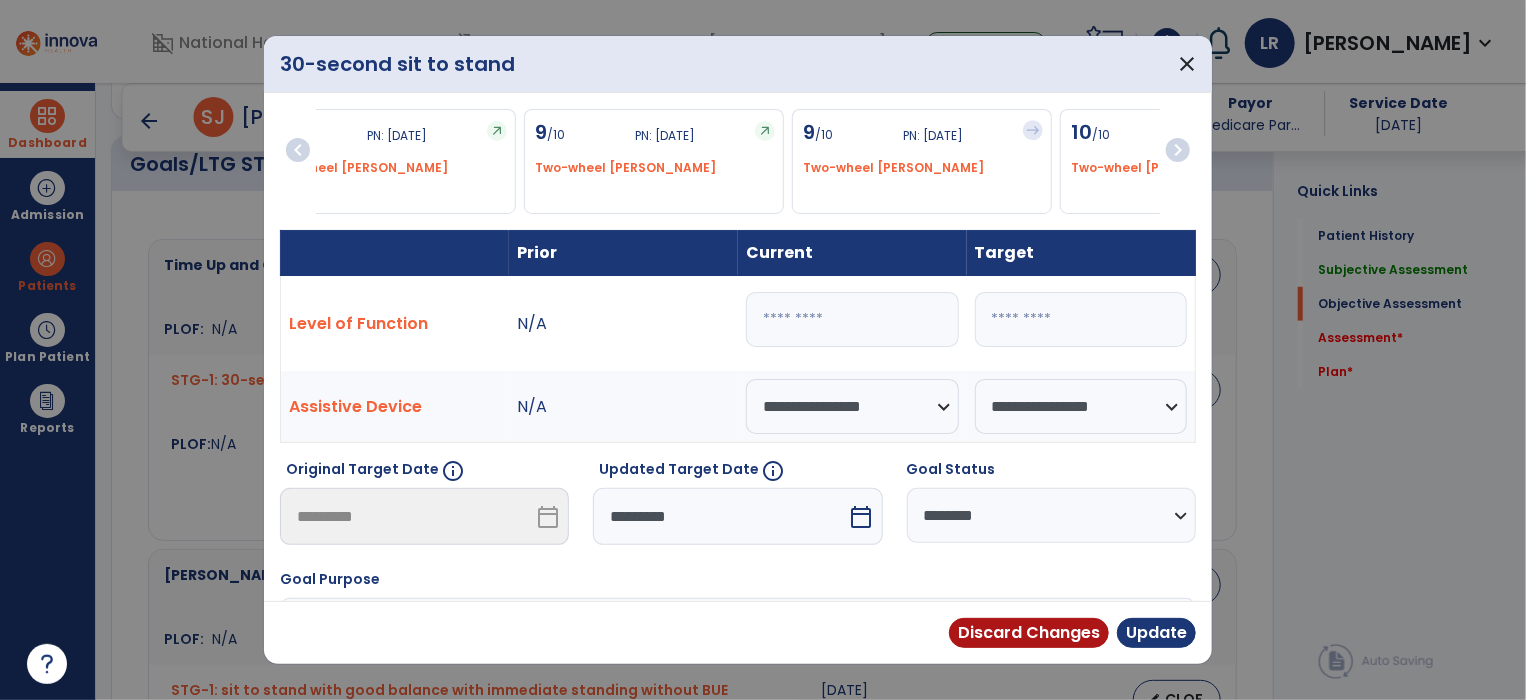 click on "chevron_right" at bounding box center (1178, 150) 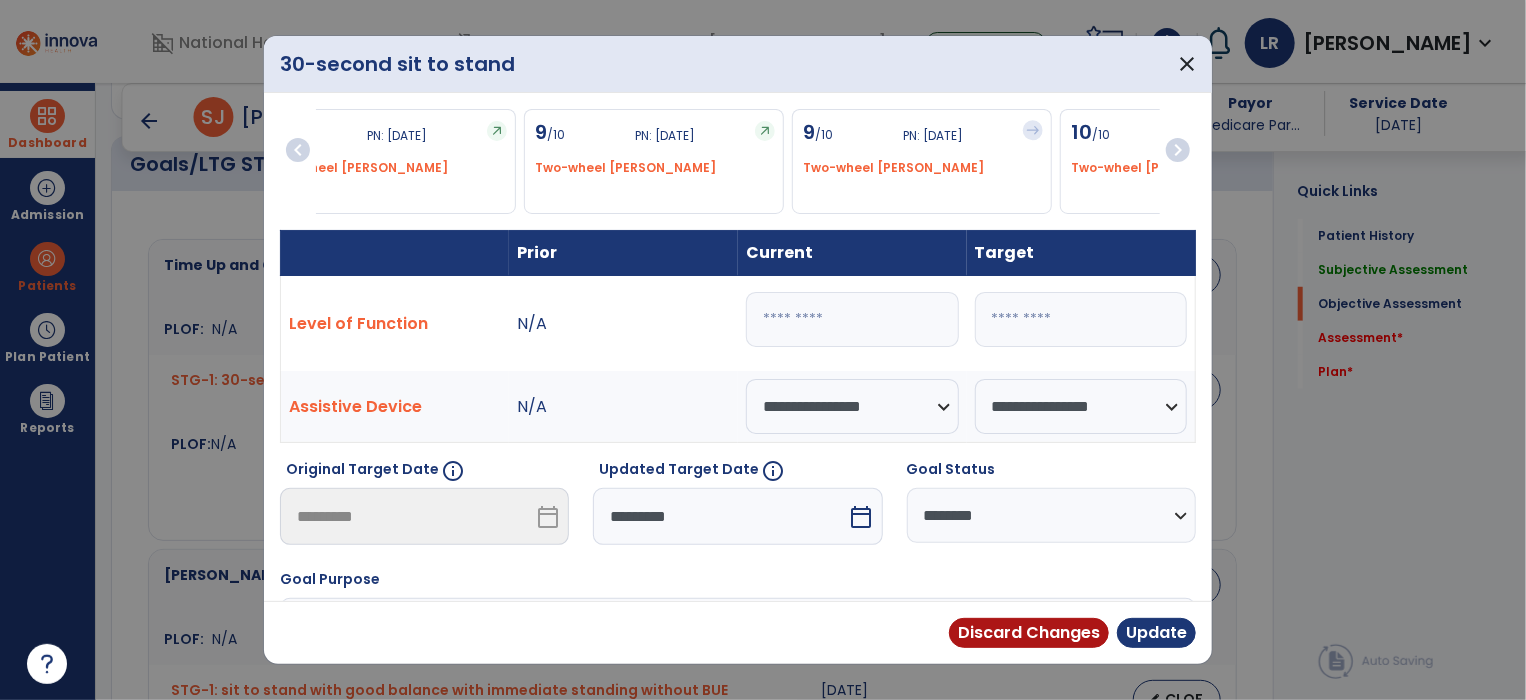scroll, scrollTop: 0, scrollLeft: 900, axis: horizontal 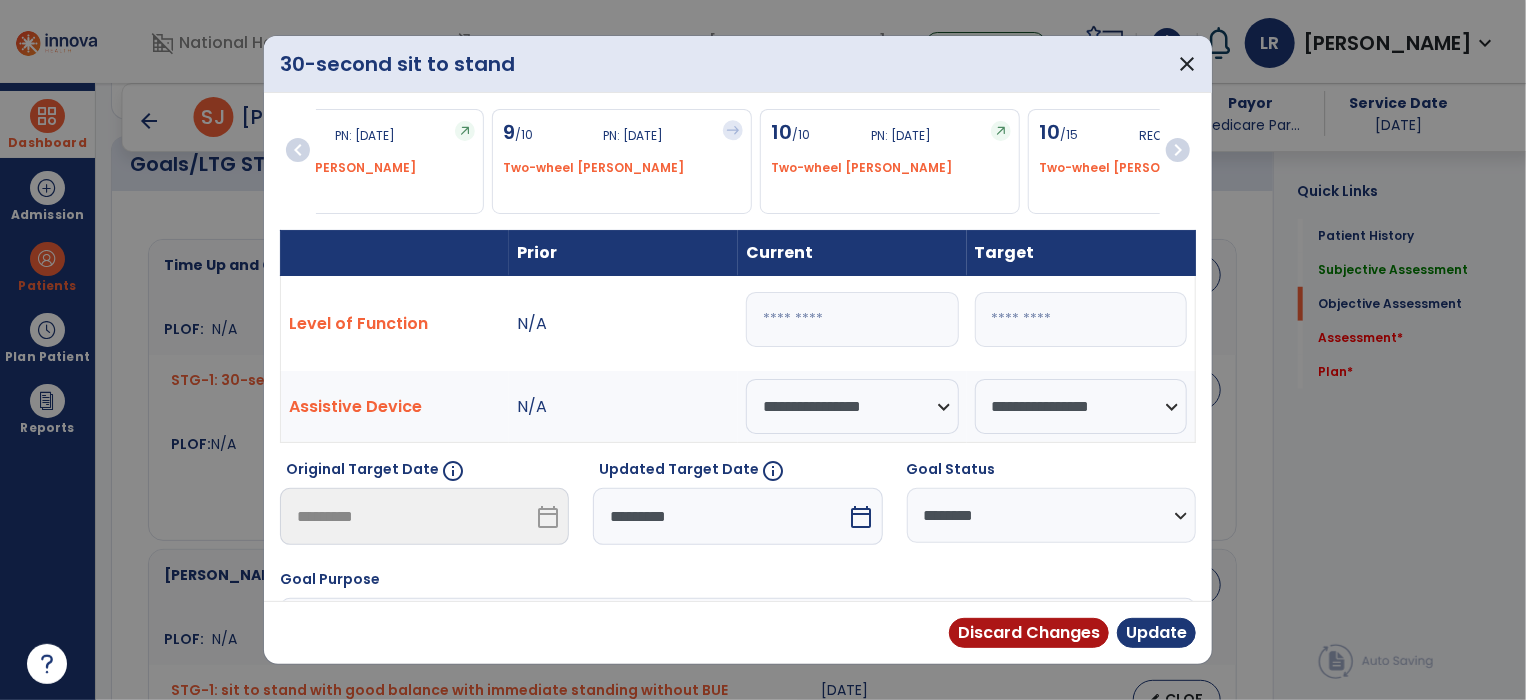 click on "chevron_right" at bounding box center (1178, 150) 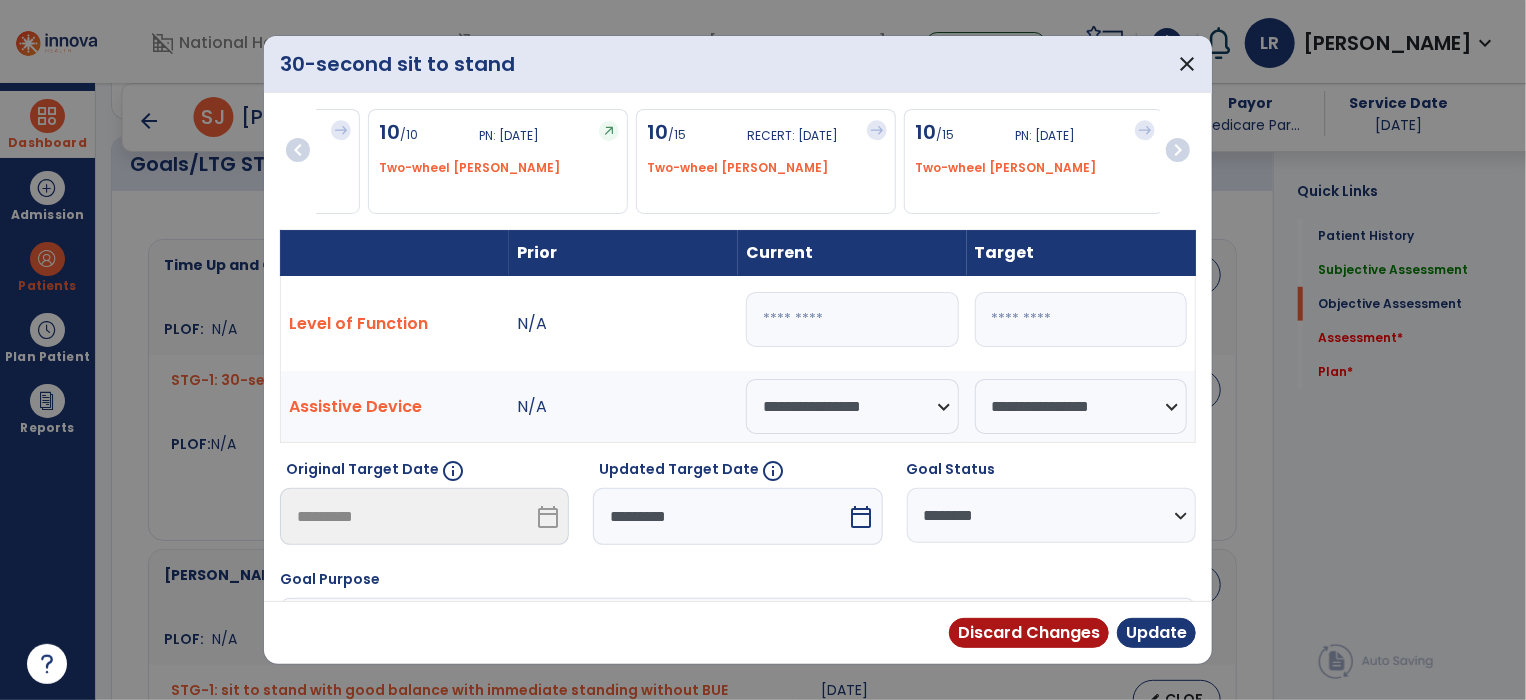 click on "chevron_right" at bounding box center (1178, 150) 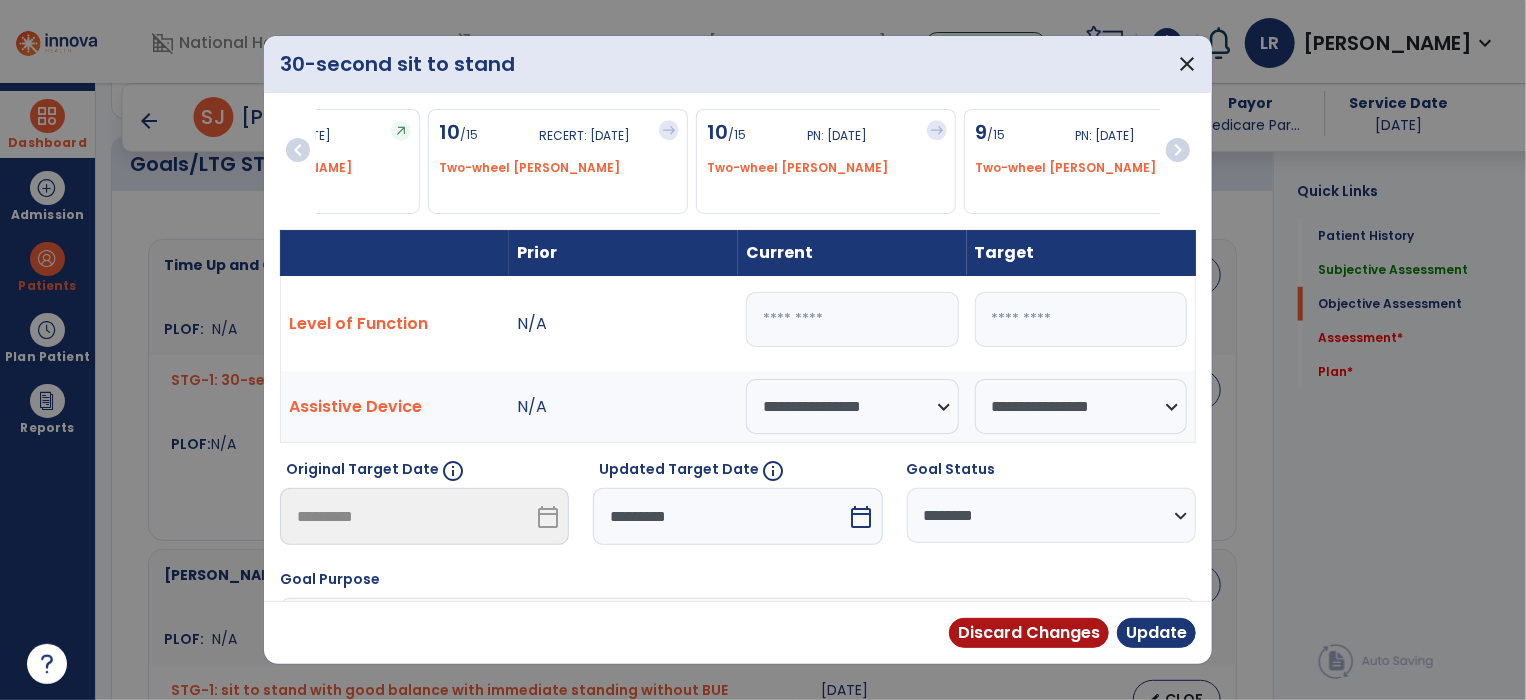 click on "chevron_right" at bounding box center [1178, 150] 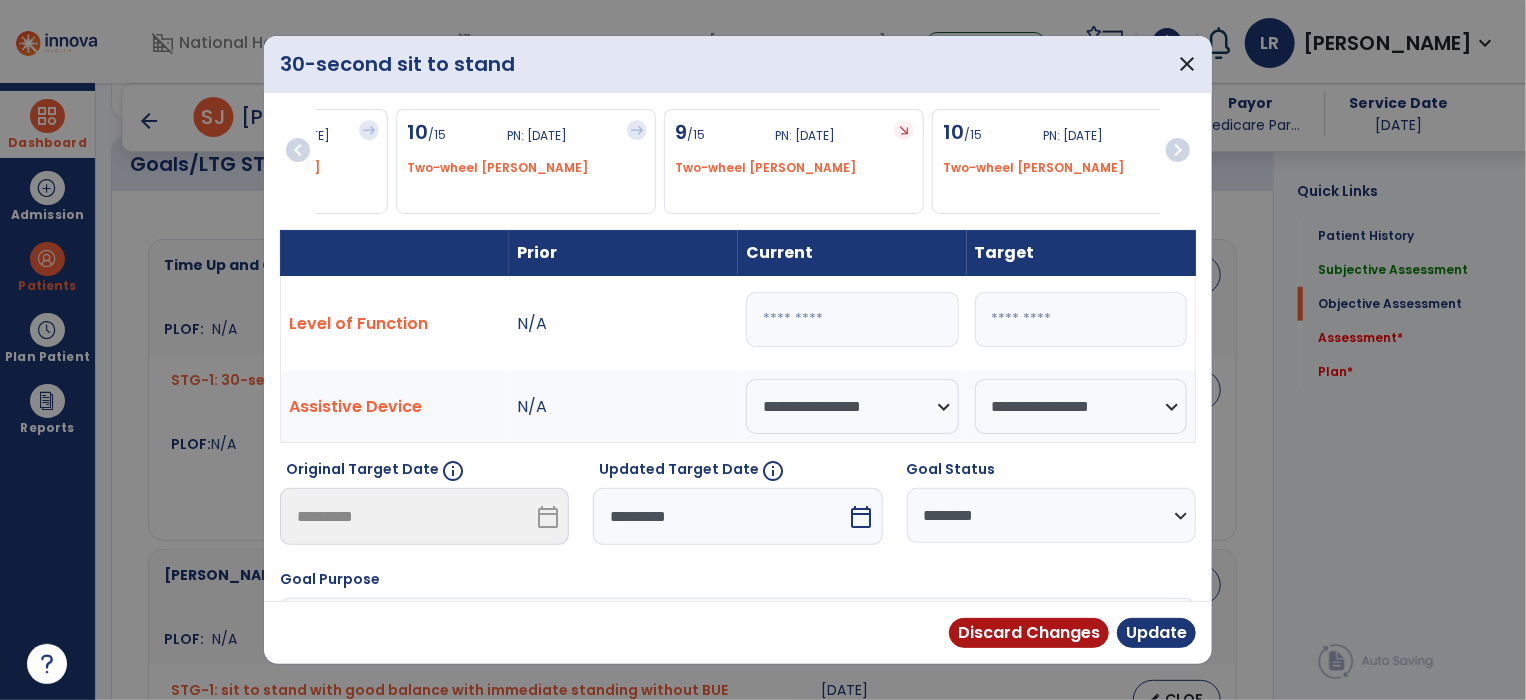 click on "chevron_right" at bounding box center (1178, 150) 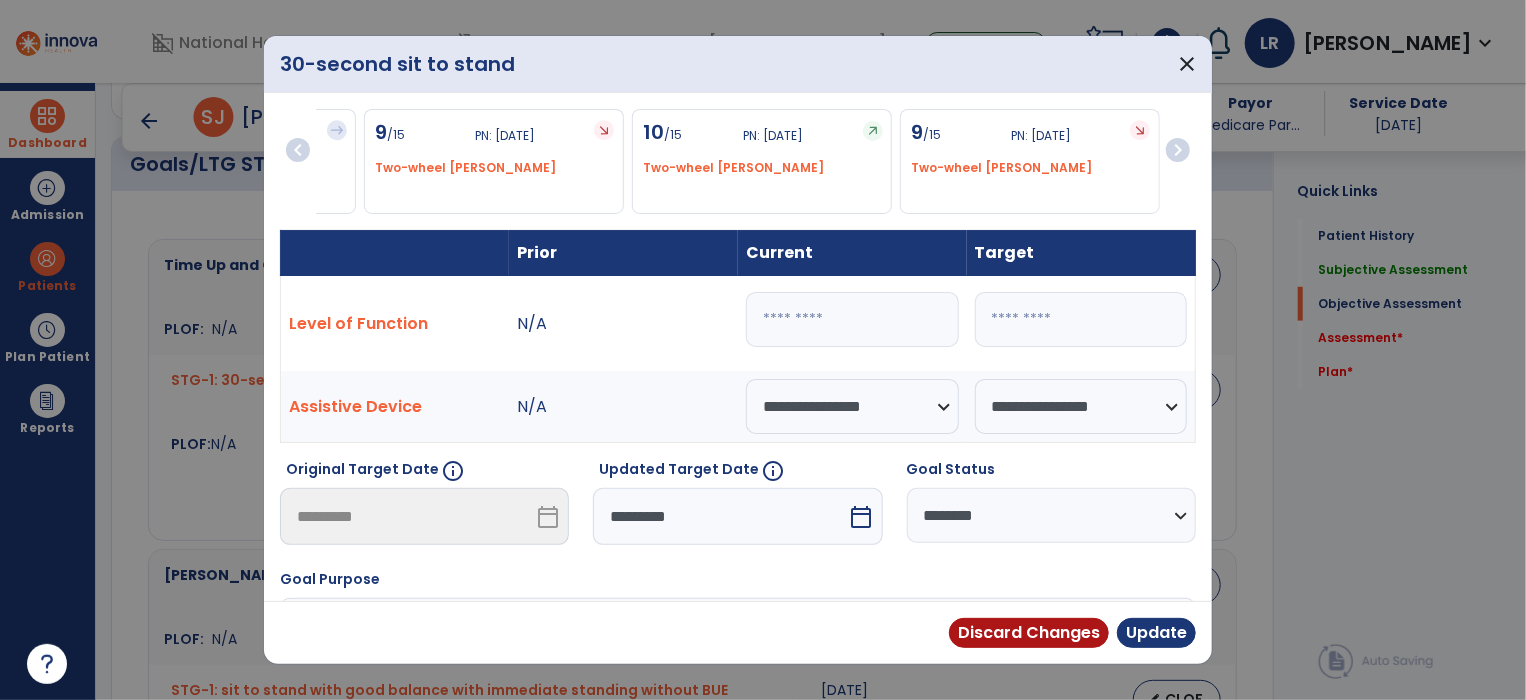 click on "chevron_right" at bounding box center [1178, 150] 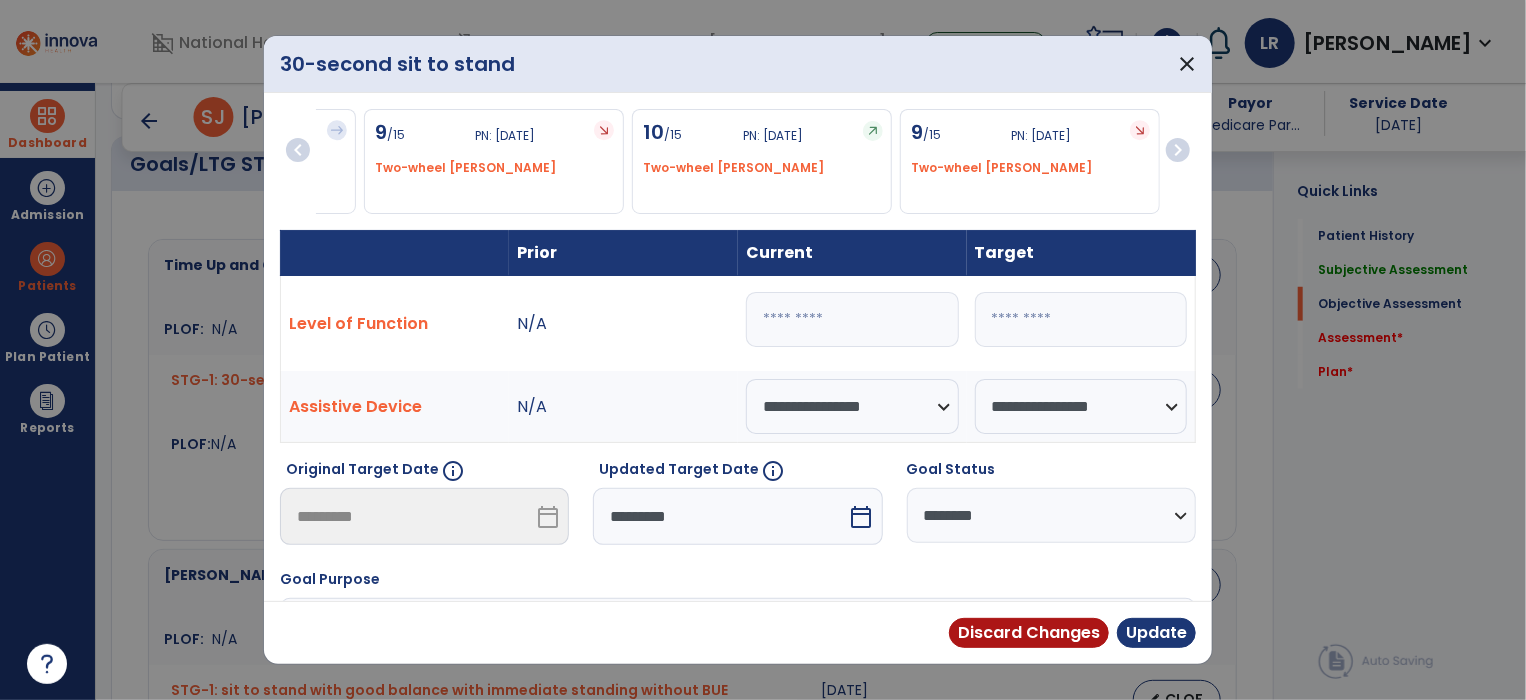 scroll, scrollTop: 0, scrollLeft: 2108, axis: horizontal 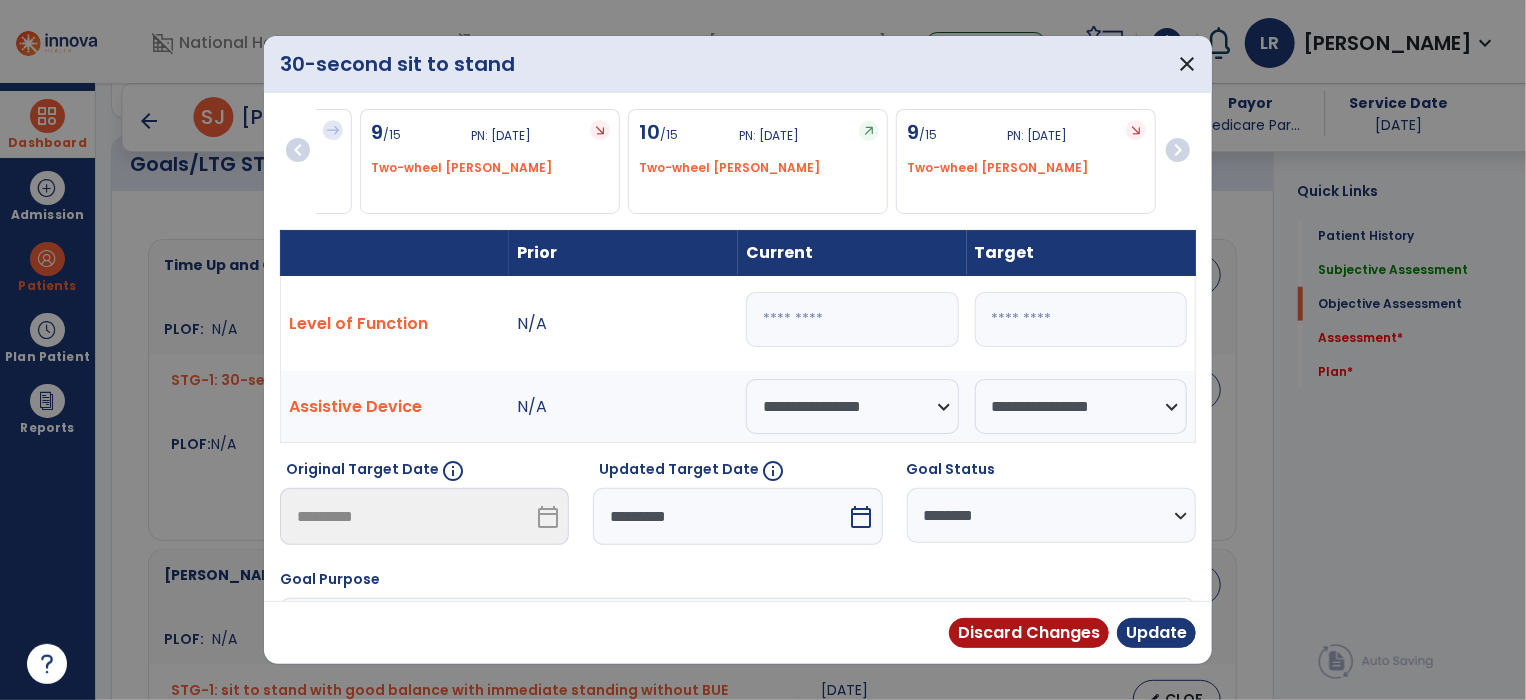 click on "chevron_right" at bounding box center [1178, 150] 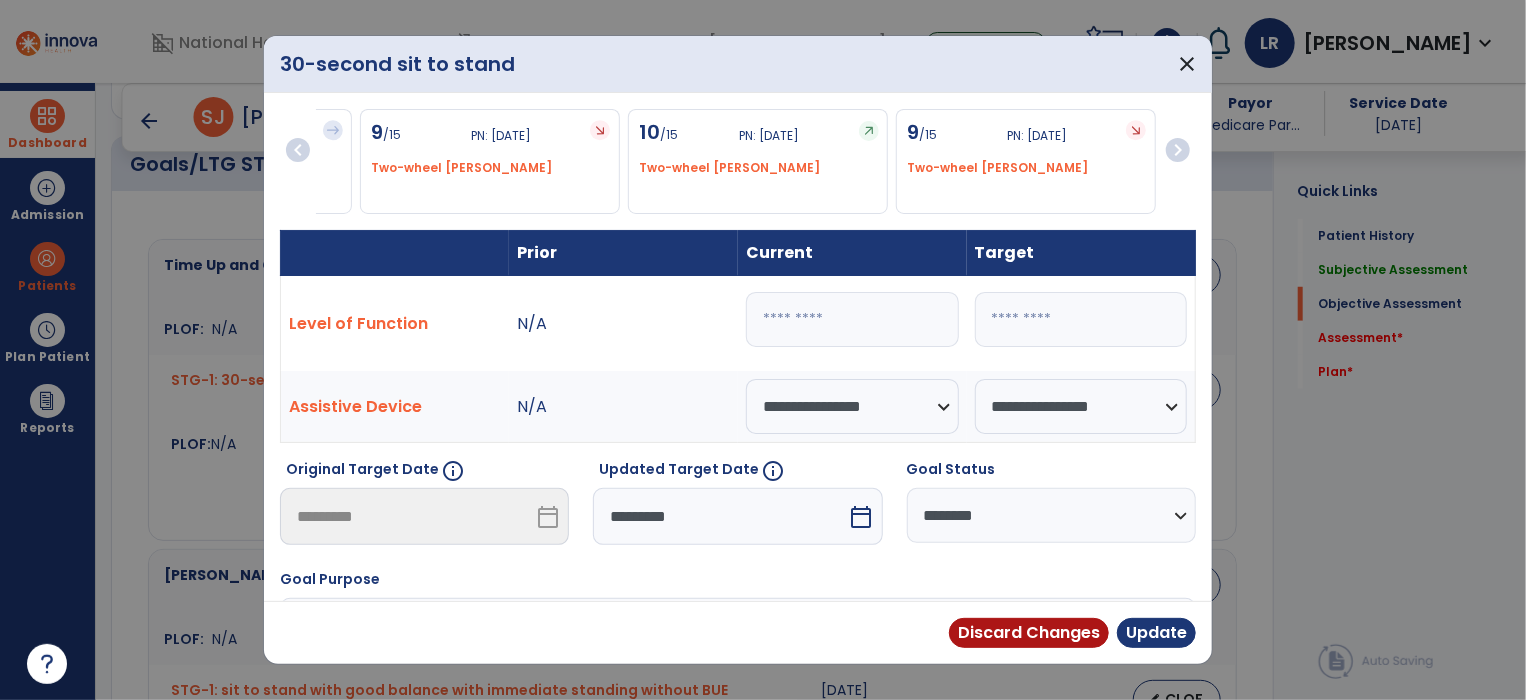 click on "chevron_right" at bounding box center (1178, 150) 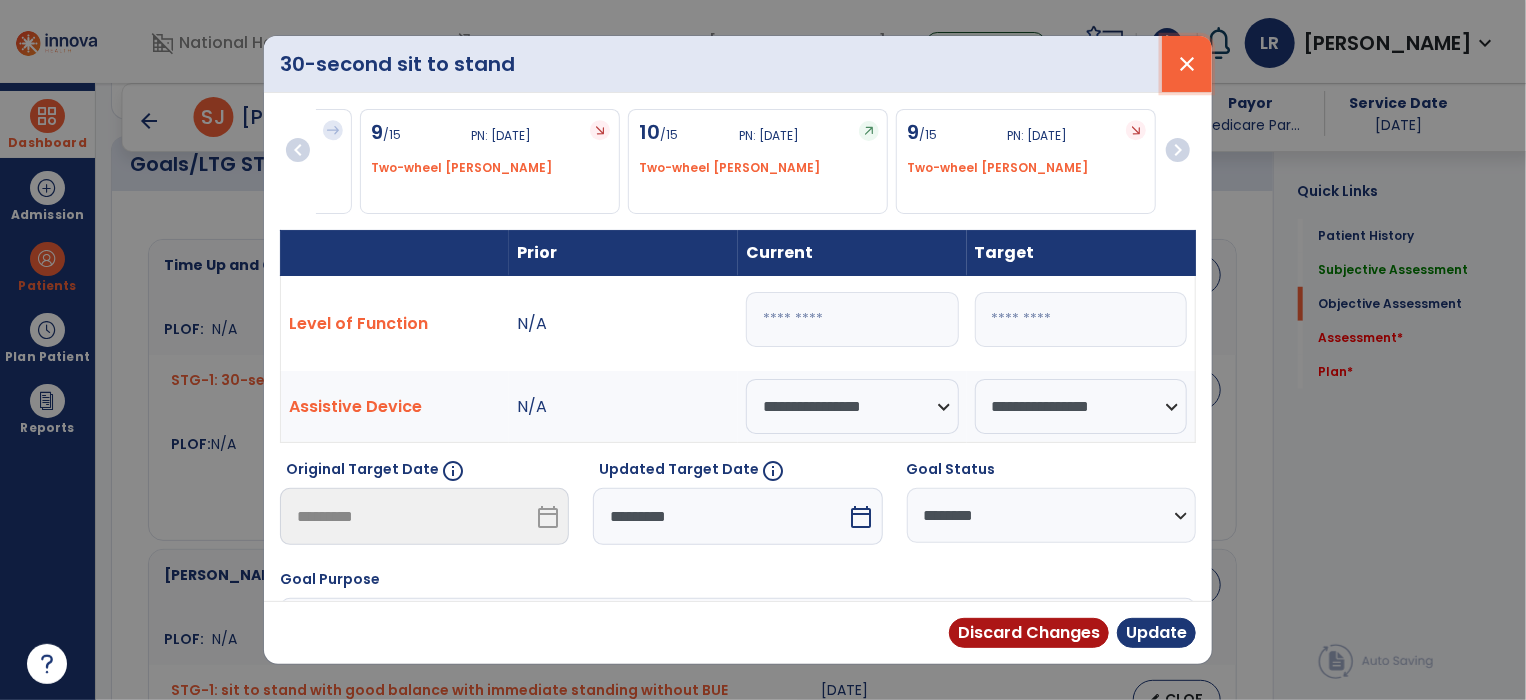 click on "close" at bounding box center (1187, 64) 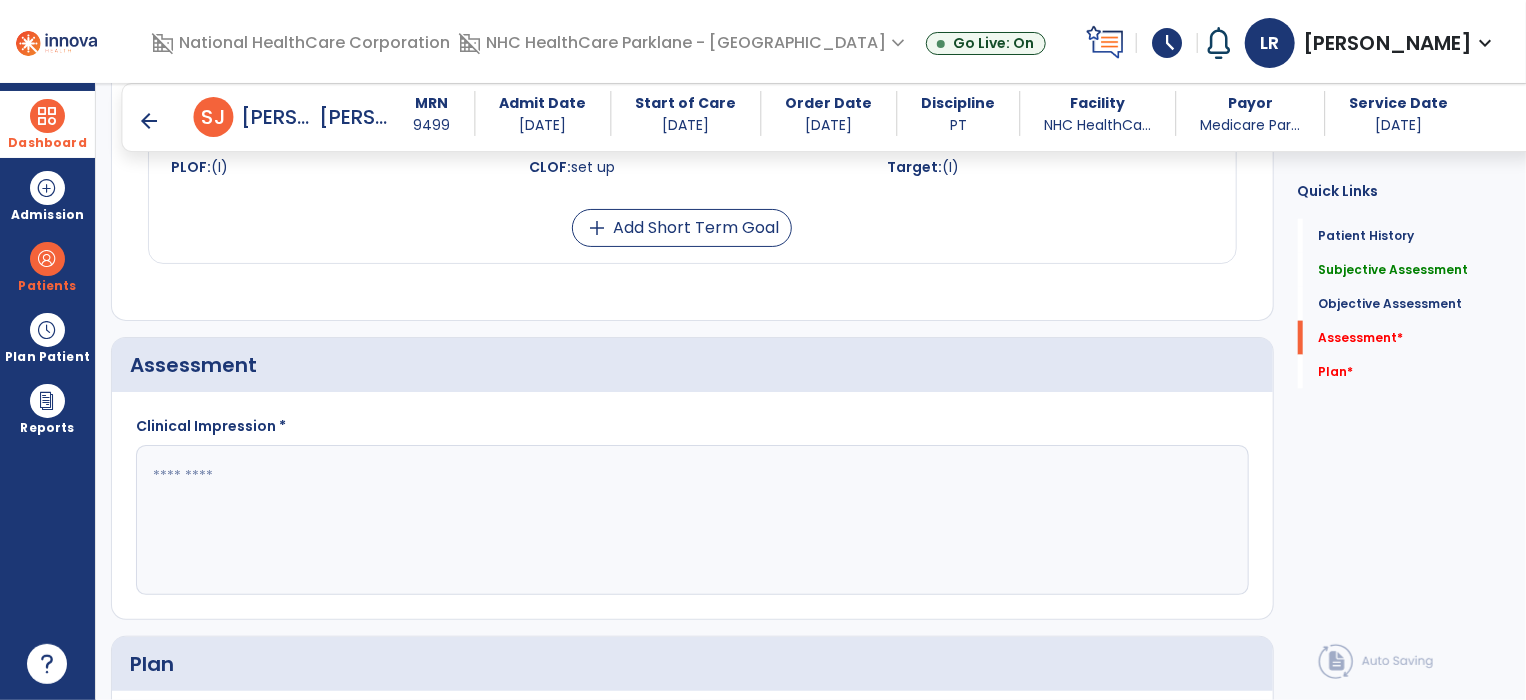 scroll, scrollTop: 1280, scrollLeft: 0, axis: vertical 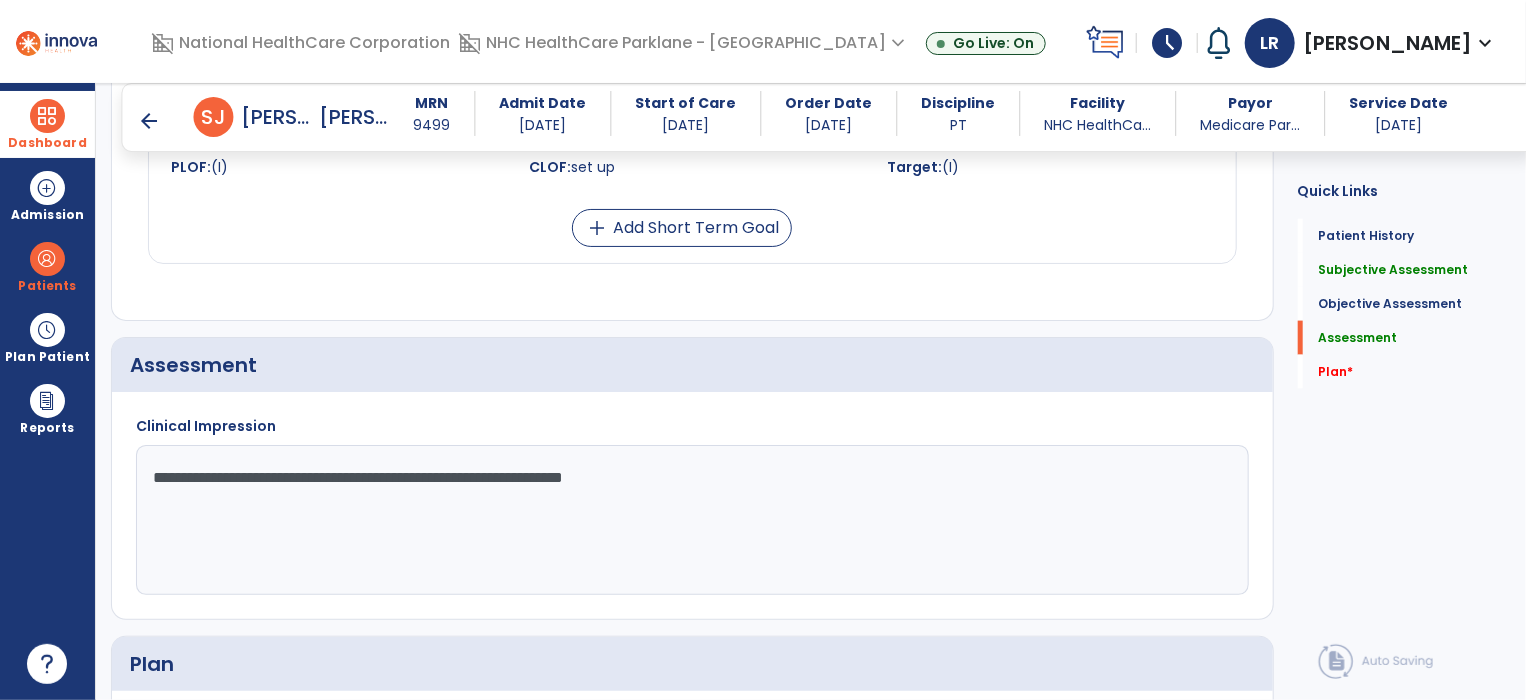 click on "**********" 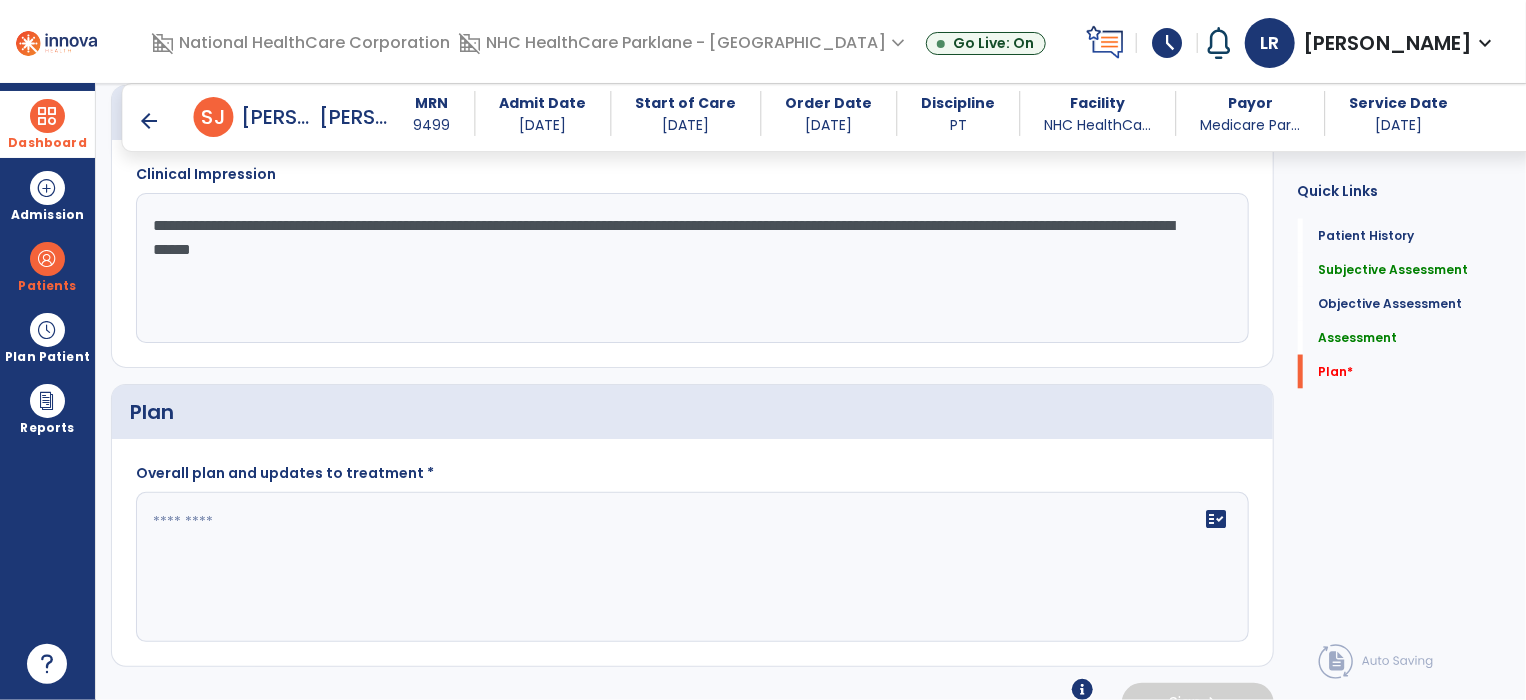 scroll, scrollTop: 1563, scrollLeft: 0, axis: vertical 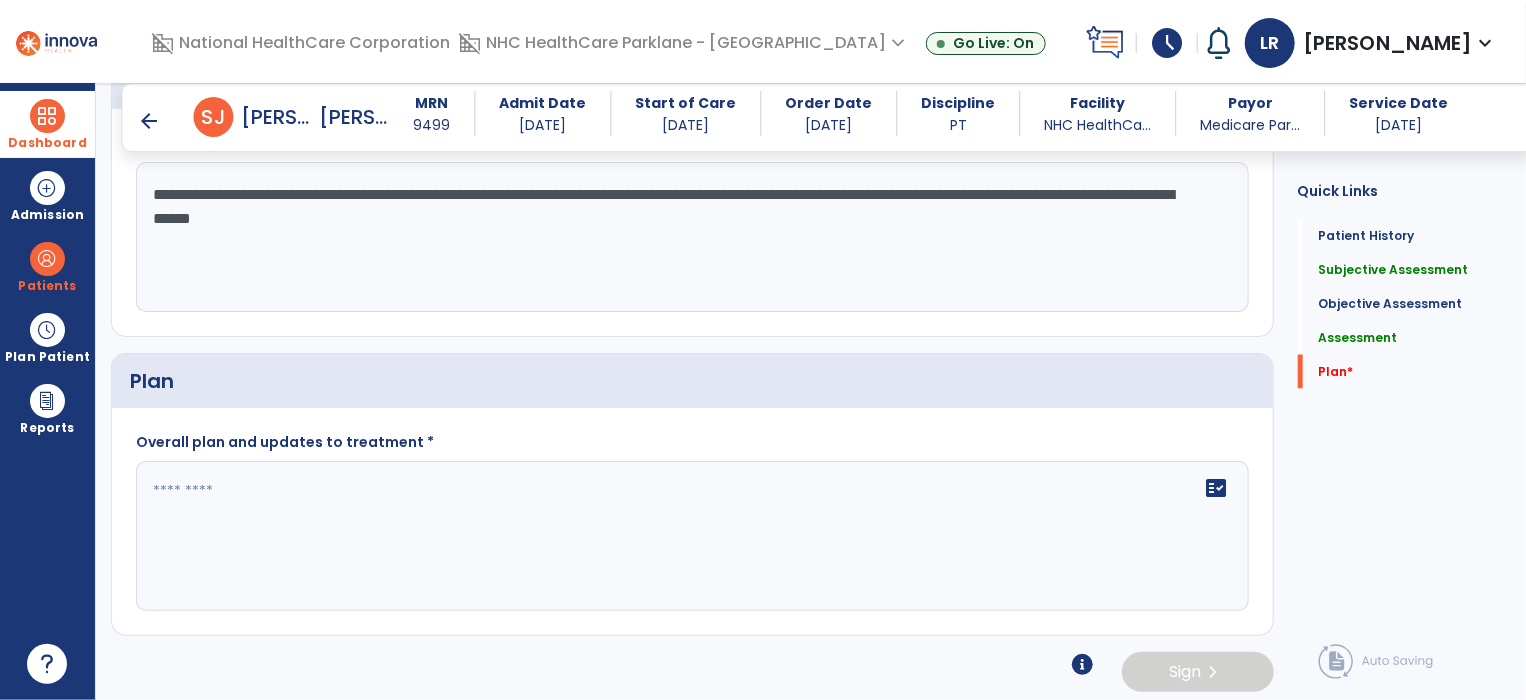 type on "**********" 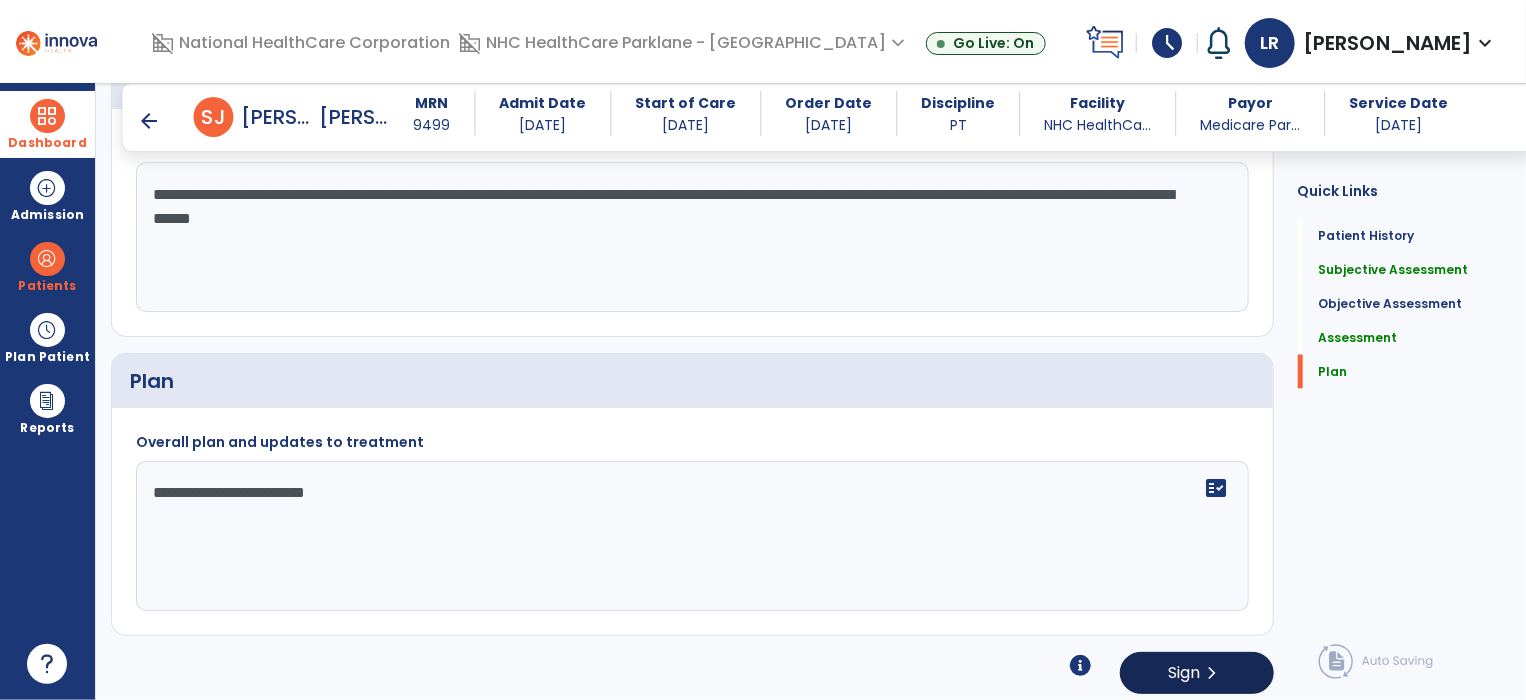 type on "**********" 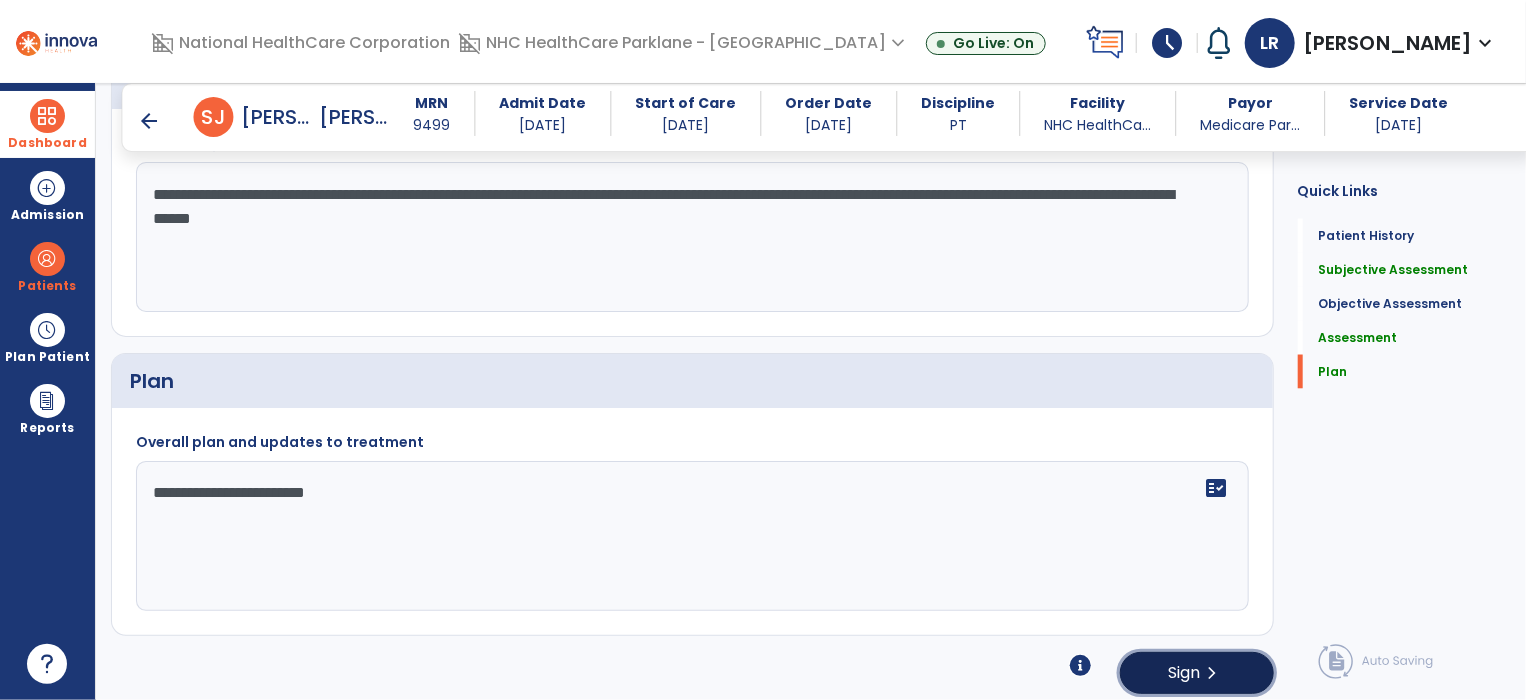 click on "Sign  chevron_right" 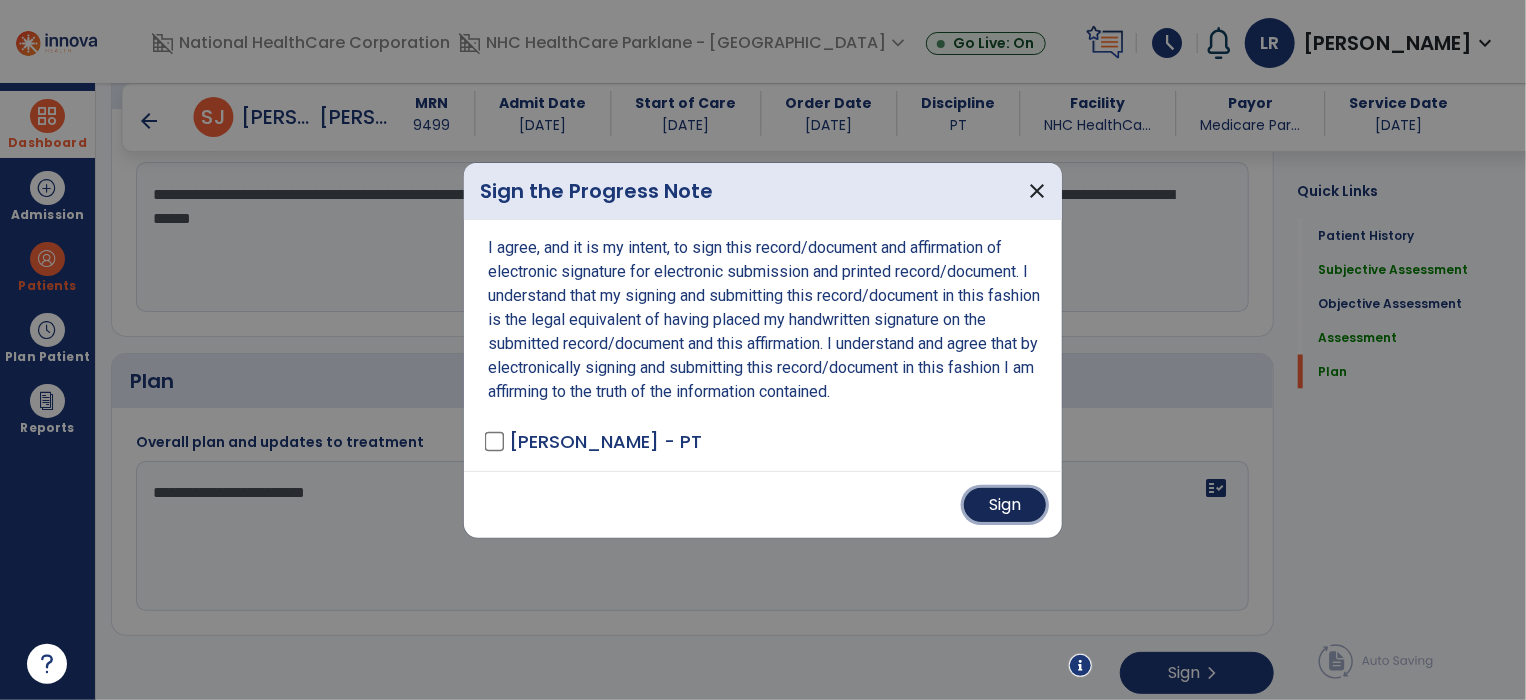 click on "Sign" at bounding box center (1005, 505) 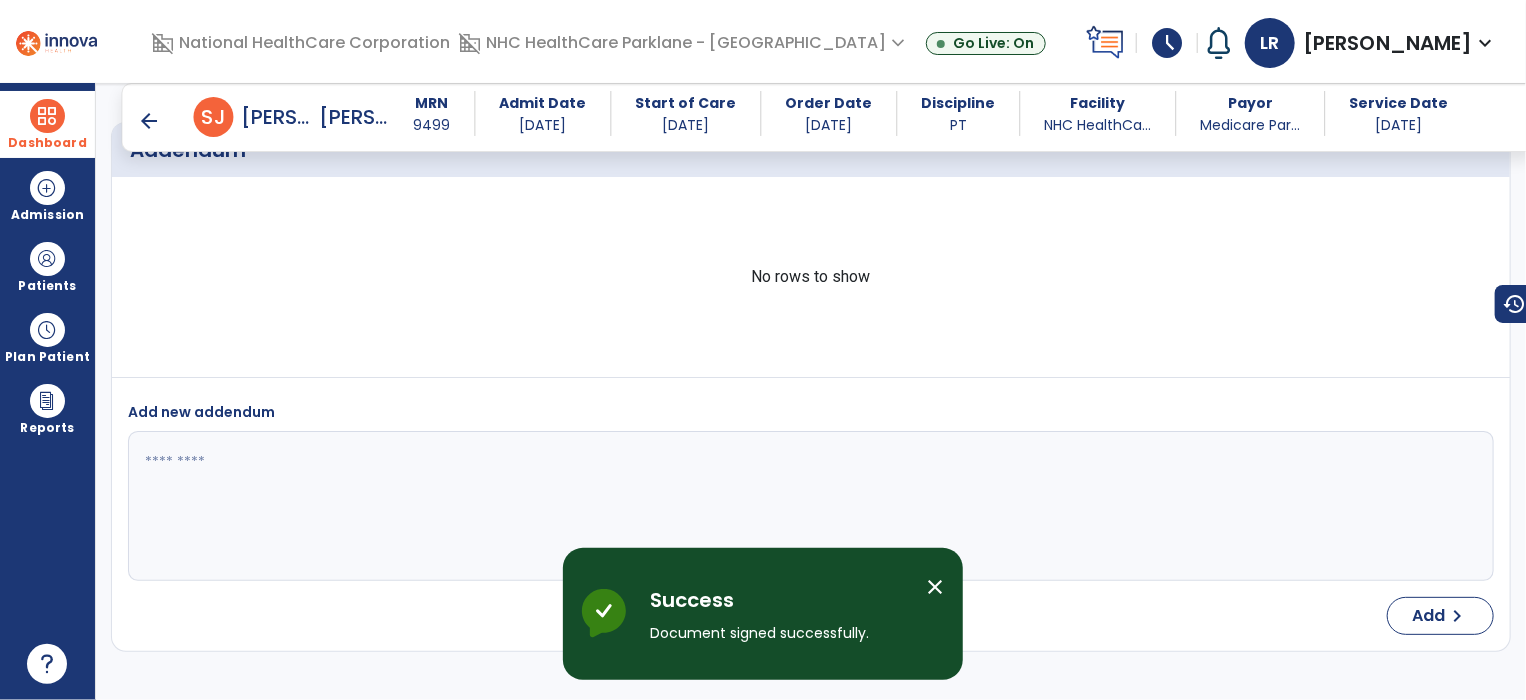 scroll, scrollTop: 2040, scrollLeft: 0, axis: vertical 